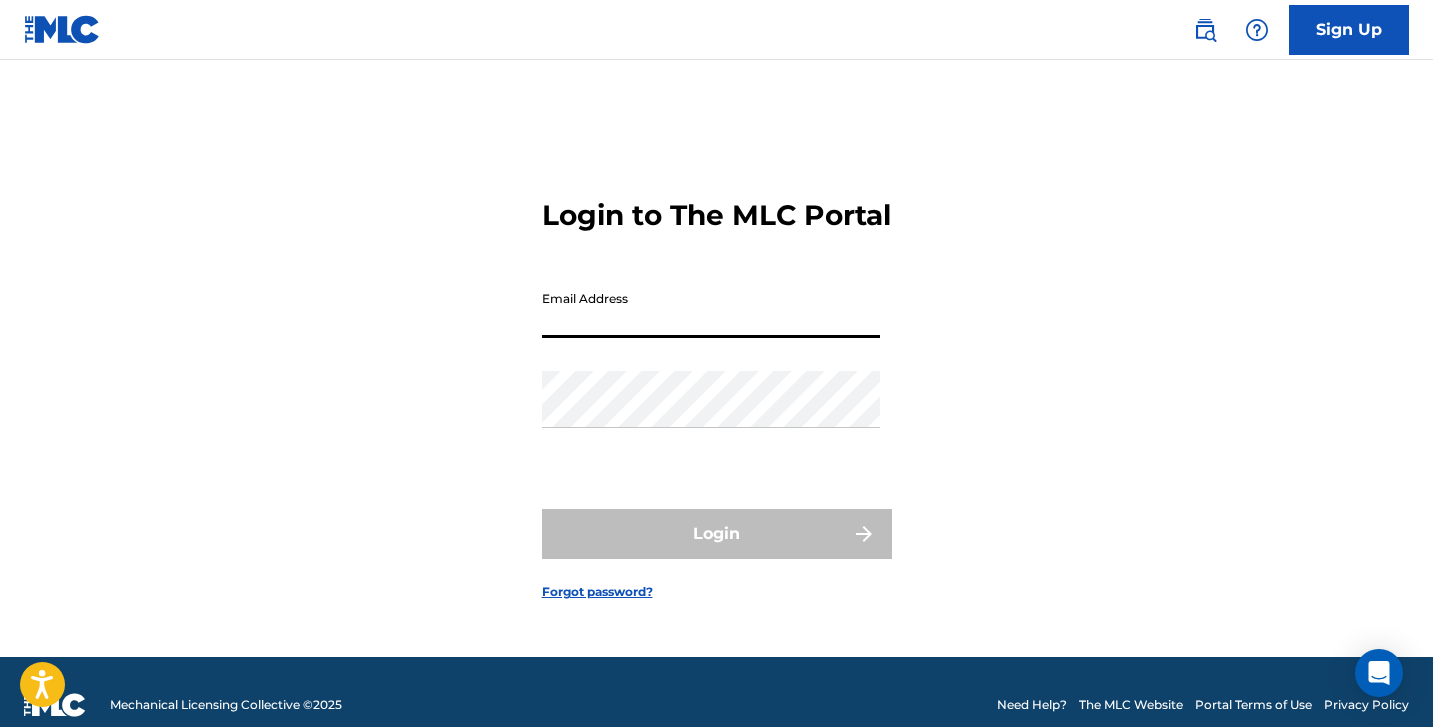 scroll, scrollTop: 0, scrollLeft: 0, axis: both 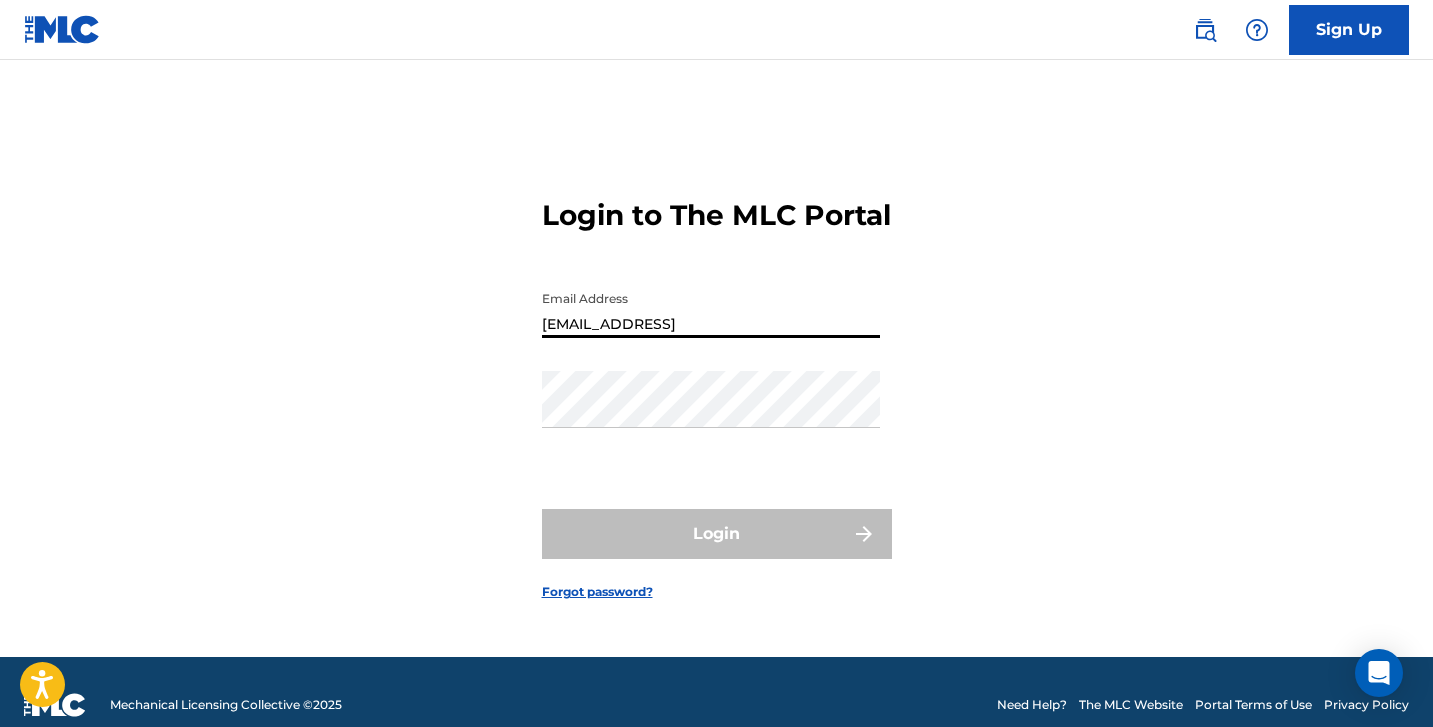 click on "[EMAIL_ADDRESS]" at bounding box center [711, 309] 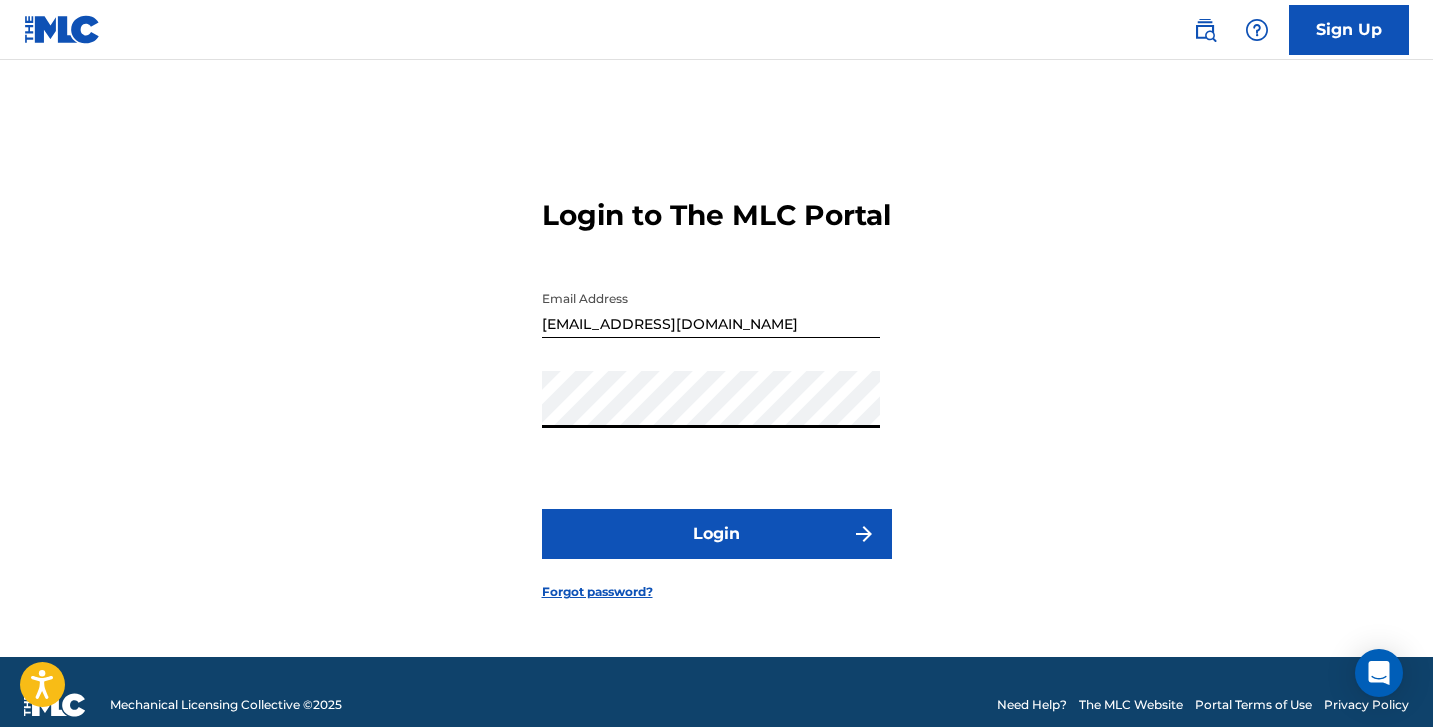 click on "Login" at bounding box center [717, 534] 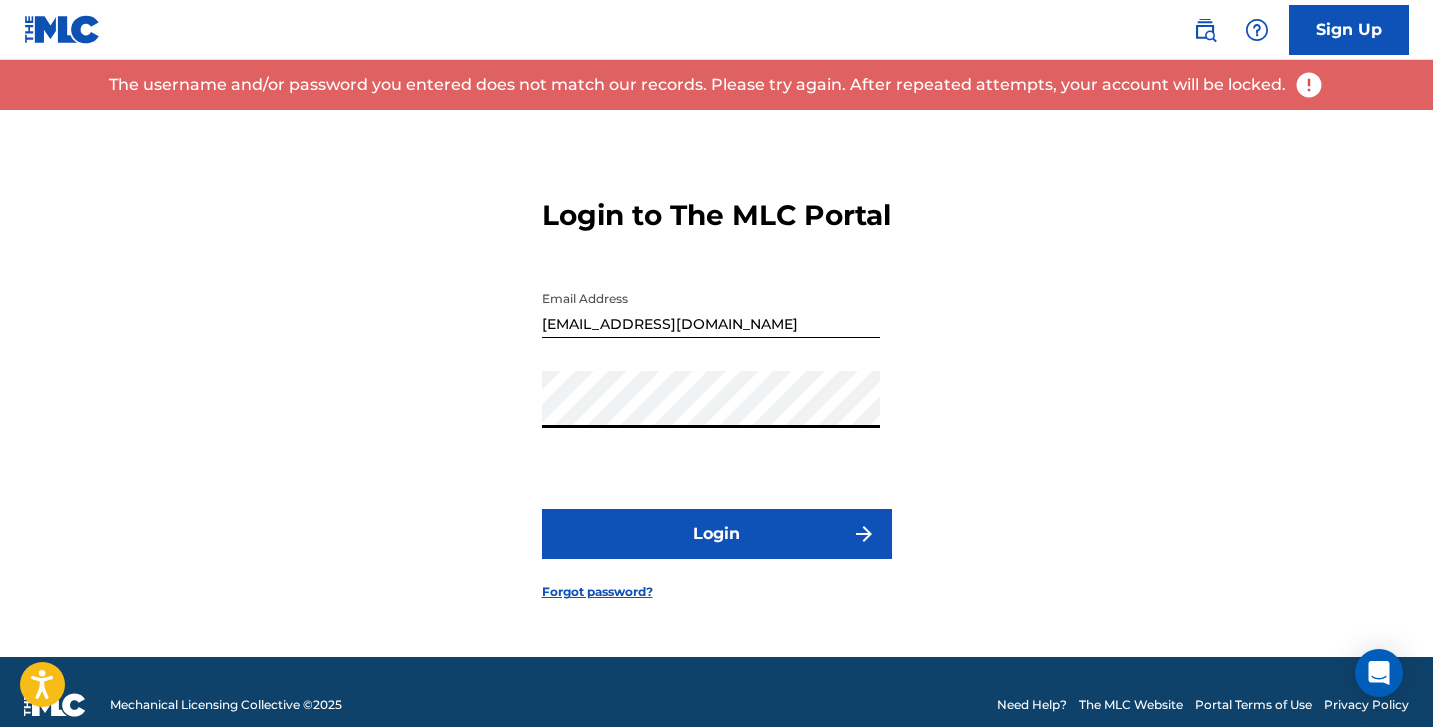 click on "Login" at bounding box center (717, 534) 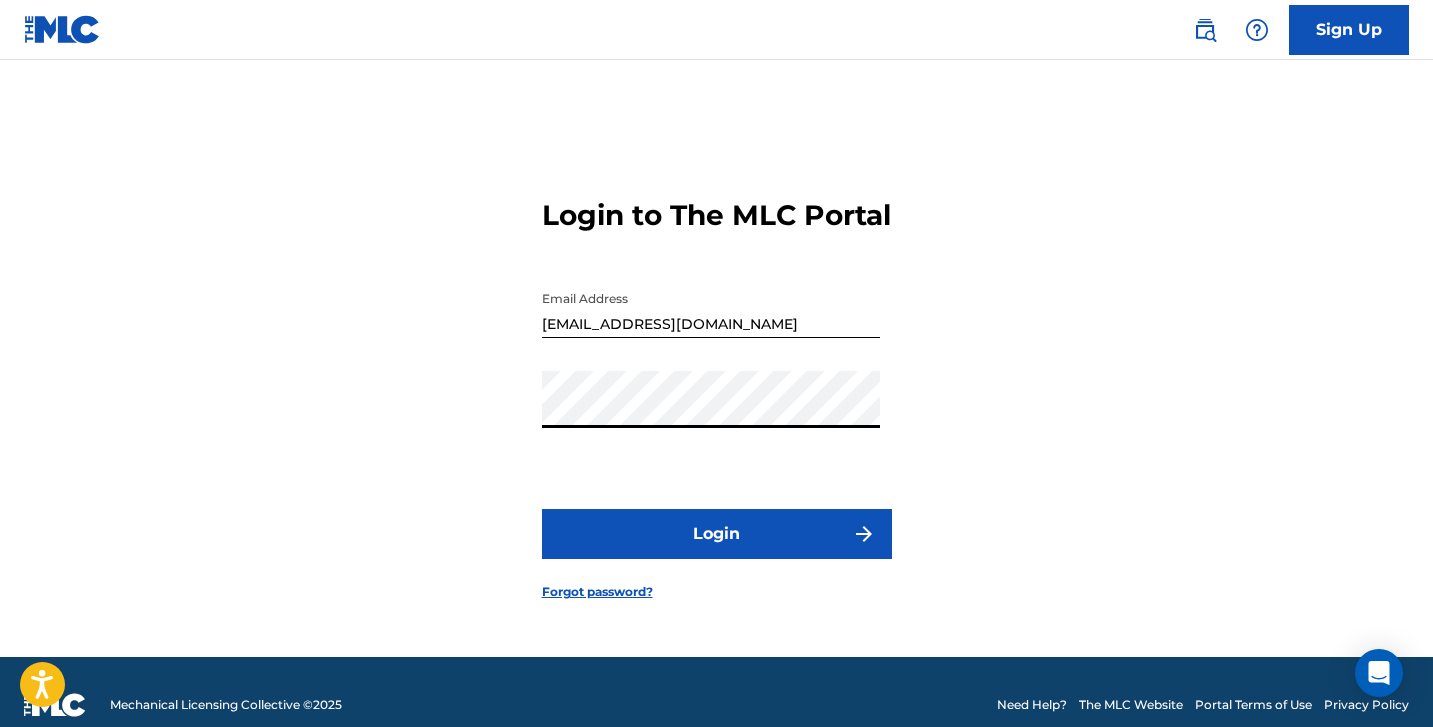 click on "[EMAIL_ADDRESS][DOMAIN_NAME]" at bounding box center [711, 309] 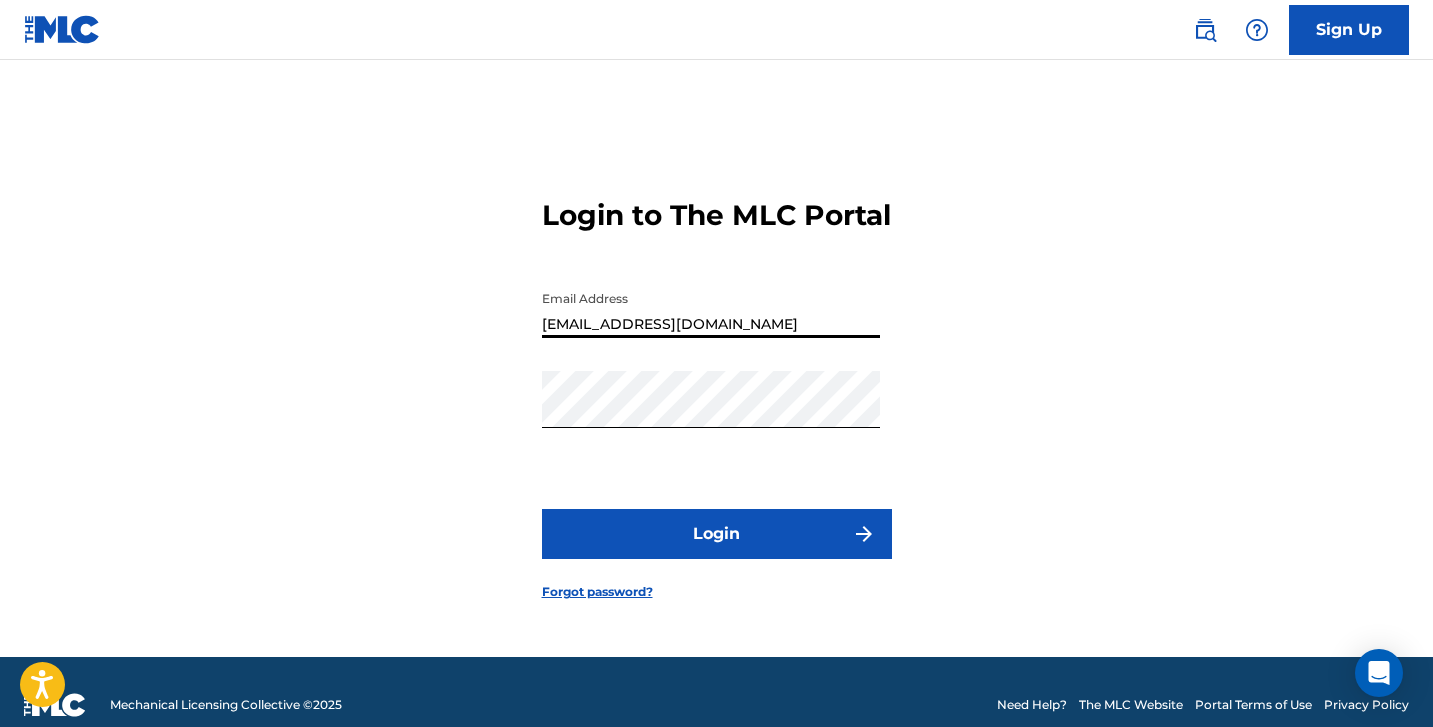 type on "[EMAIL_ADDRESS][DOMAIN_NAME]" 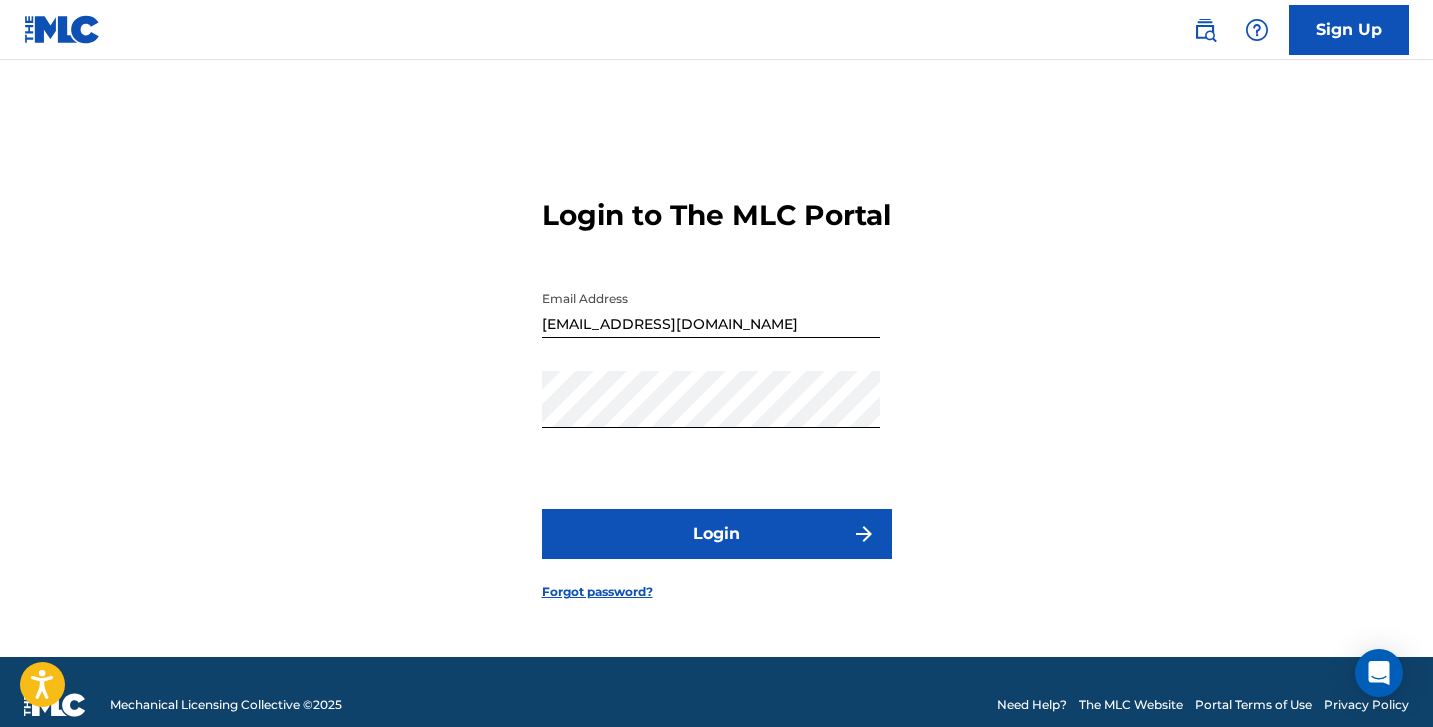 click on "Forgot password?" at bounding box center [597, 592] 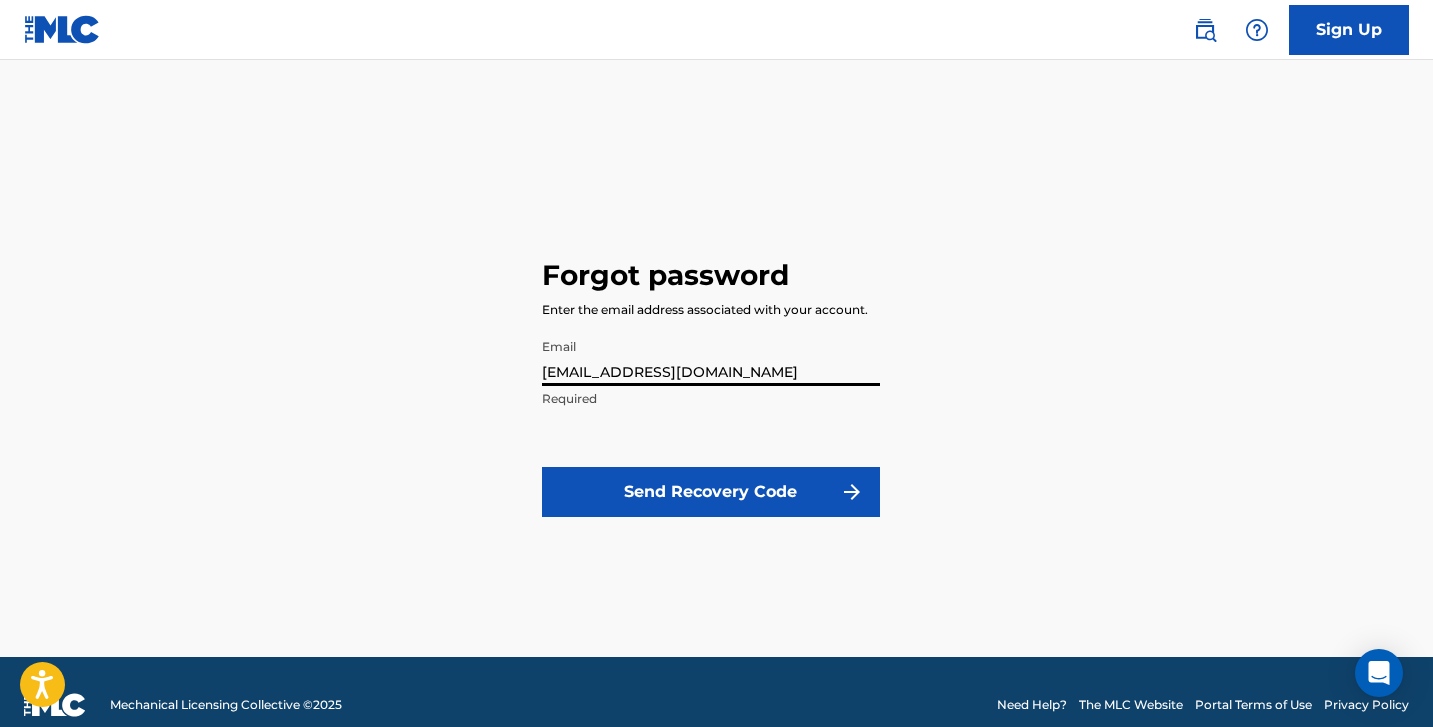type on "[EMAIL_ADDRESS][DOMAIN_NAME]" 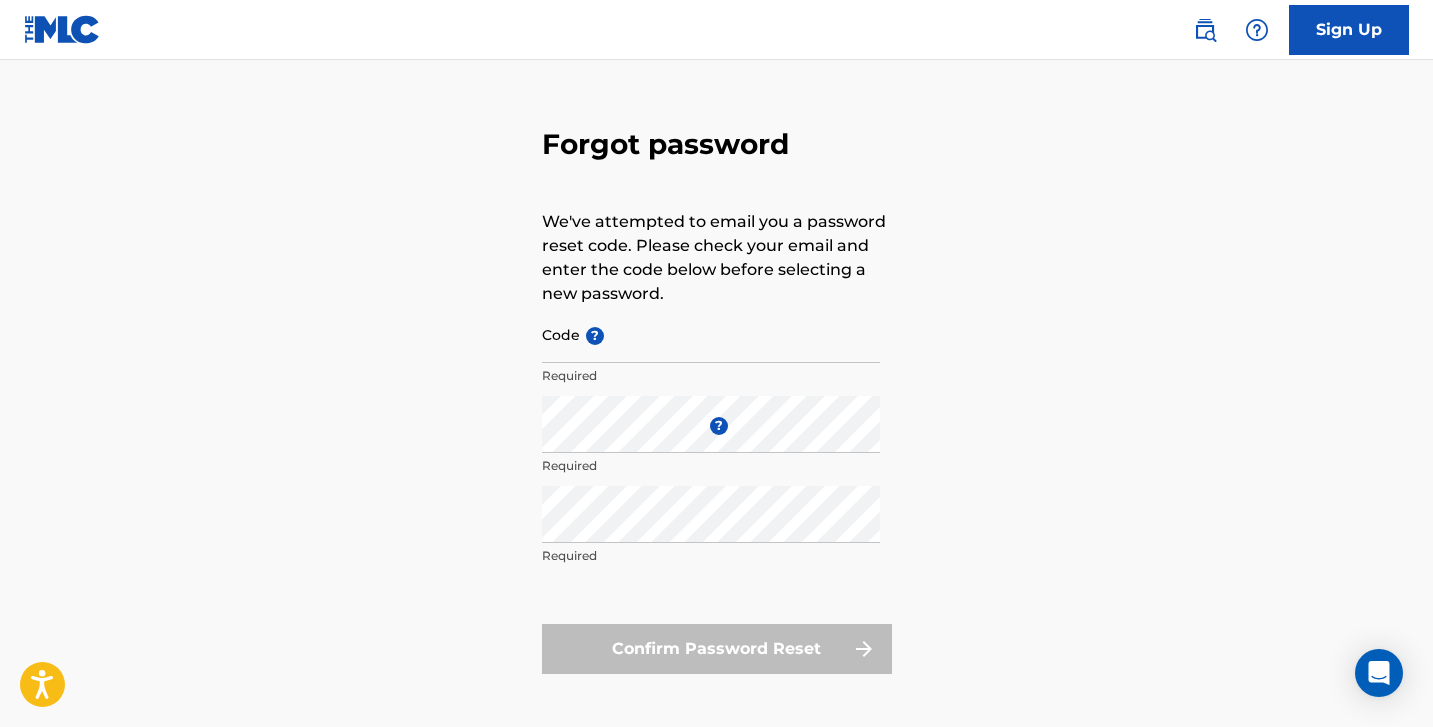 scroll, scrollTop: 52, scrollLeft: 0, axis: vertical 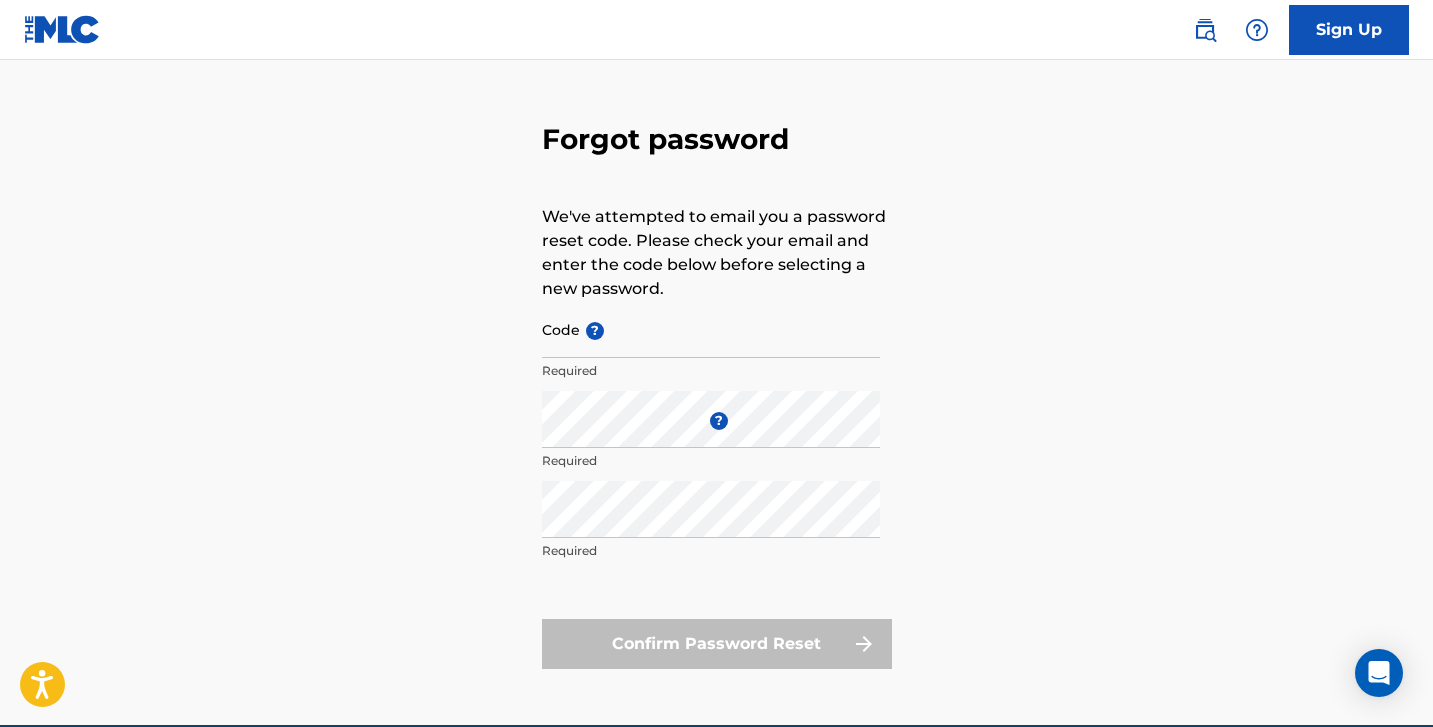 click on "Code ?" at bounding box center [711, 329] 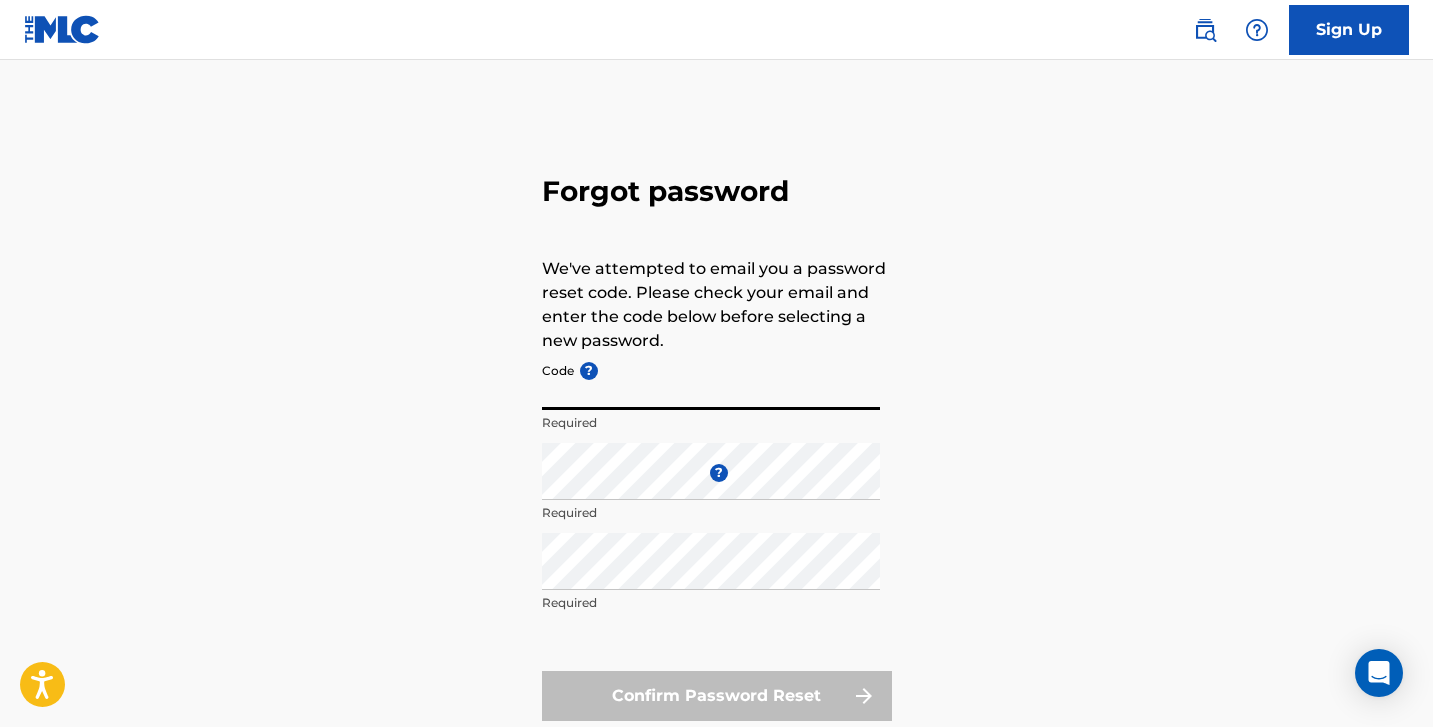 scroll, scrollTop: 0, scrollLeft: 0, axis: both 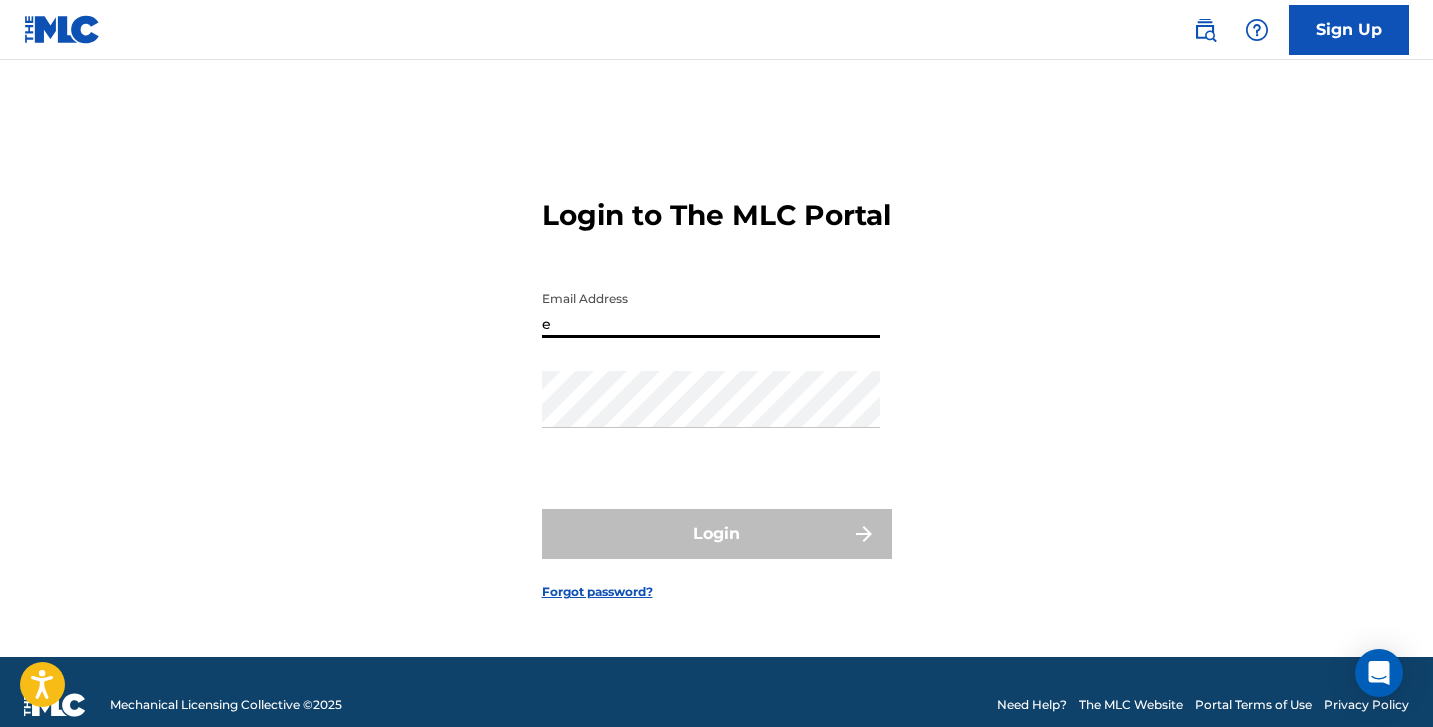 type on "e" 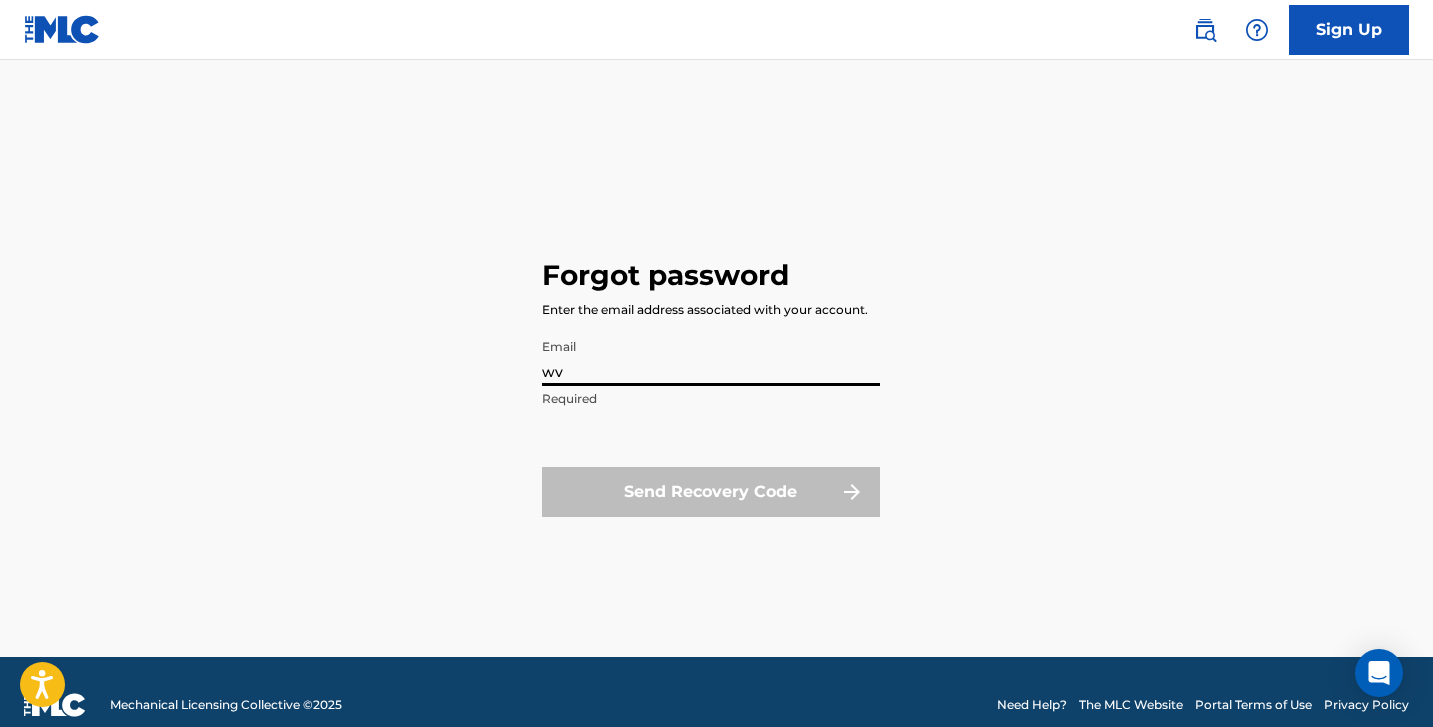 type on "w" 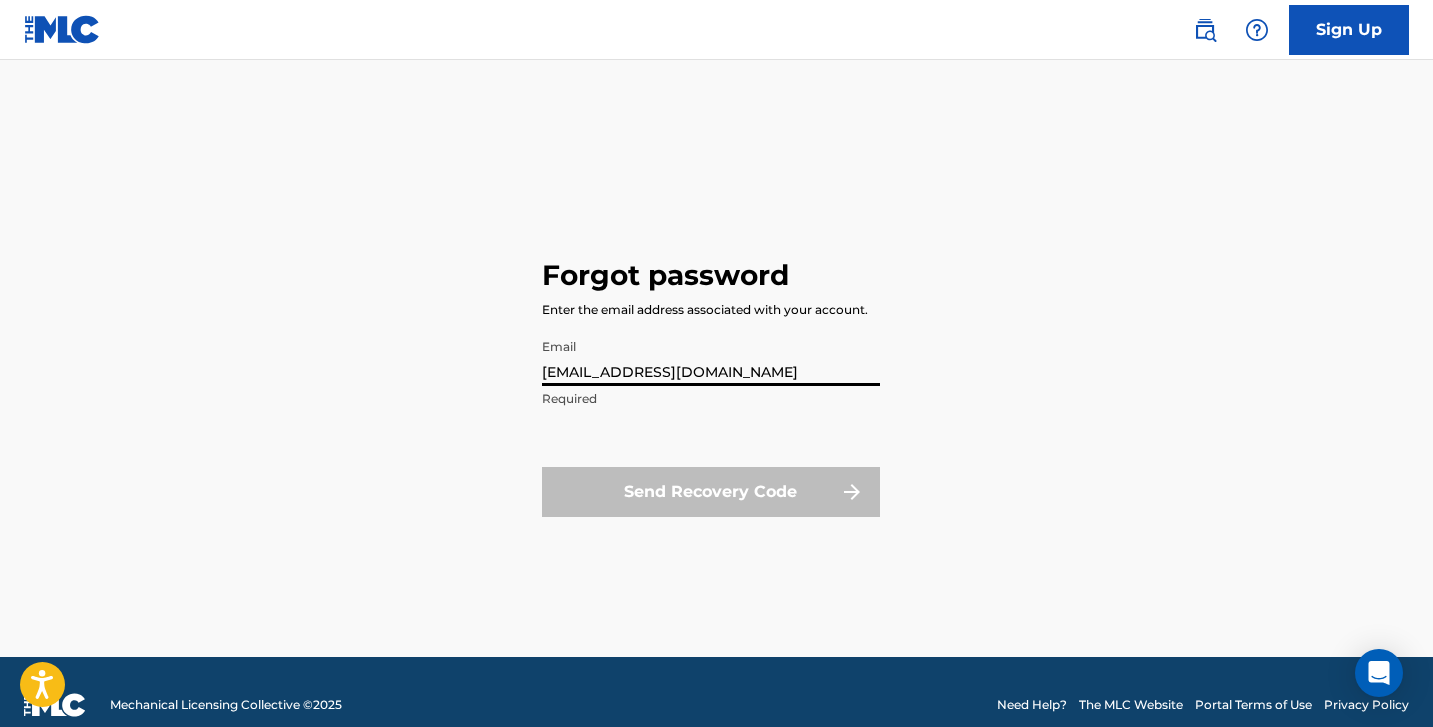 type on "[EMAIL_ADDRESS][DOMAIN_NAME]" 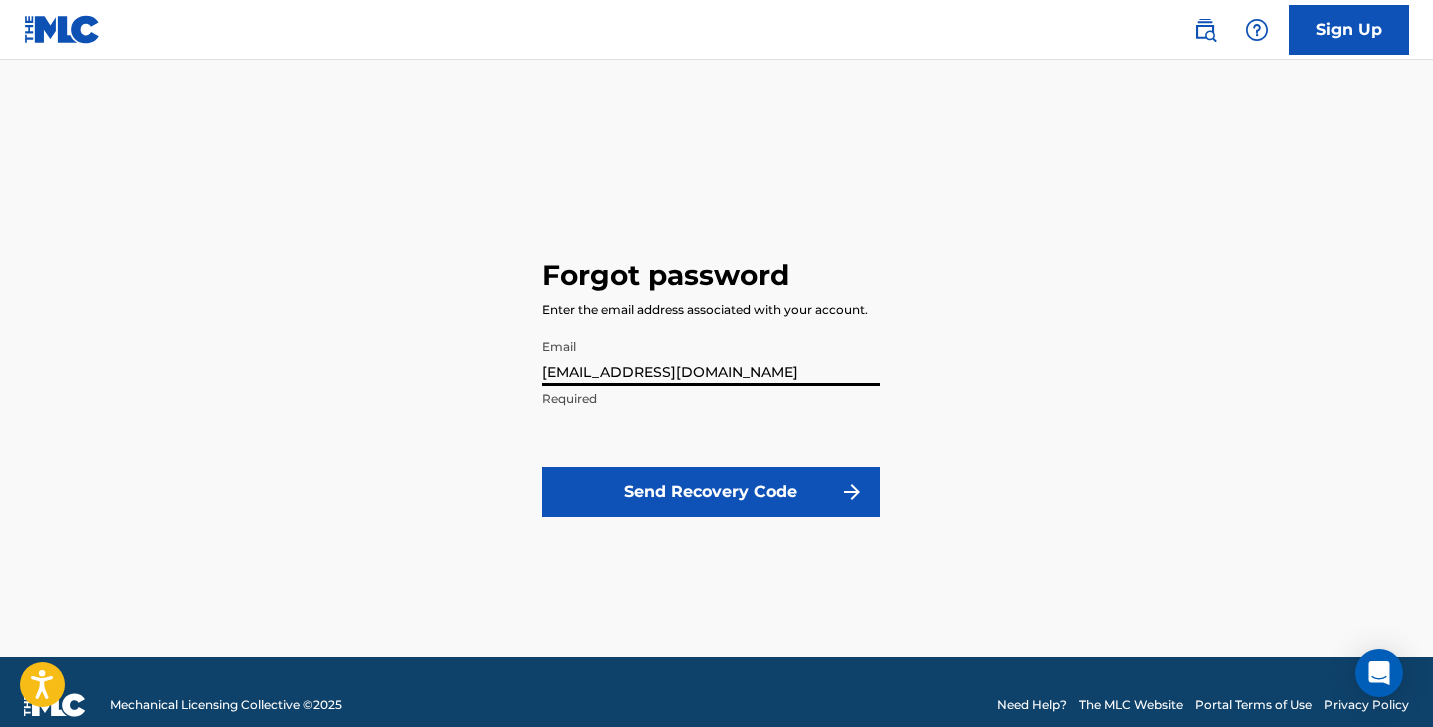 click on "Send Recovery Code" at bounding box center (711, 492) 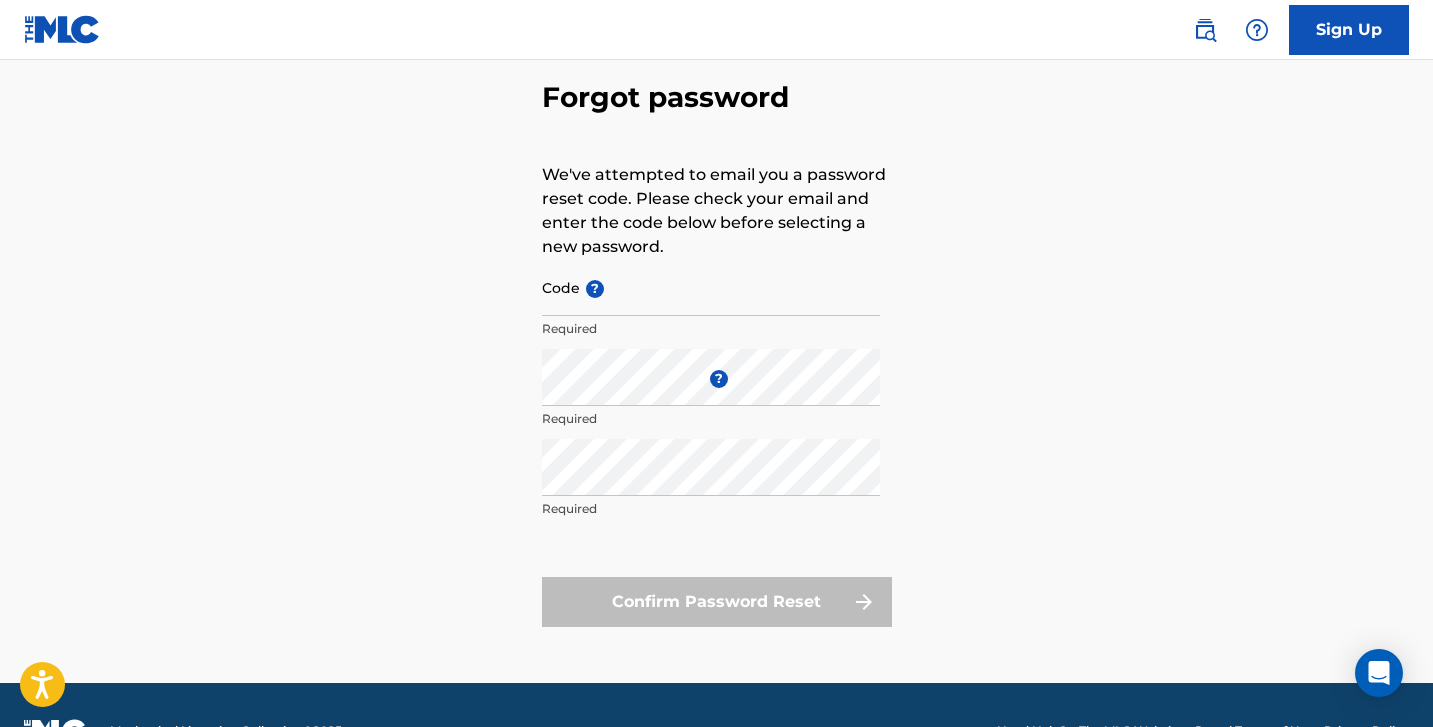 scroll, scrollTop: 91, scrollLeft: 0, axis: vertical 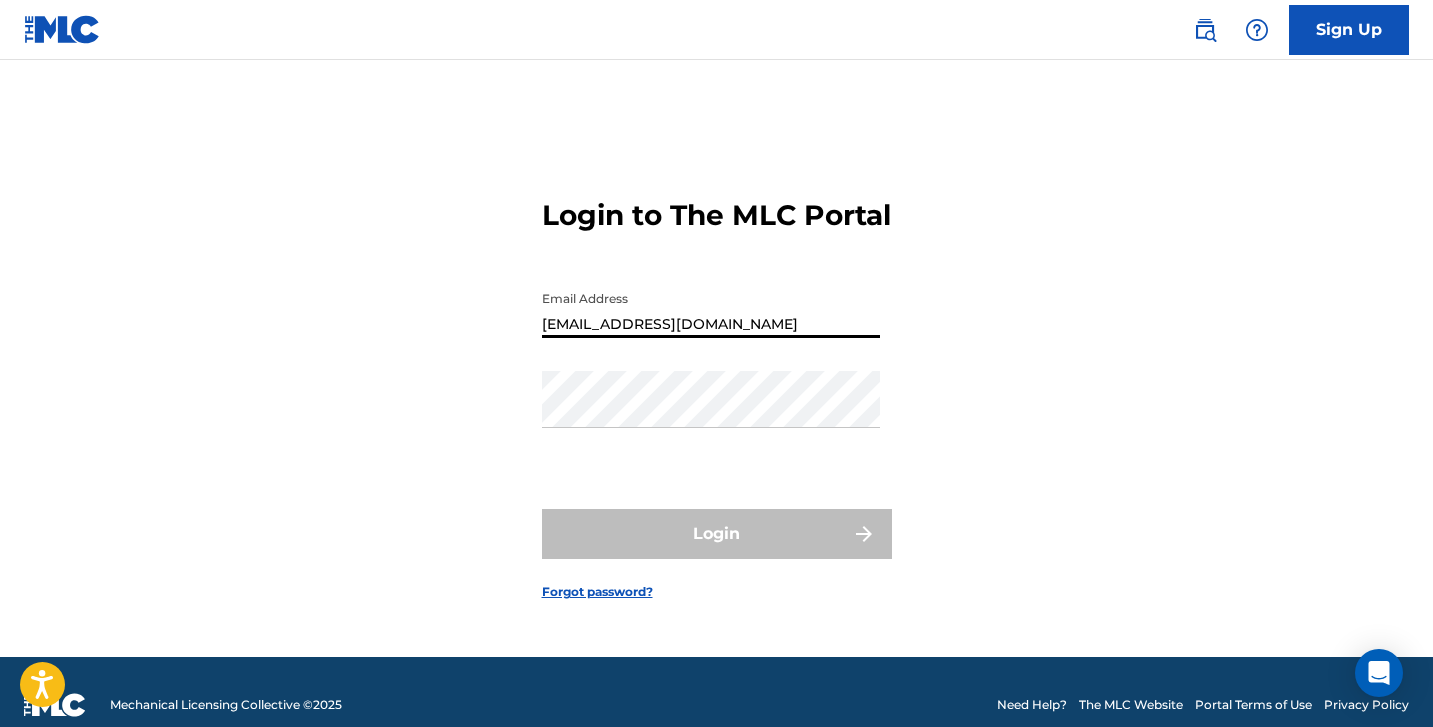 type on "[EMAIL_ADDRESS][DOMAIN_NAME]" 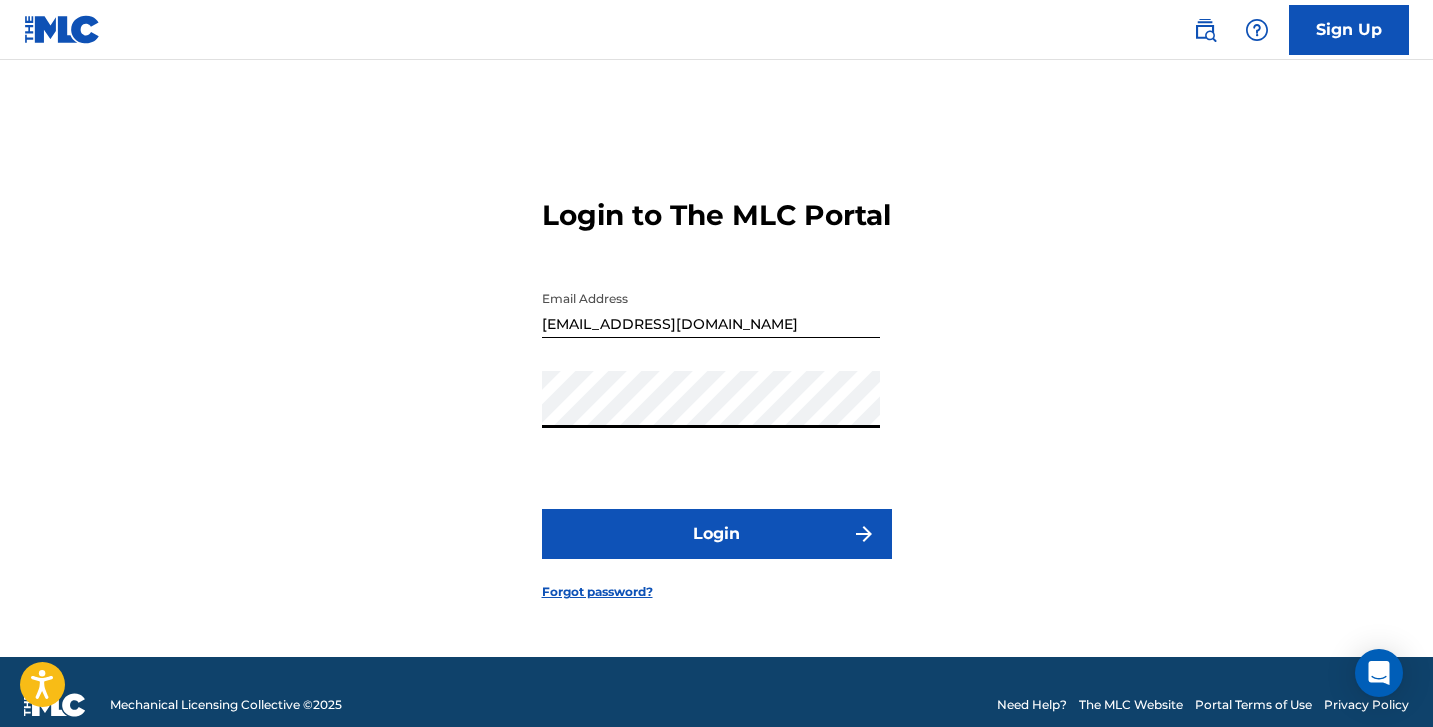 click on "Login" at bounding box center (717, 534) 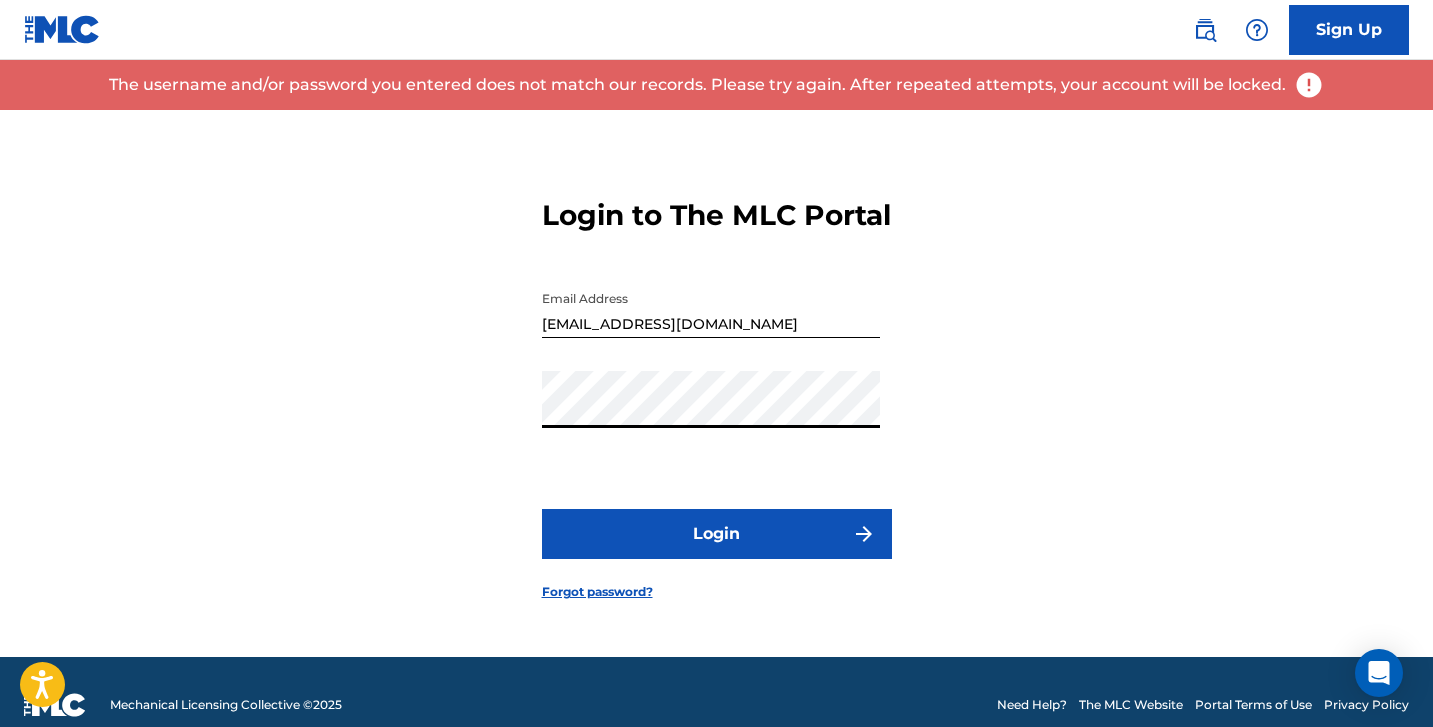 click on "Login to The MLC Portal Email Address [EMAIL_ADDRESS][DOMAIN_NAME] Password Login Forgot password?" at bounding box center [717, 383] 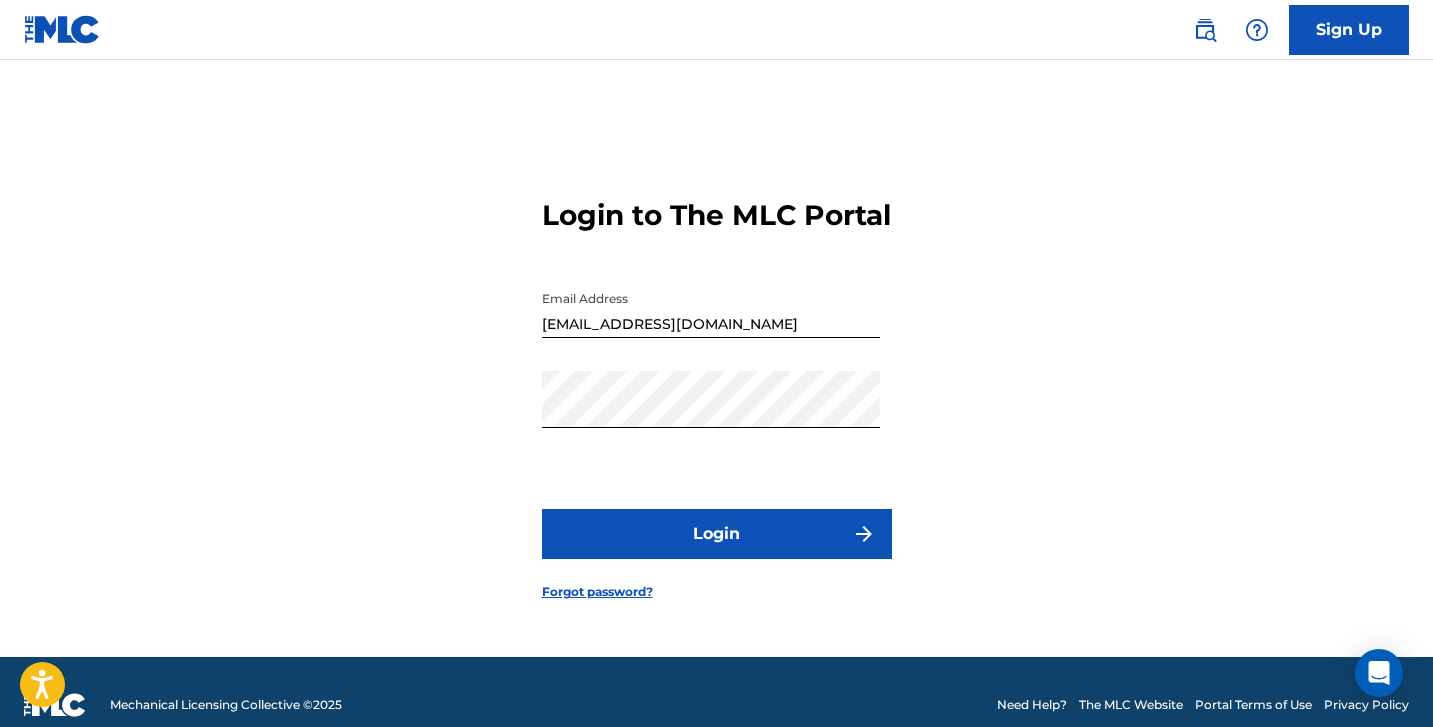 click on "Forgot password?" at bounding box center [597, 592] 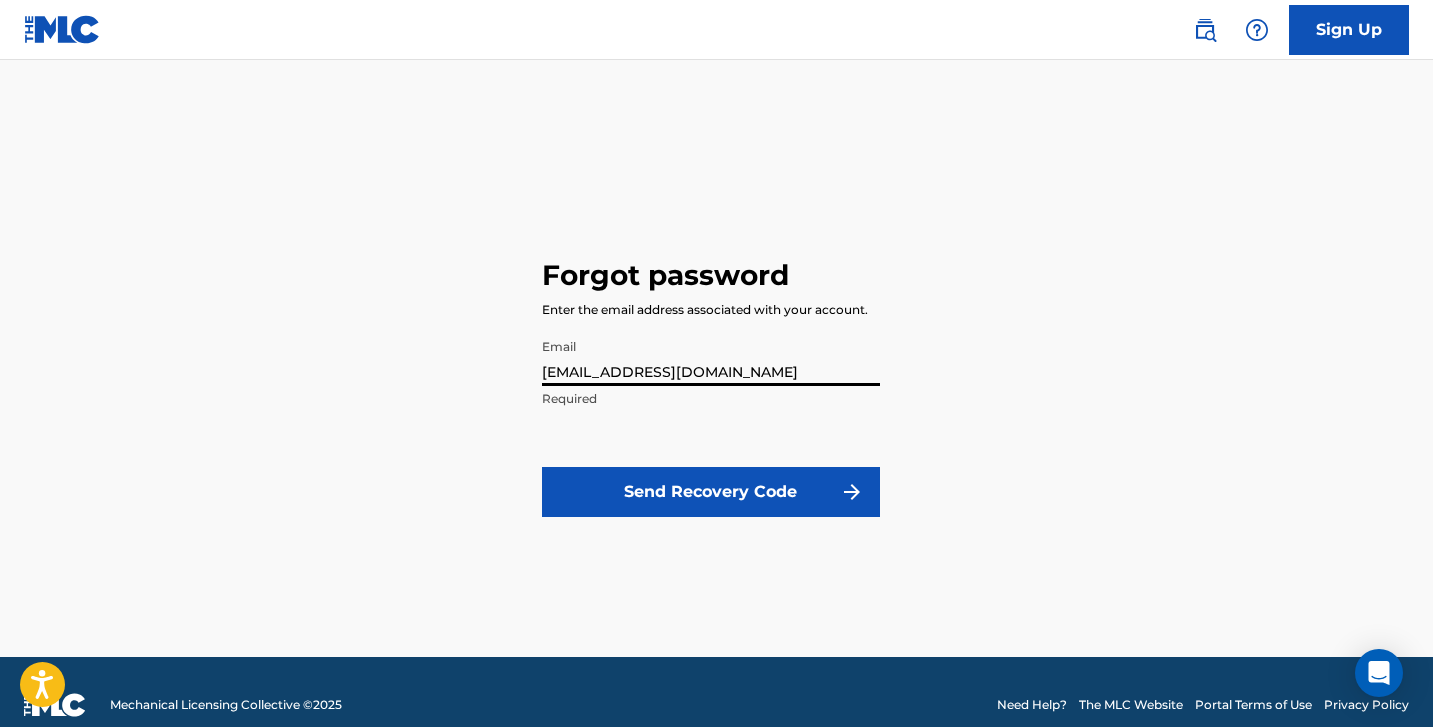 type on "[EMAIL_ADDRESS][DOMAIN_NAME]" 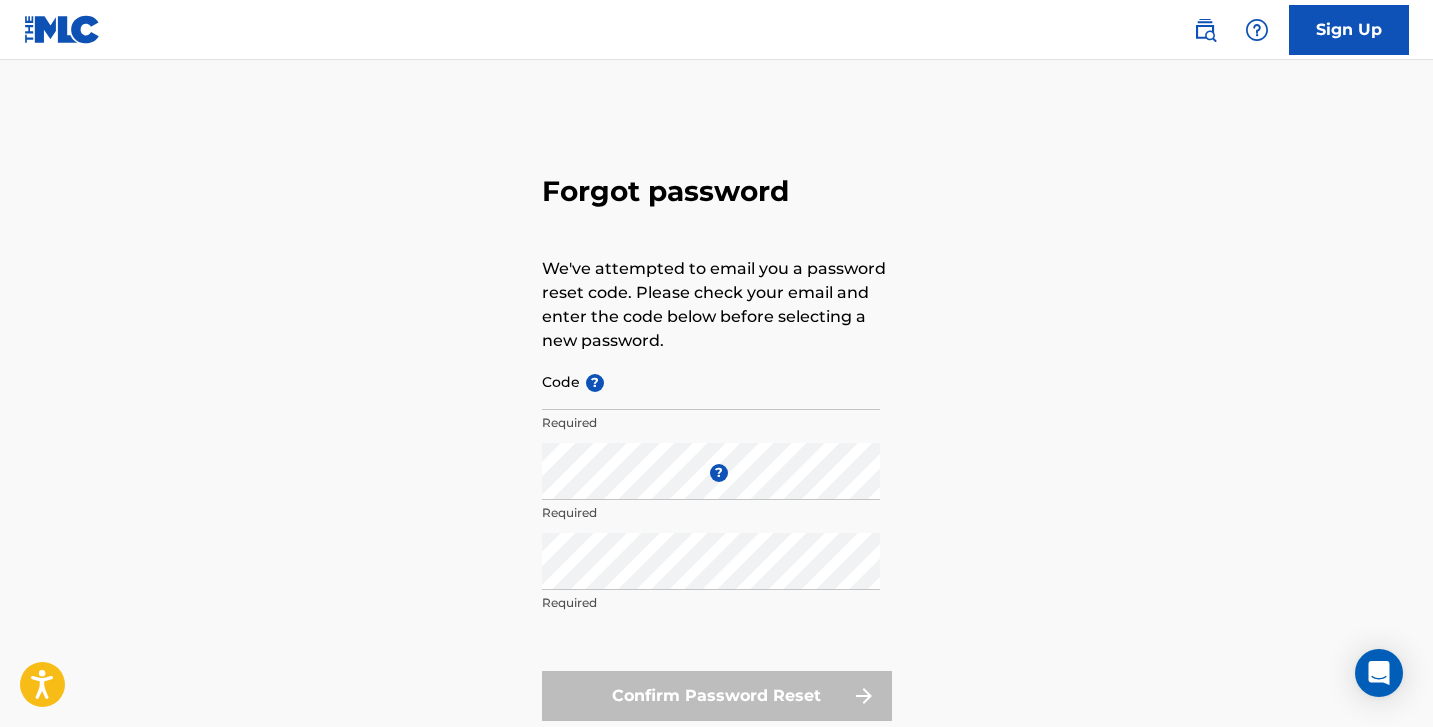 click on "Code ?" at bounding box center (711, 381) 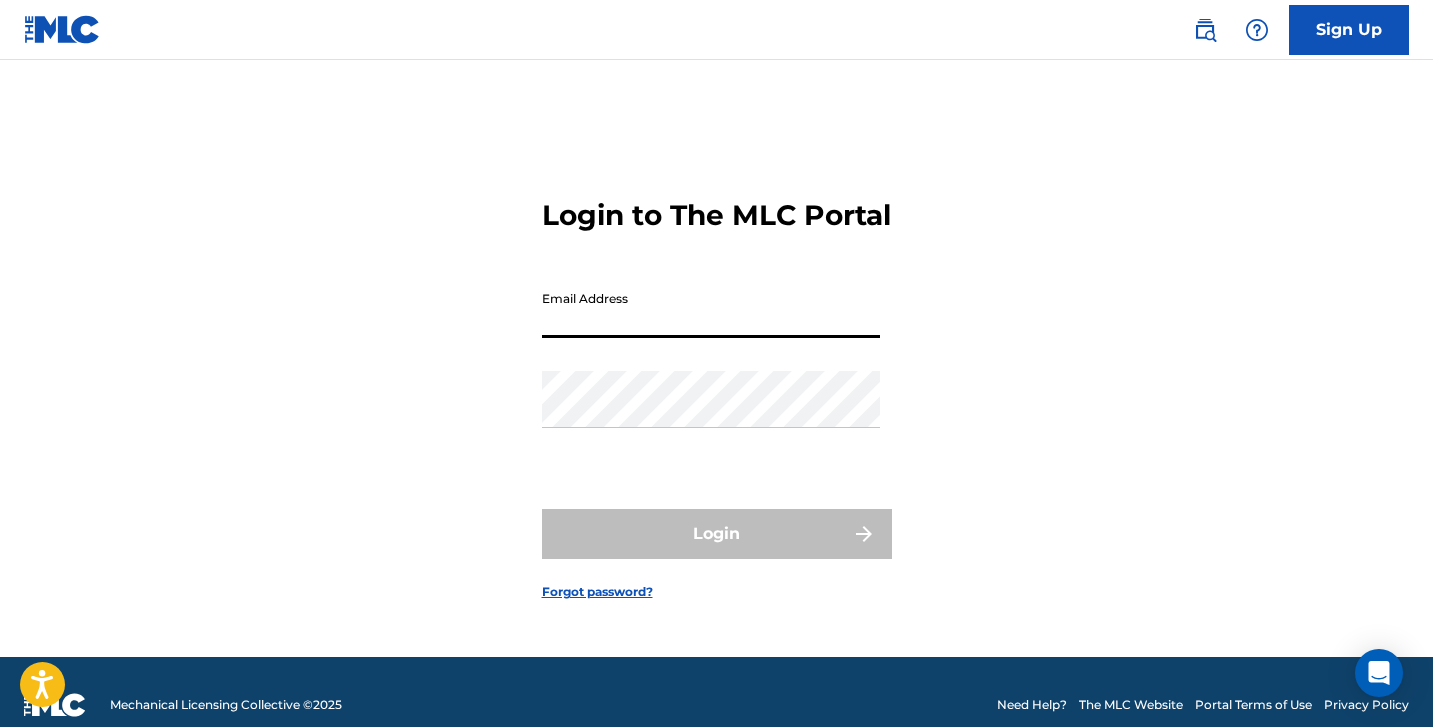 click on "Forgot password?" at bounding box center (597, 592) 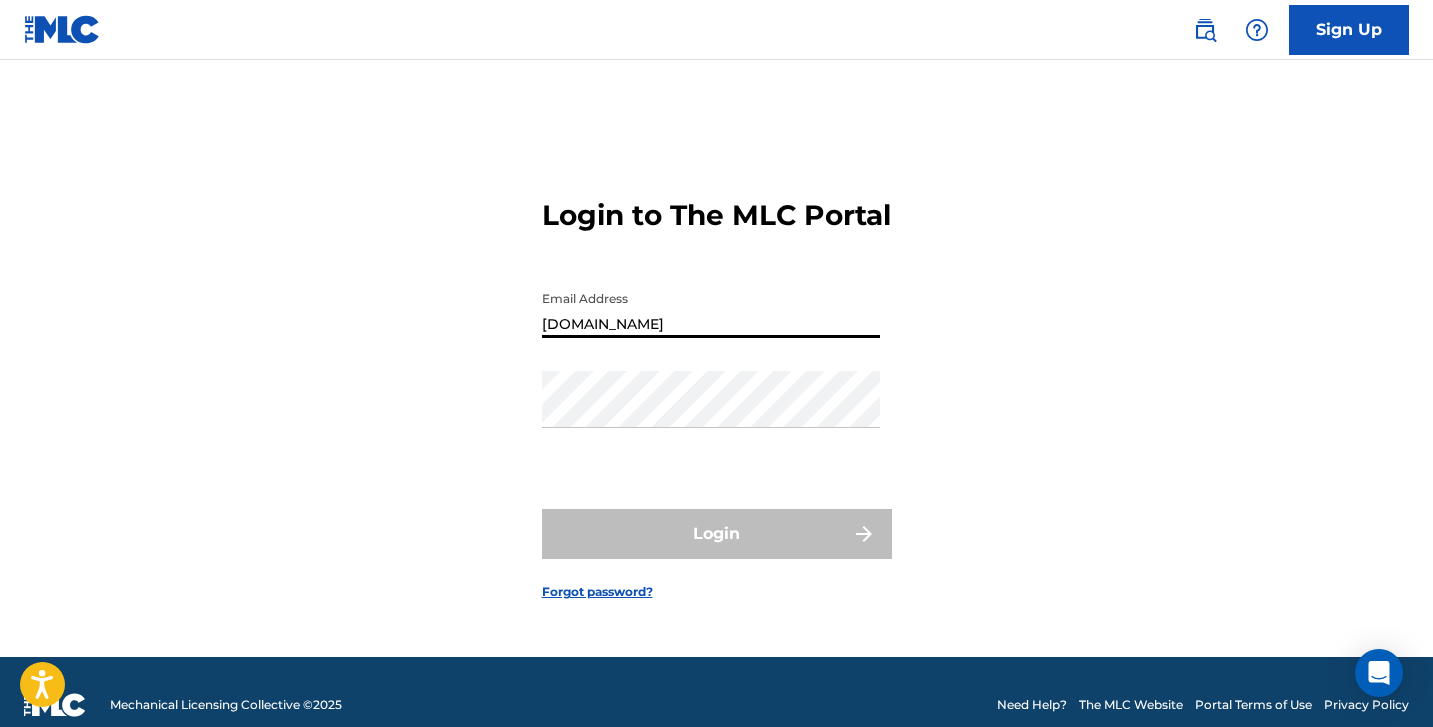 click on "[DOMAIN_NAME]" at bounding box center (711, 309) 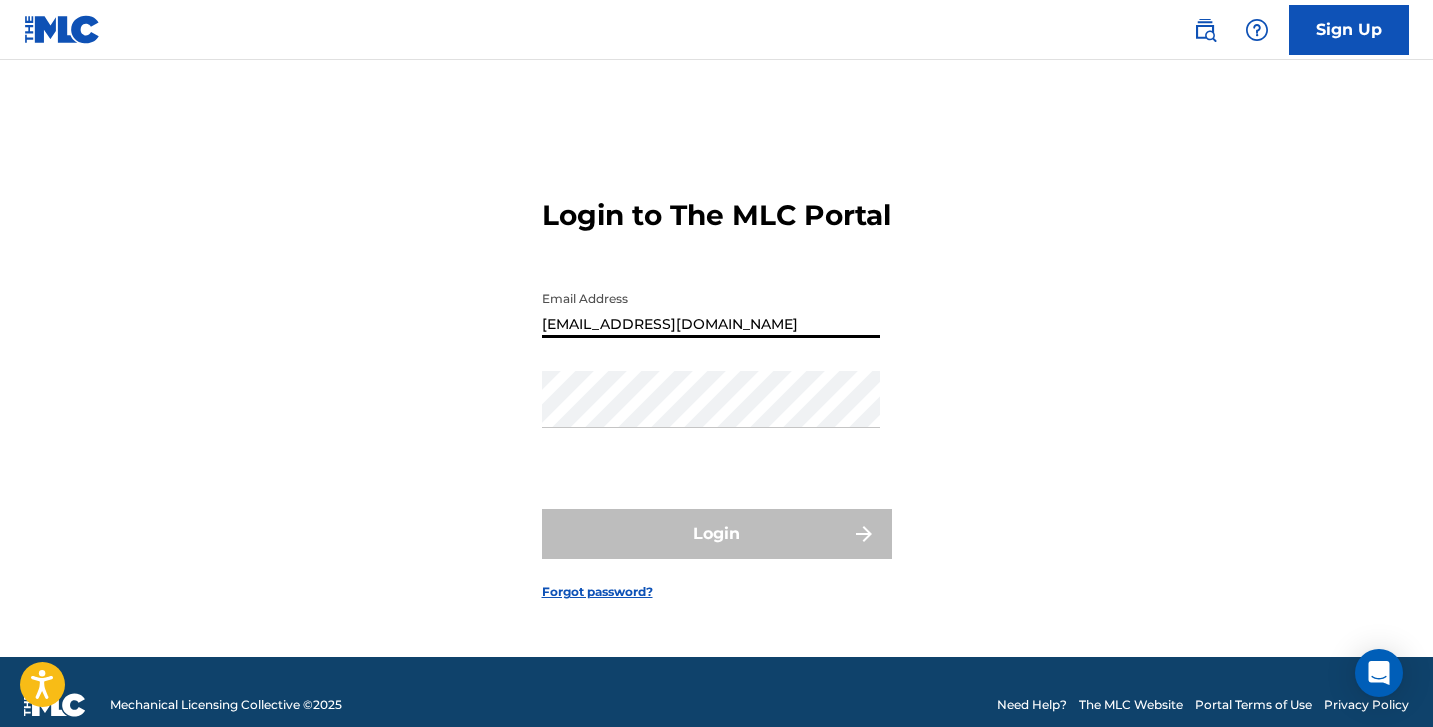 type on "[EMAIL_ADDRESS][DOMAIN_NAME]" 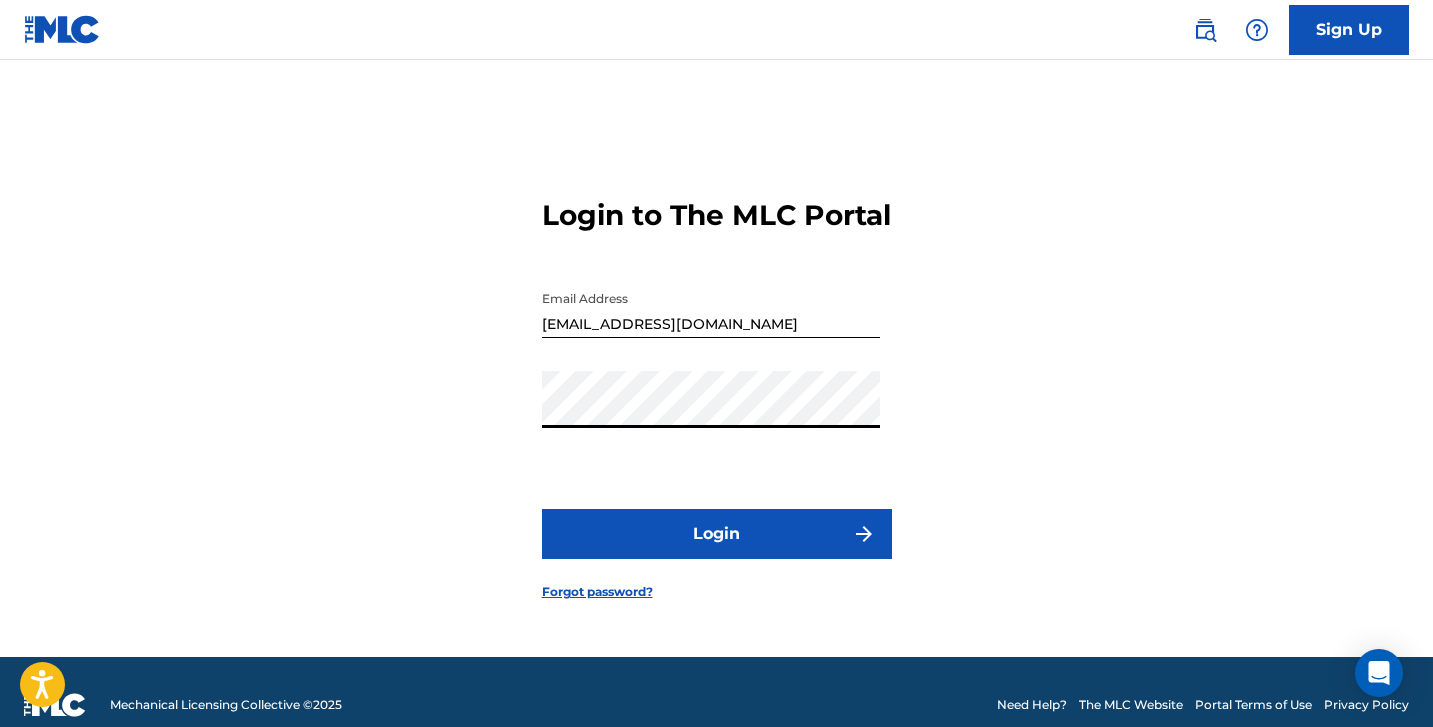click on "Login" at bounding box center [717, 534] 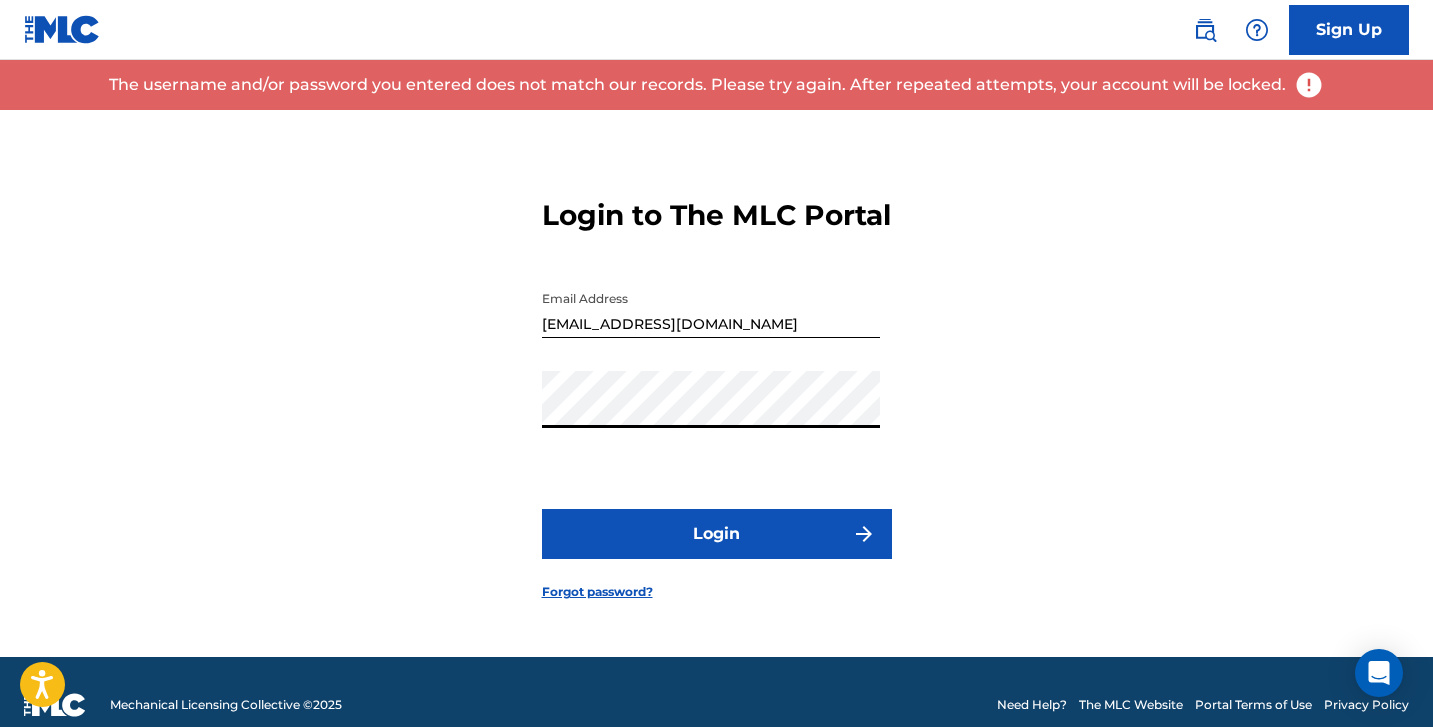 click on "Forgot password?" at bounding box center [597, 592] 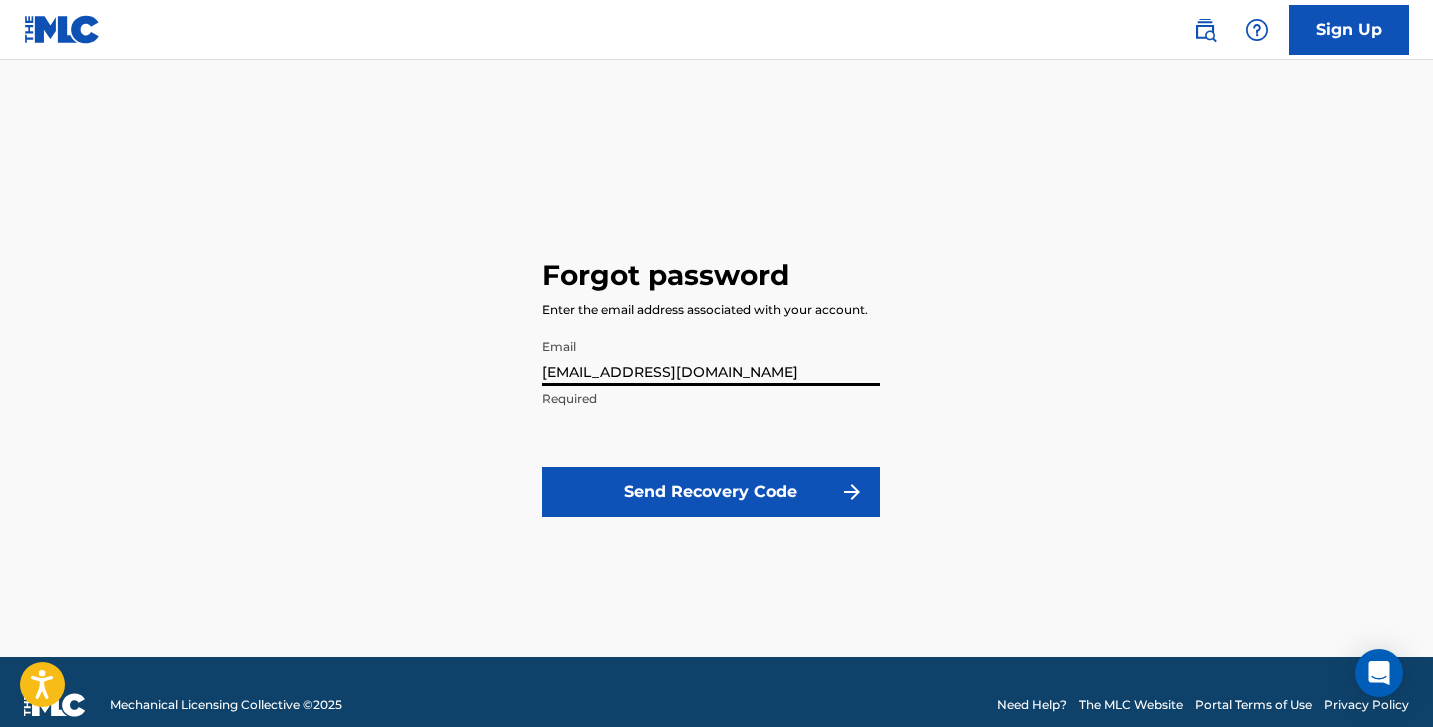 type on "[EMAIL_ADDRESS][DOMAIN_NAME]" 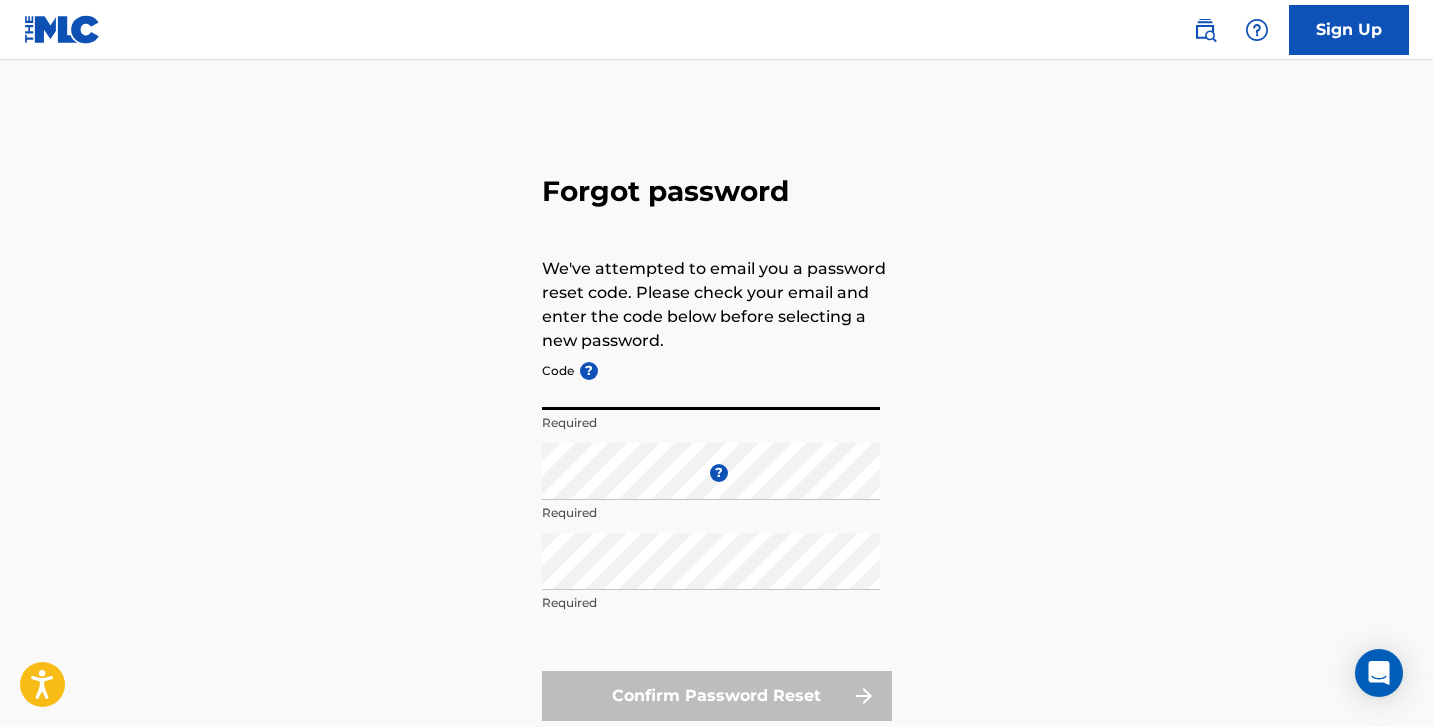 click on "Code ?" at bounding box center [711, 381] 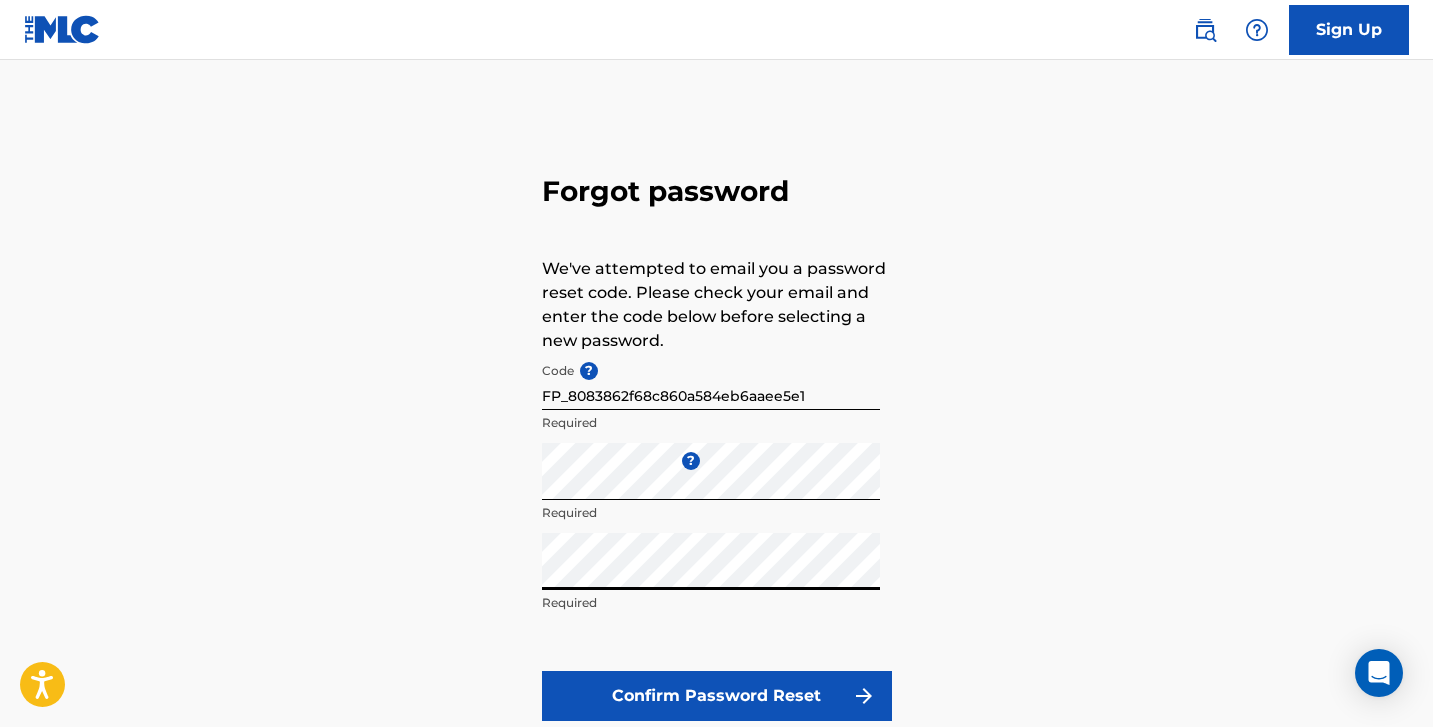 click on "Confirm Password Reset" at bounding box center (717, 696) 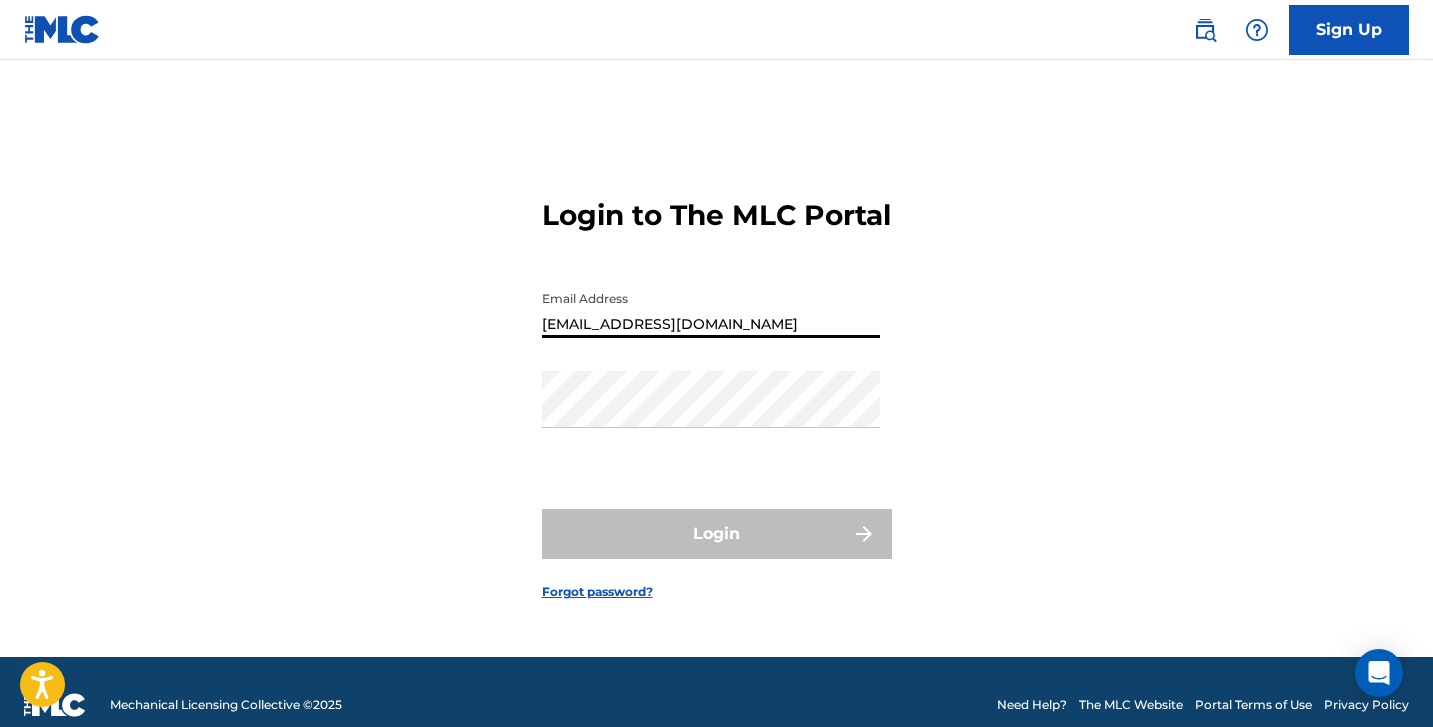 type on "[EMAIL_ADDRESS][DOMAIN_NAME]" 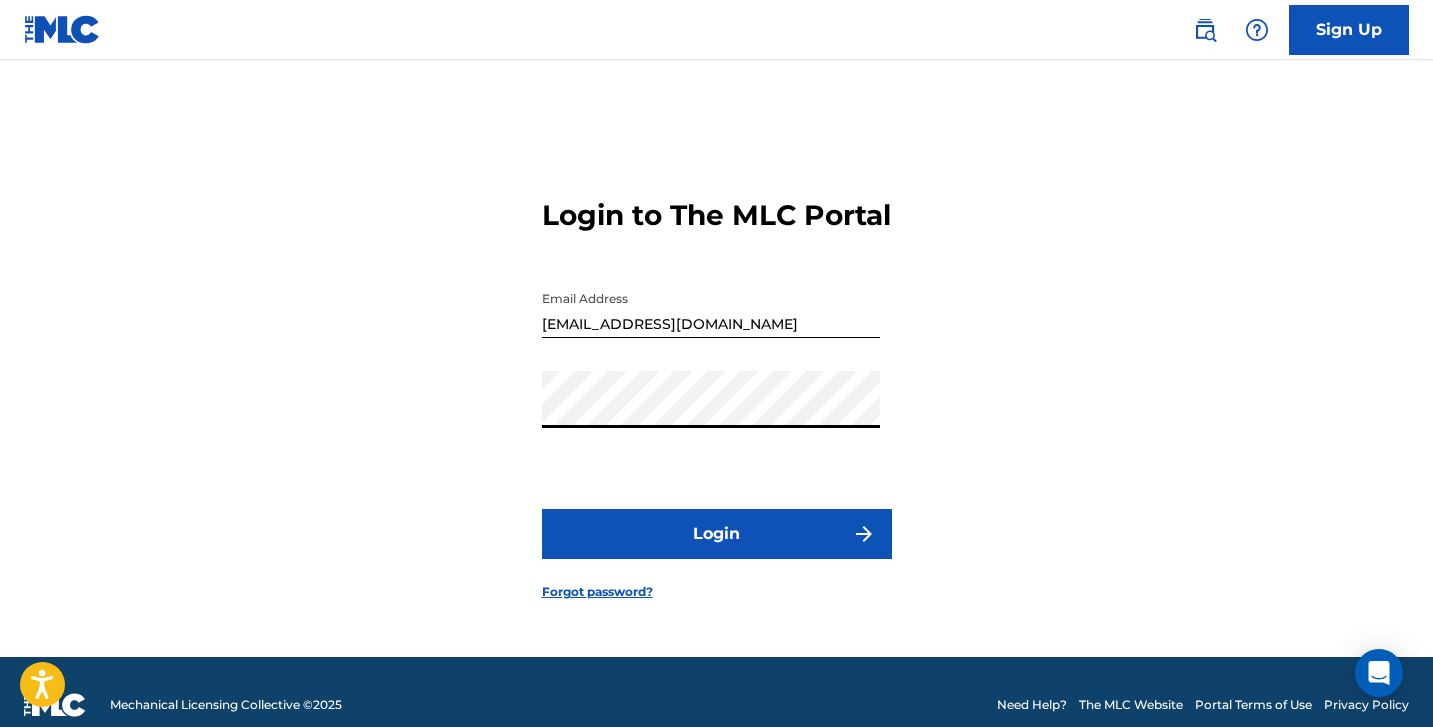 click on "Login" at bounding box center (717, 534) 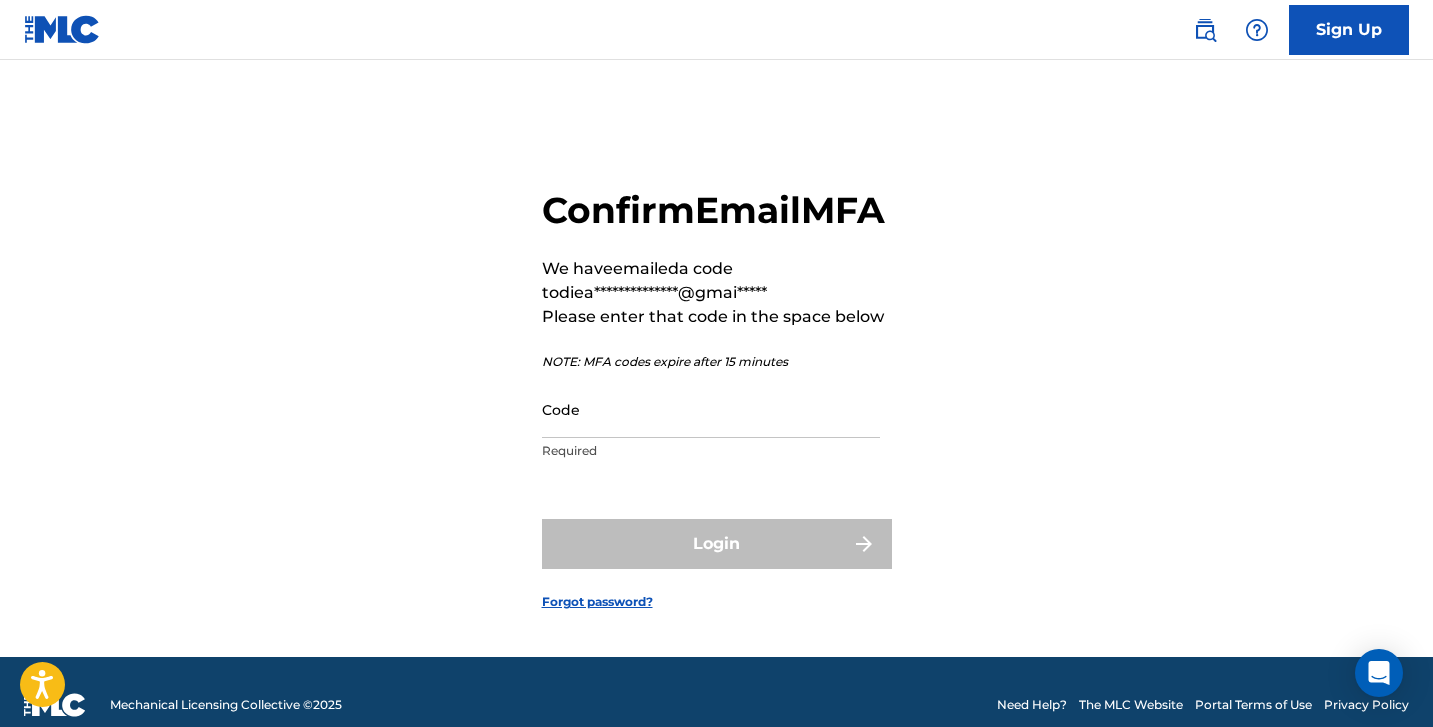 click on "Code" at bounding box center (711, 409) 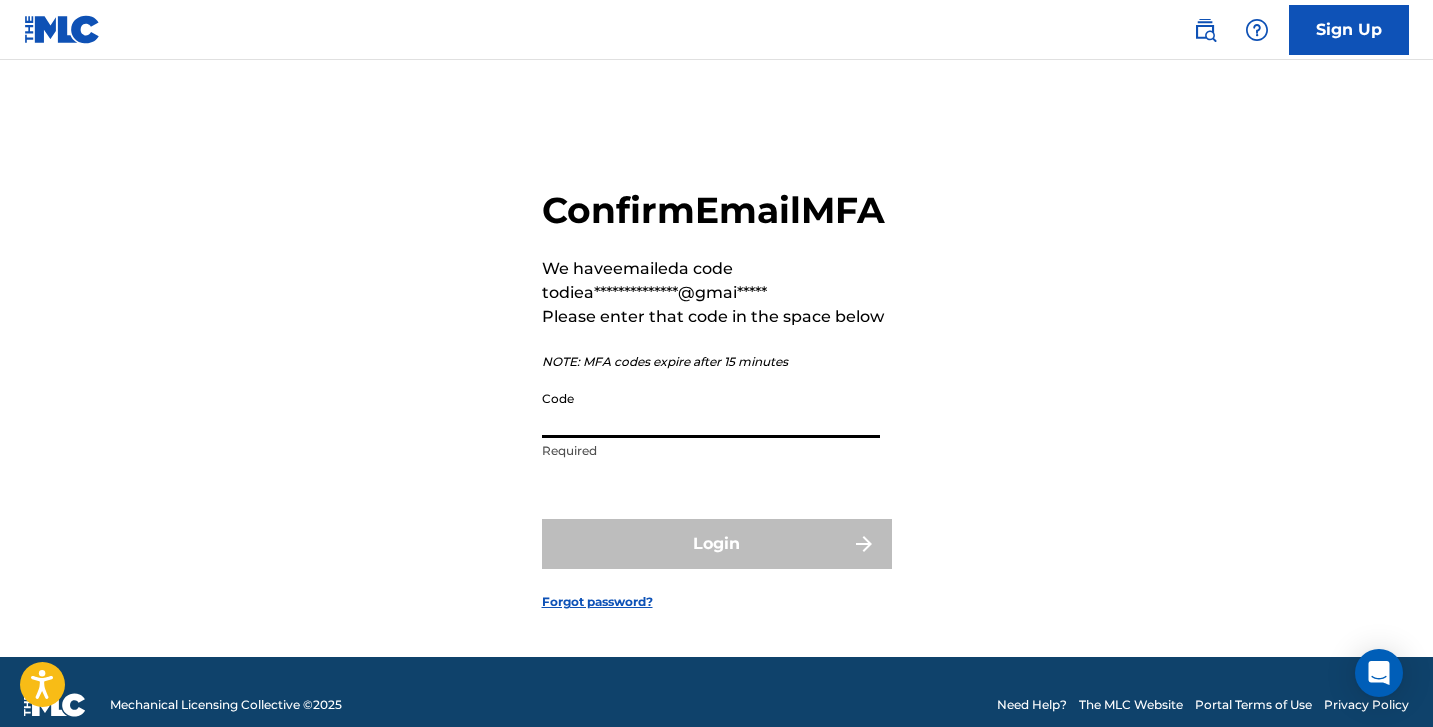click on "Code" at bounding box center (711, 409) 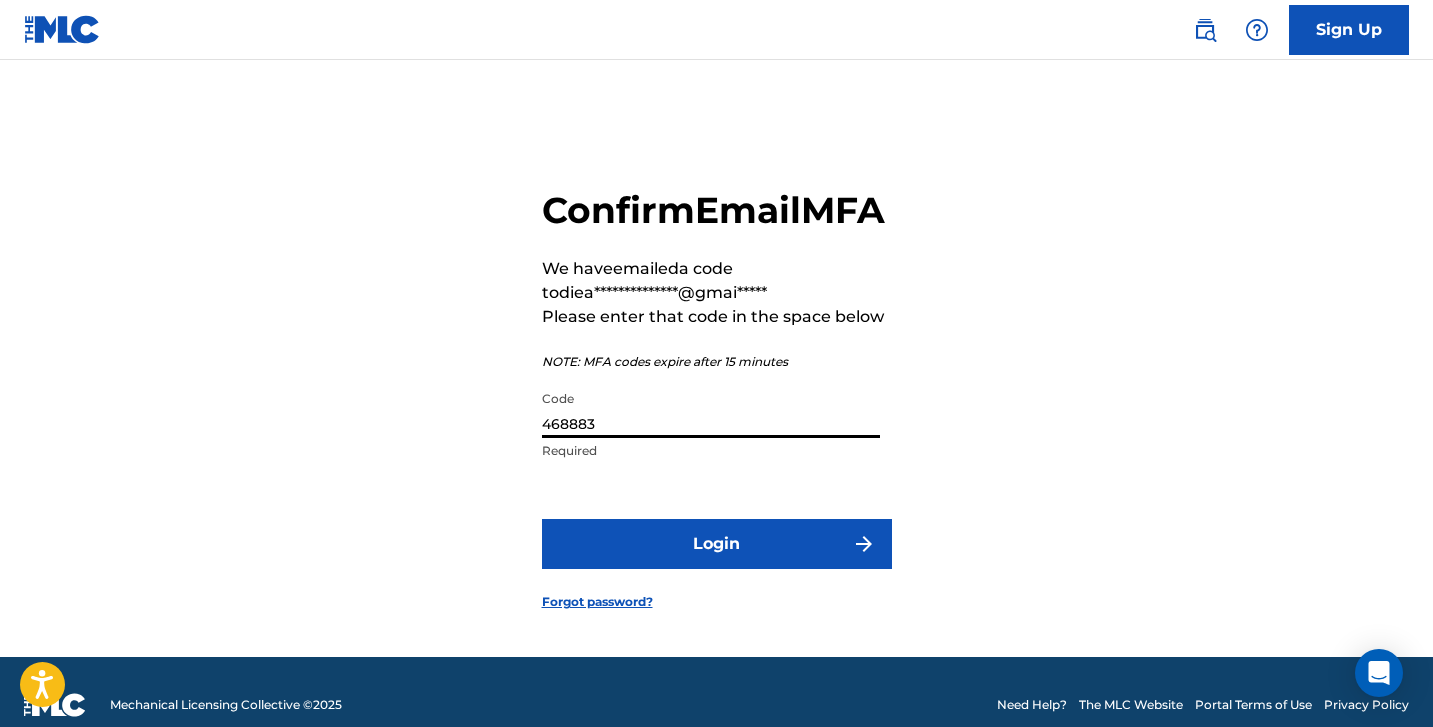 type on "468883" 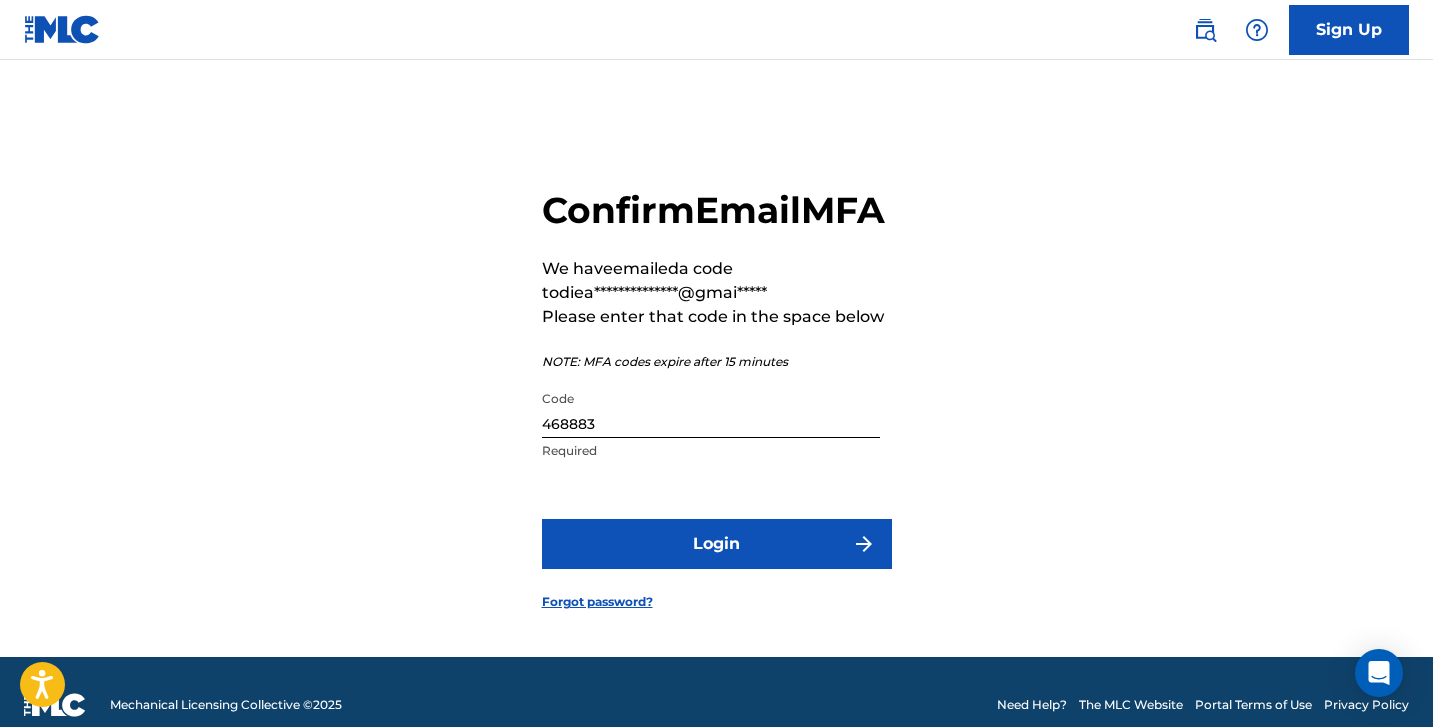 click on "Login" at bounding box center [717, 544] 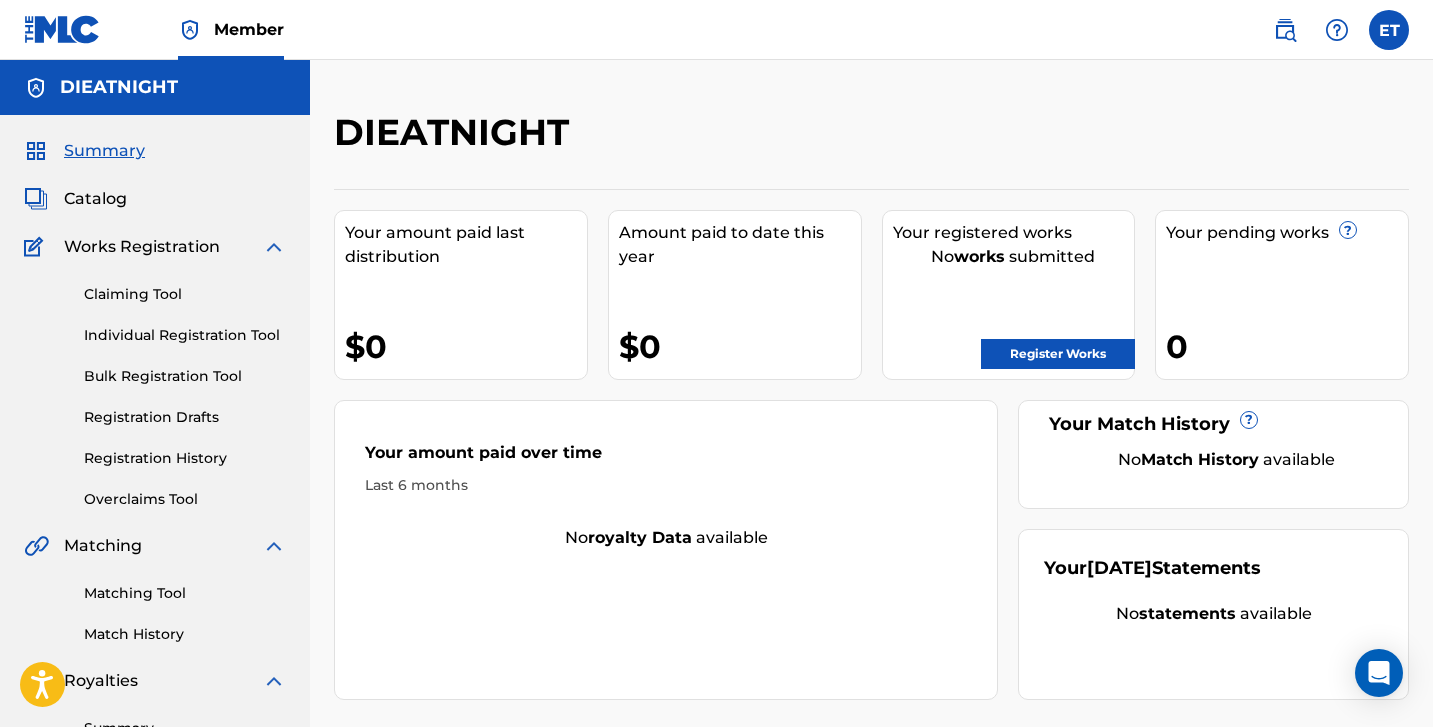 scroll, scrollTop: 0, scrollLeft: 0, axis: both 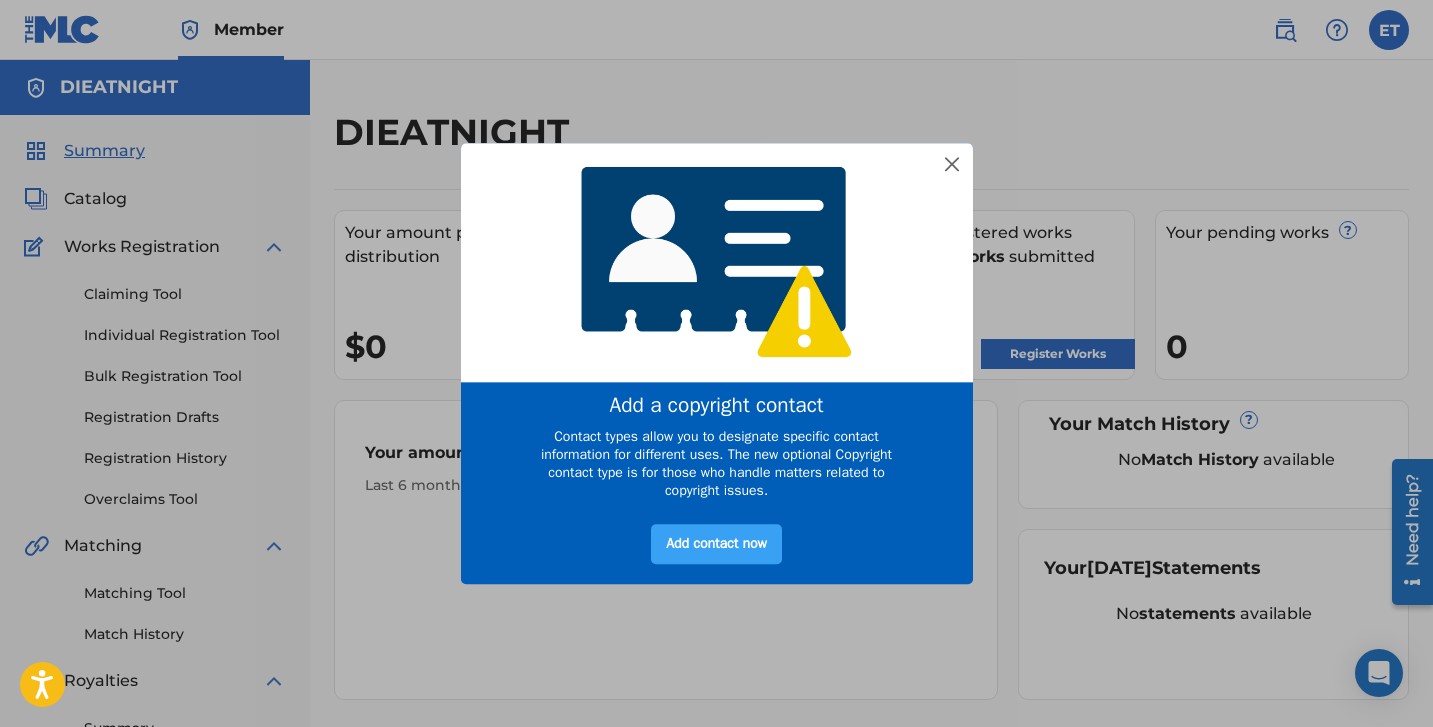 click on "Add contact now" at bounding box center [716, 545] 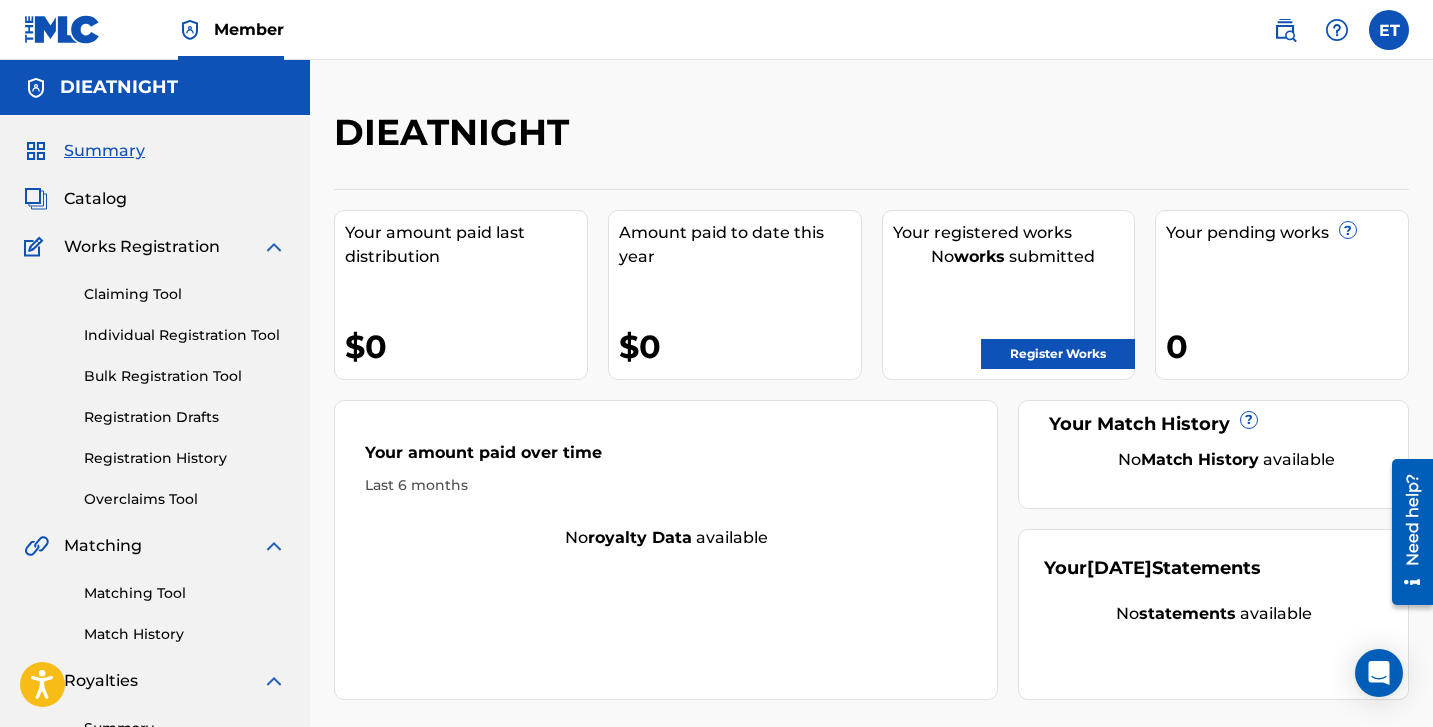 scroll, scrollTop: 0, scrollLeft: 0, axis: both 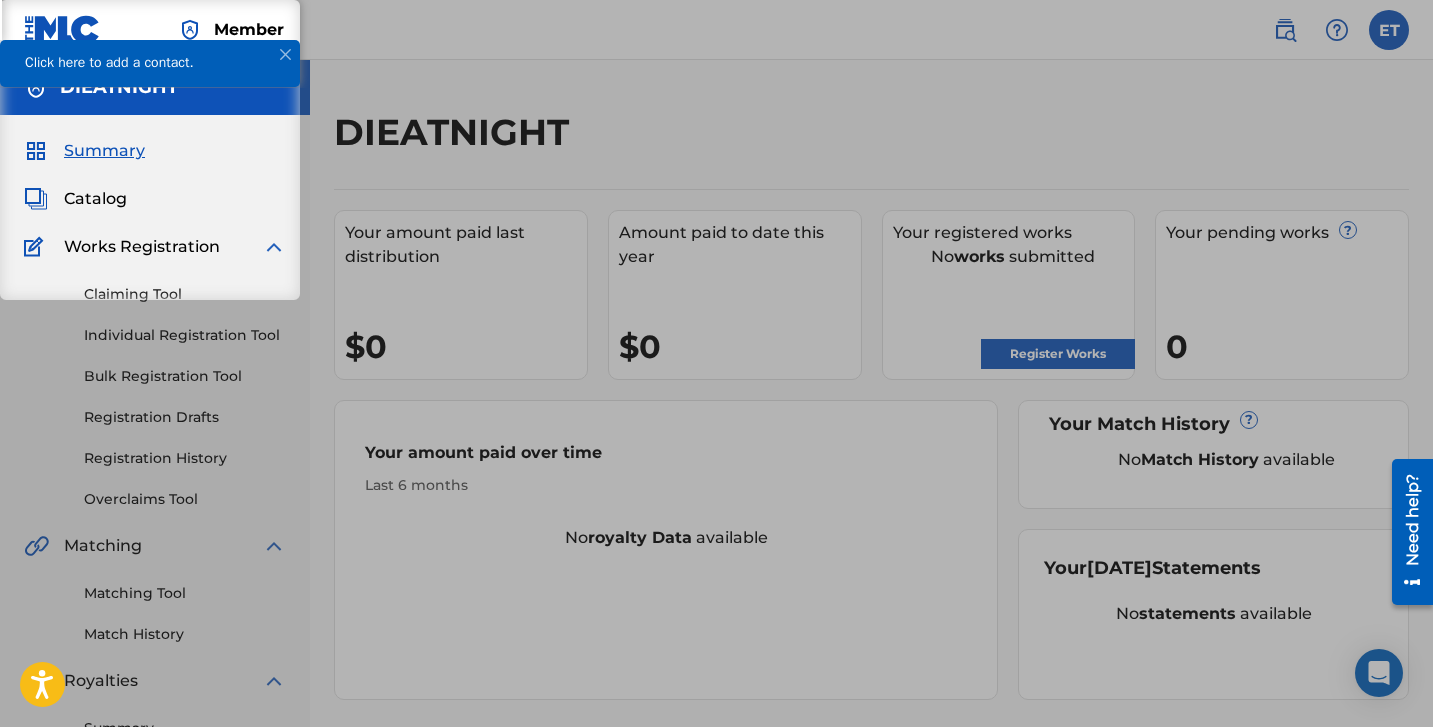 click at bounding box center [150, 20] 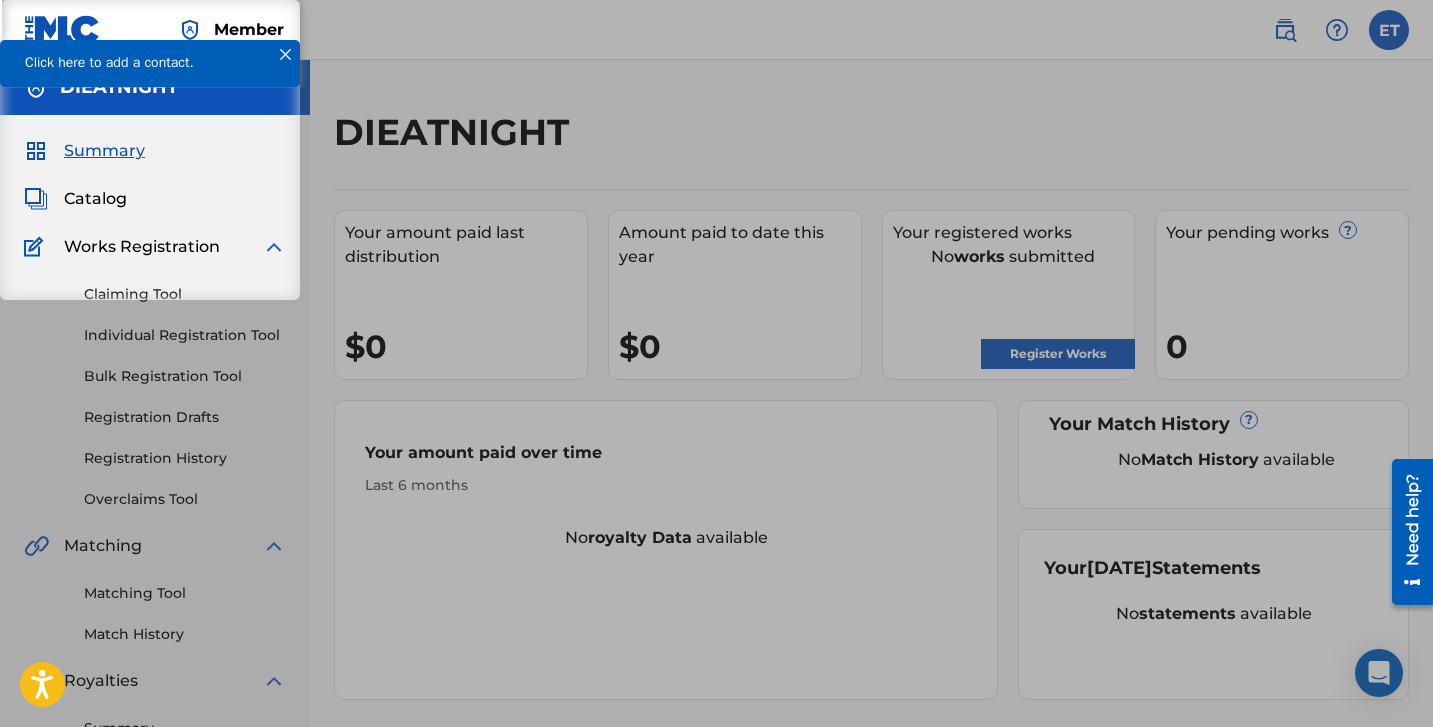 click at bounding box center [285, 54] 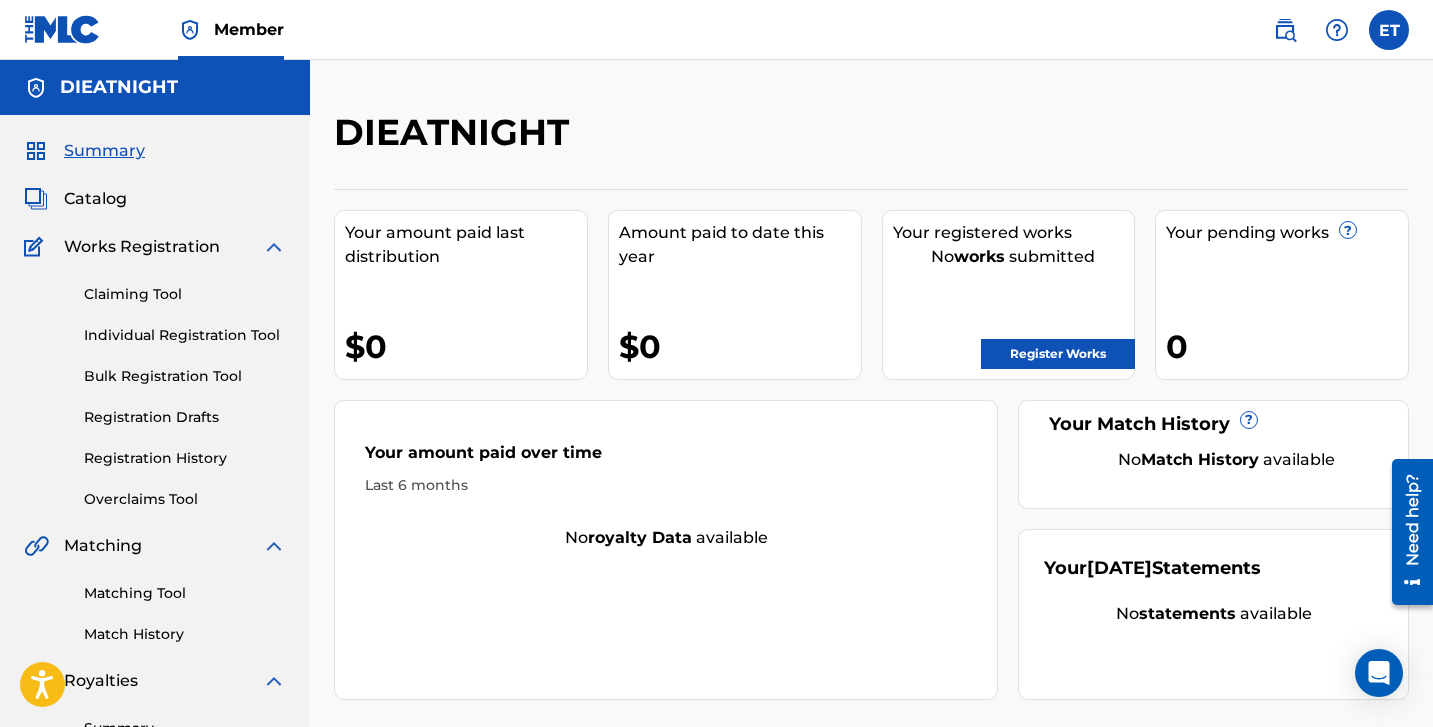 click on "Register Works" at bounding box center [1058, 354] 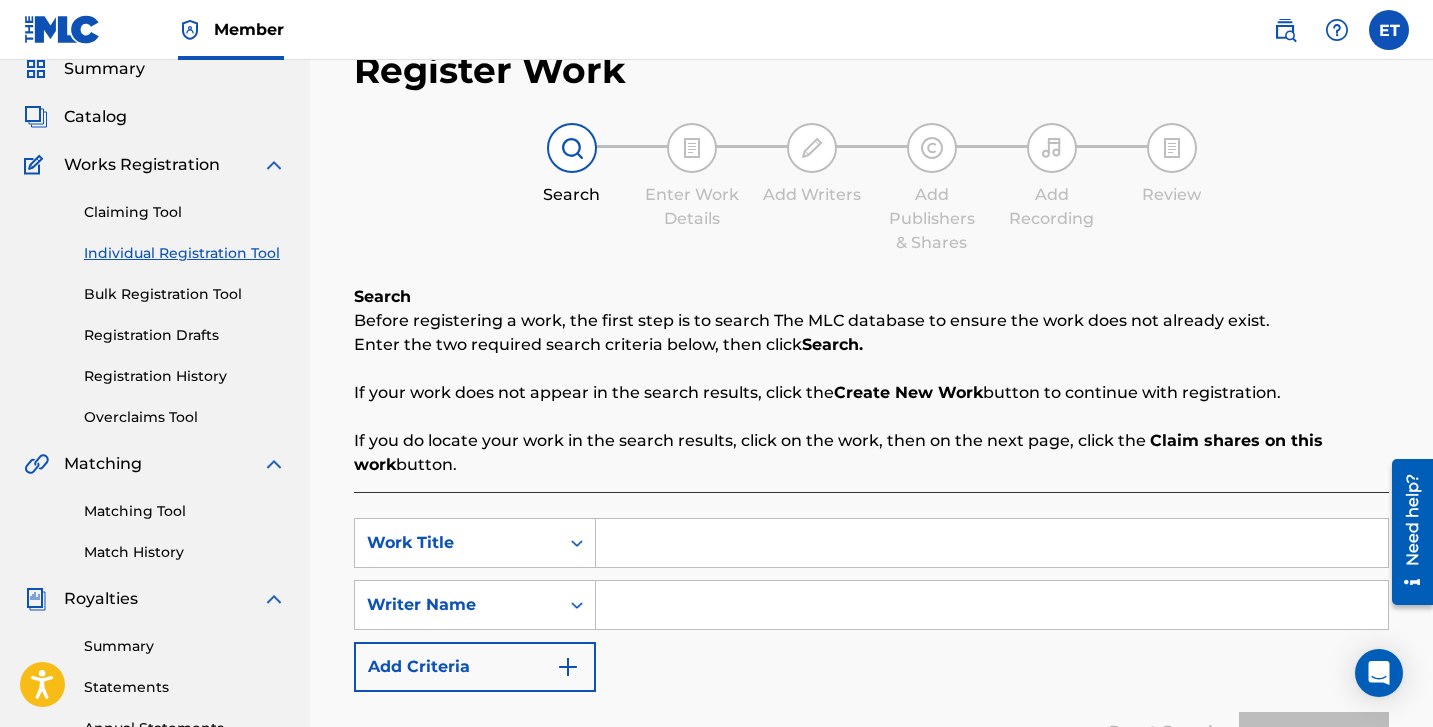 scroll, scrollTop: 207, scrollLeft: 0, axis: vertical 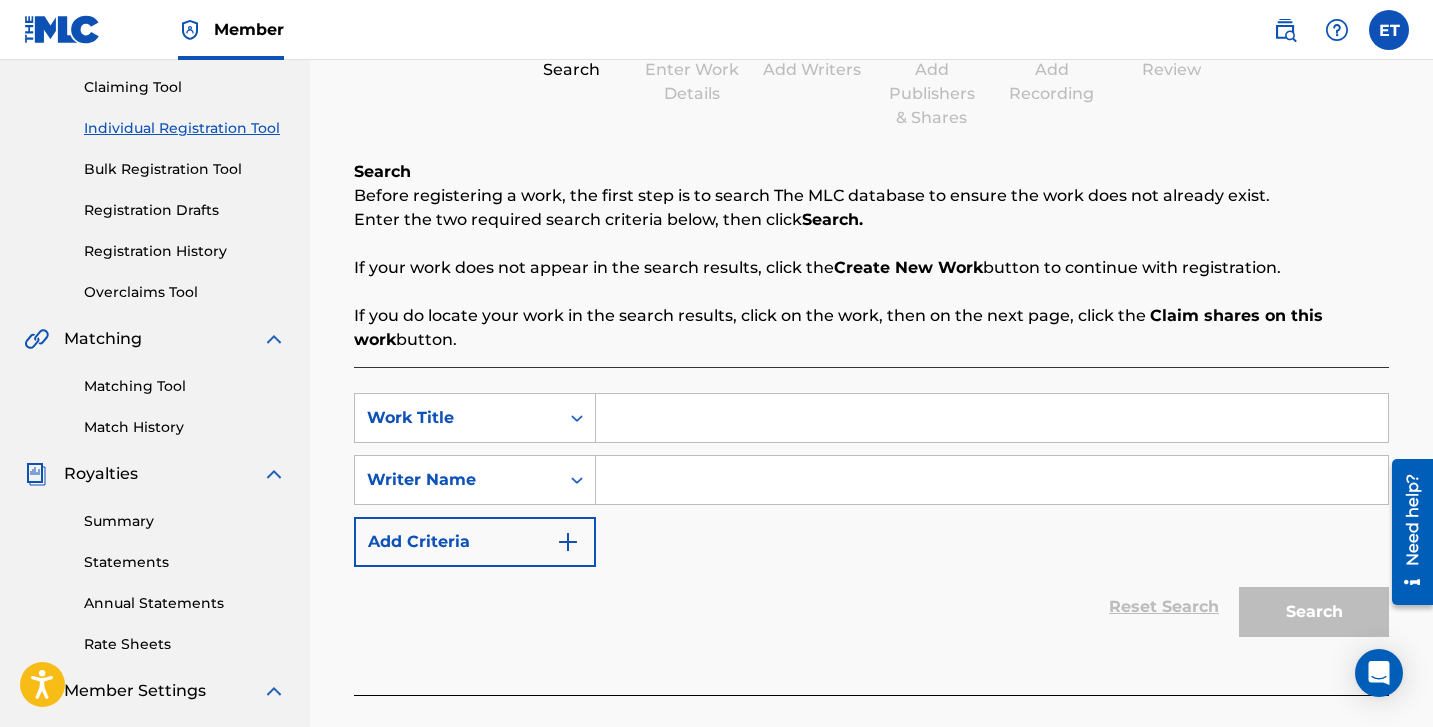click at bounding box center (992, 418) 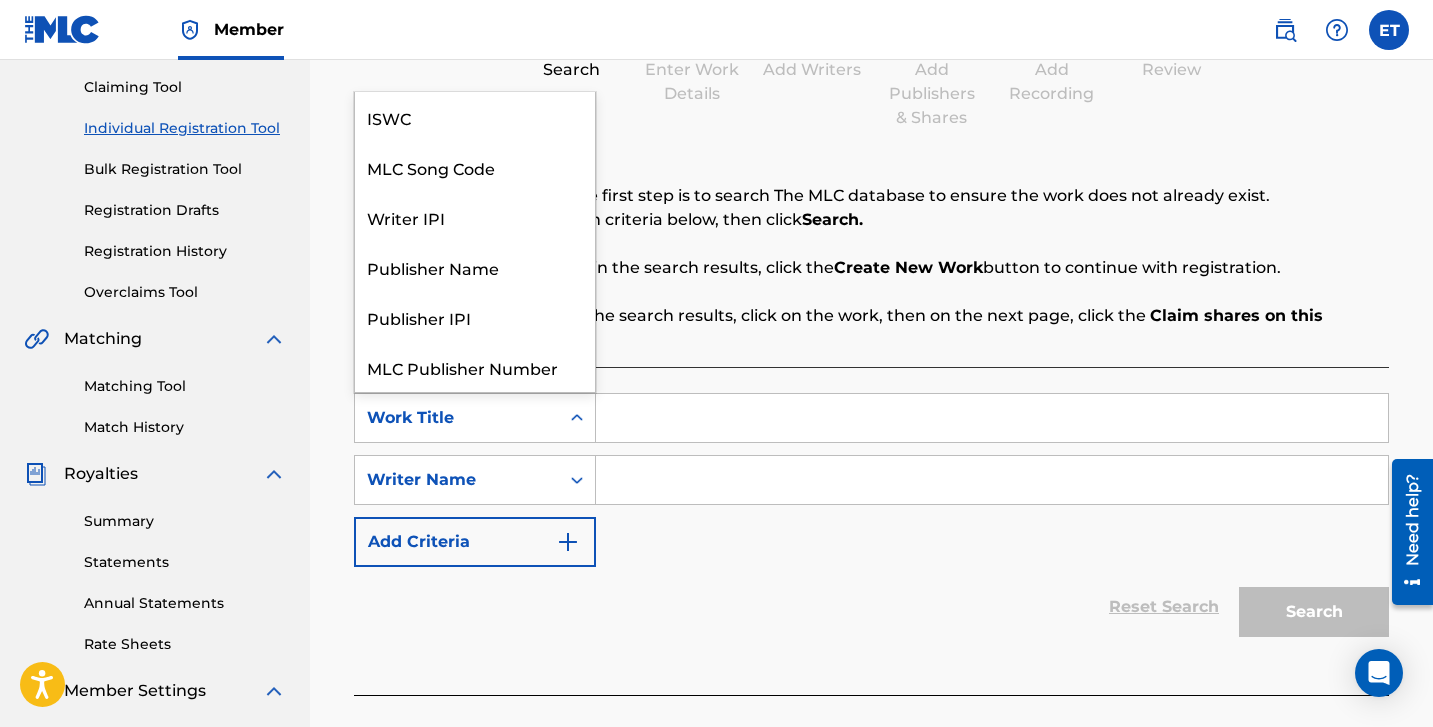 click at bounding box center [577, 418] 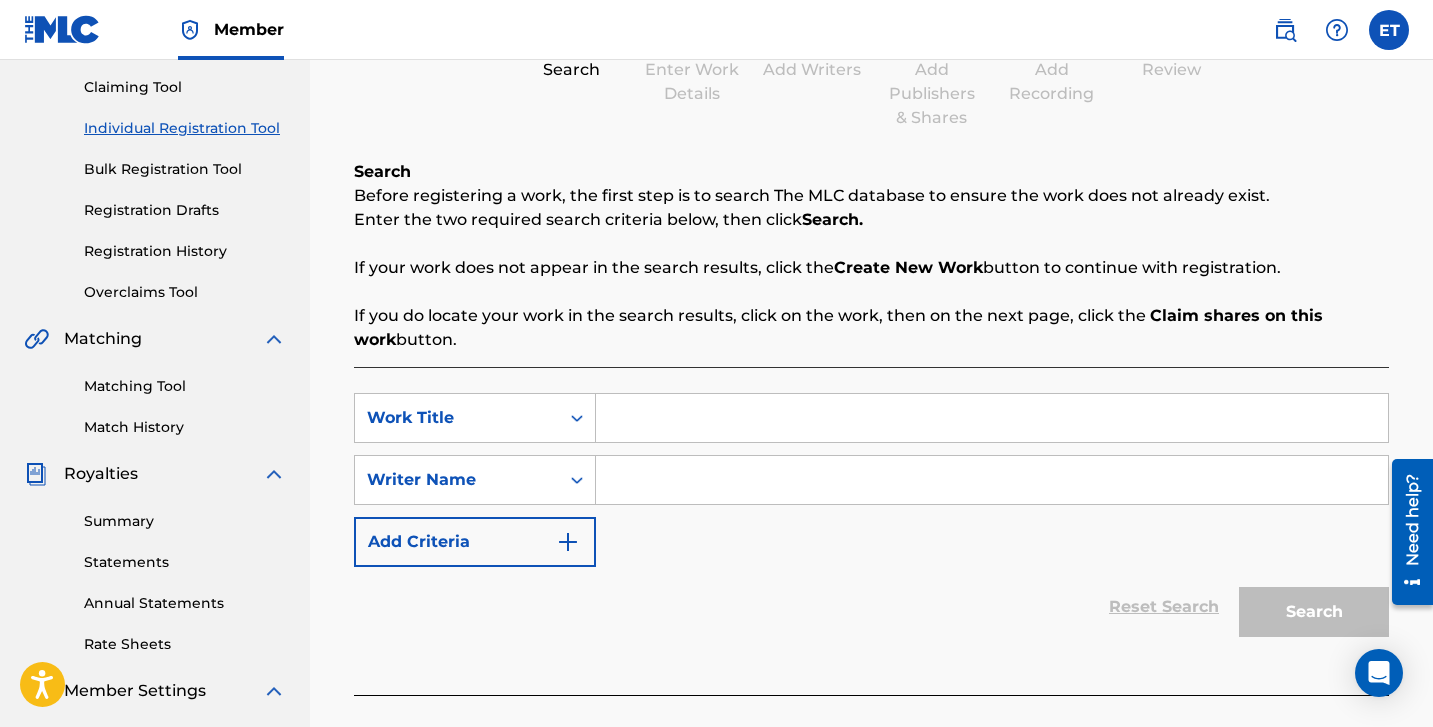 click on "SearchWithCriteria6368cbe8-c0b2-4e8b-ba89-6aa2fecd07f9 Work Title SearchWithCriteria668fc0c9-bb10-4bd5-bbc6-4ad4cae3cb7a Writer Name Add Criteria Reset Search Search" at bounding box center (871, 531) 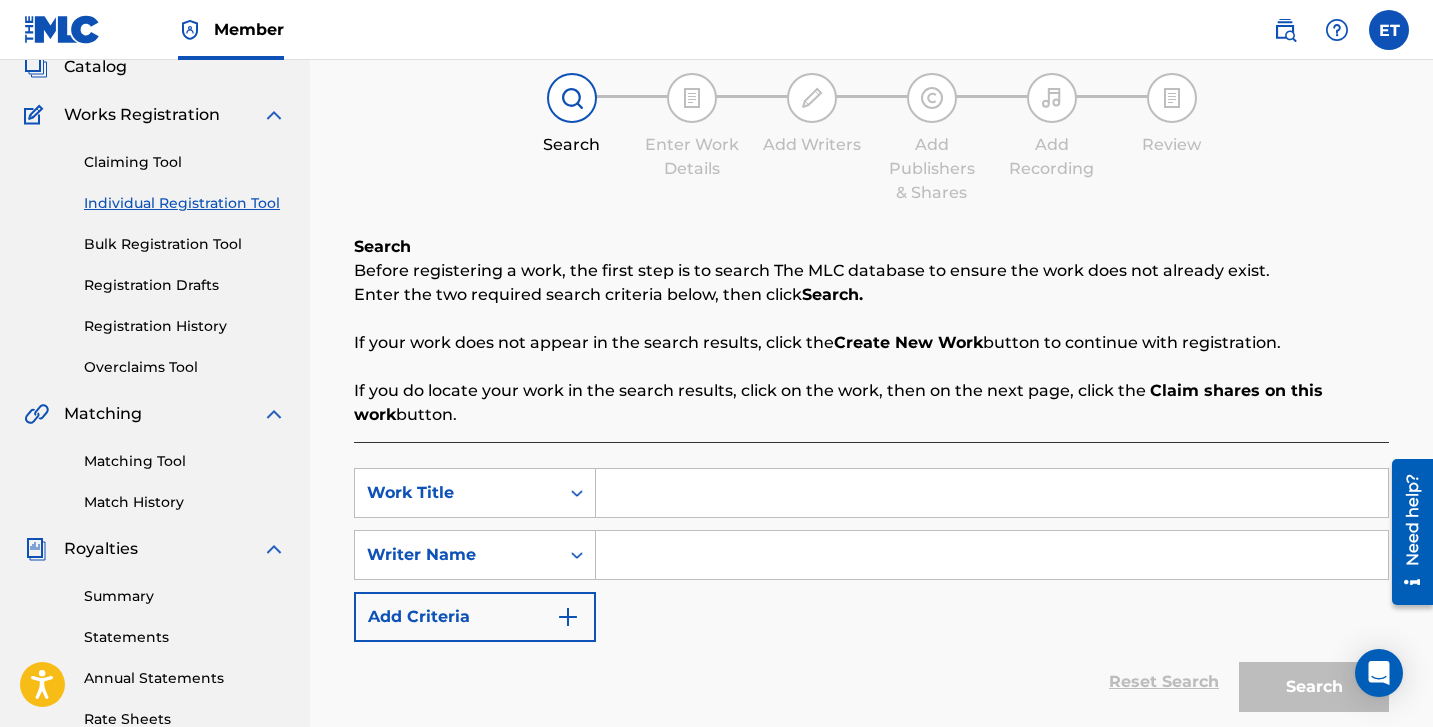 scroll, scrollTop: 153, scrollLeft: 0, axis: vertical 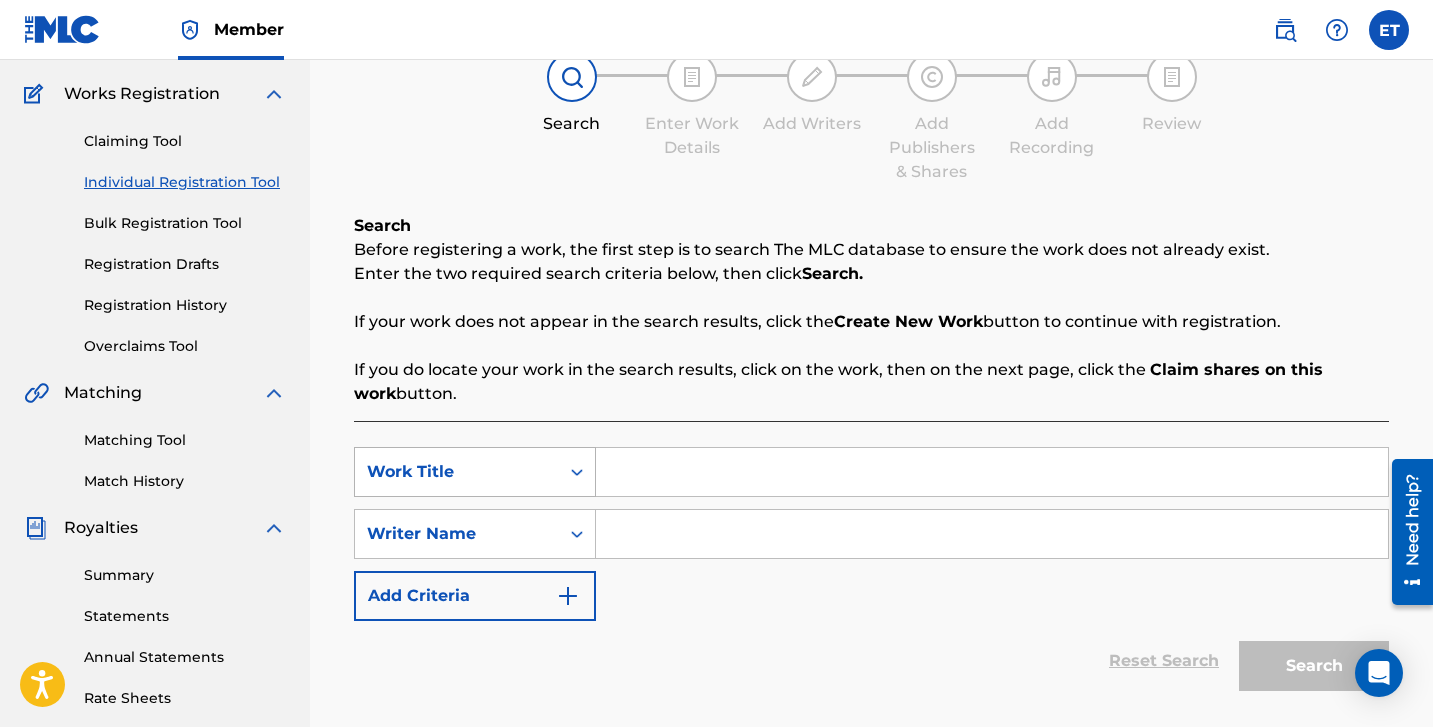 click at bounding box center (577, 472) 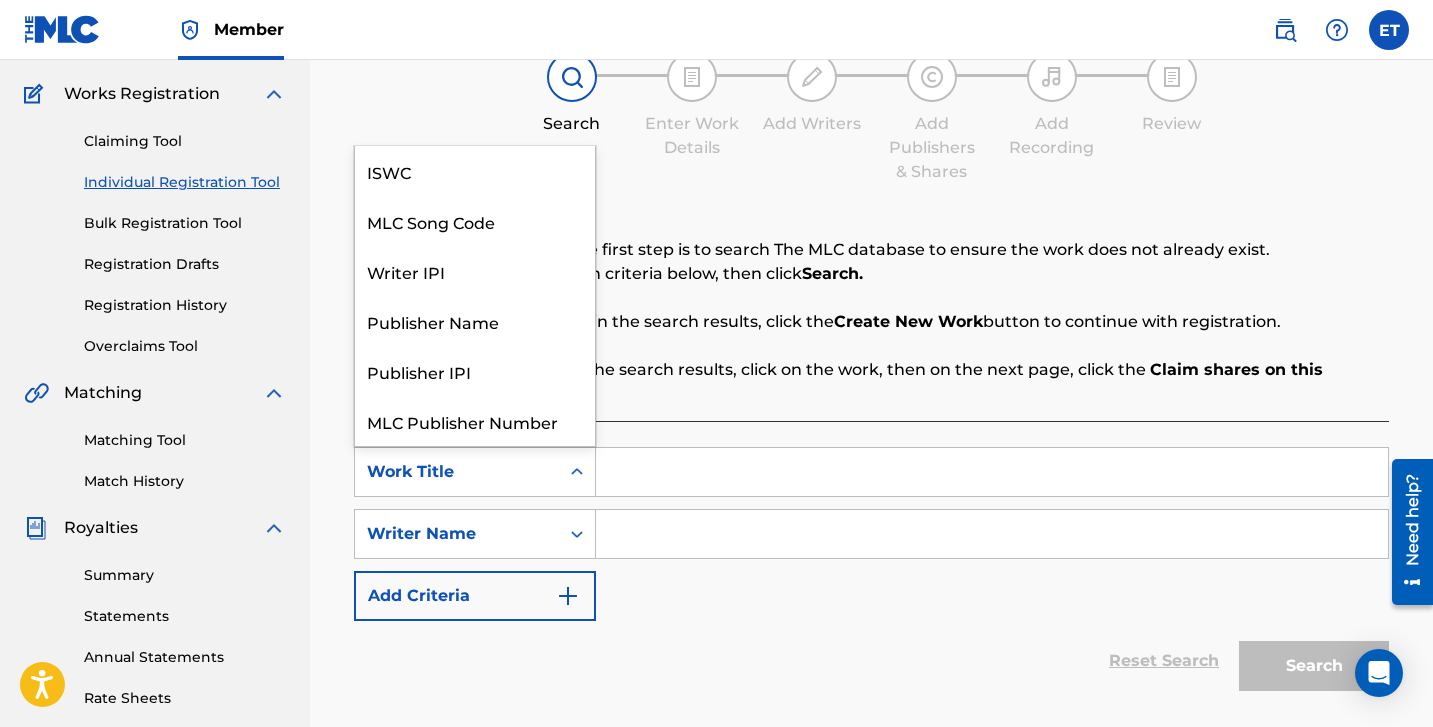 scroll, scrollTop: 50, scrollLeft: 0, axis: vertical 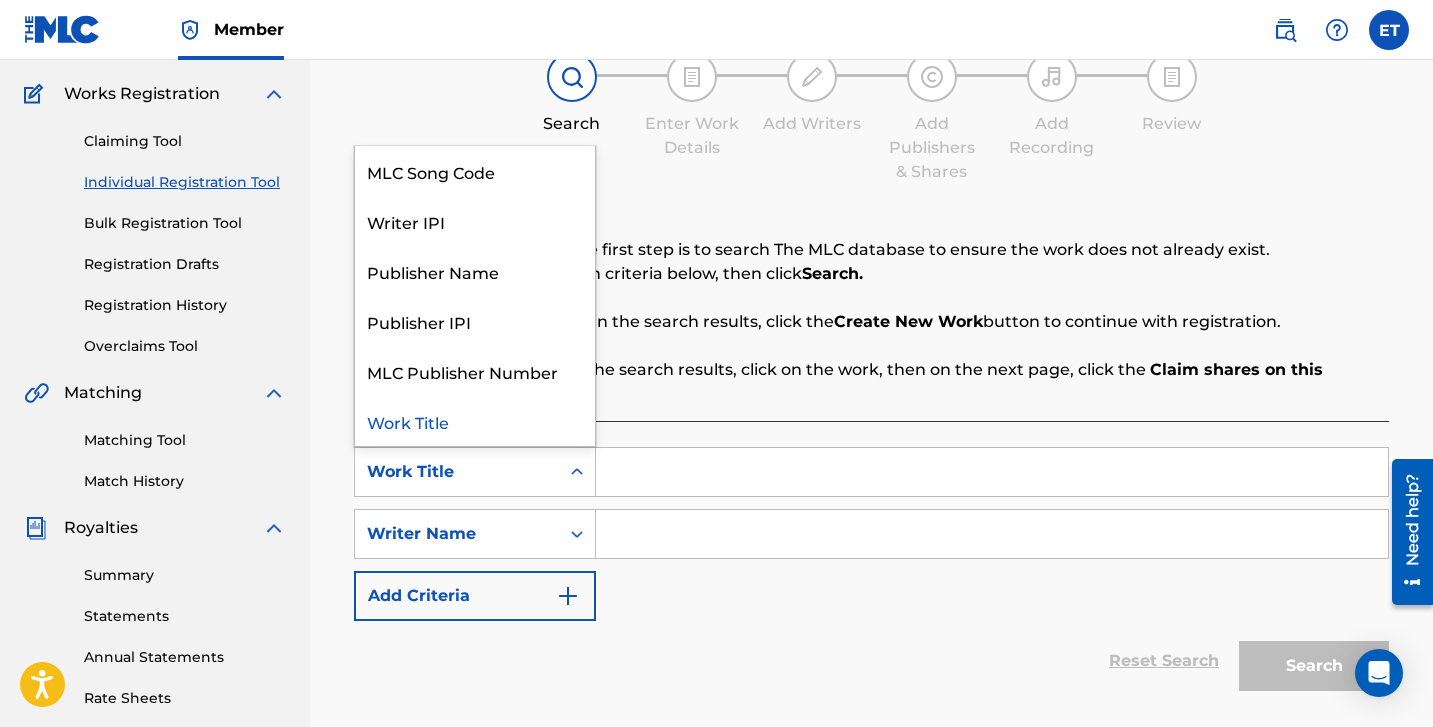 click at bounding box center (992, 472) 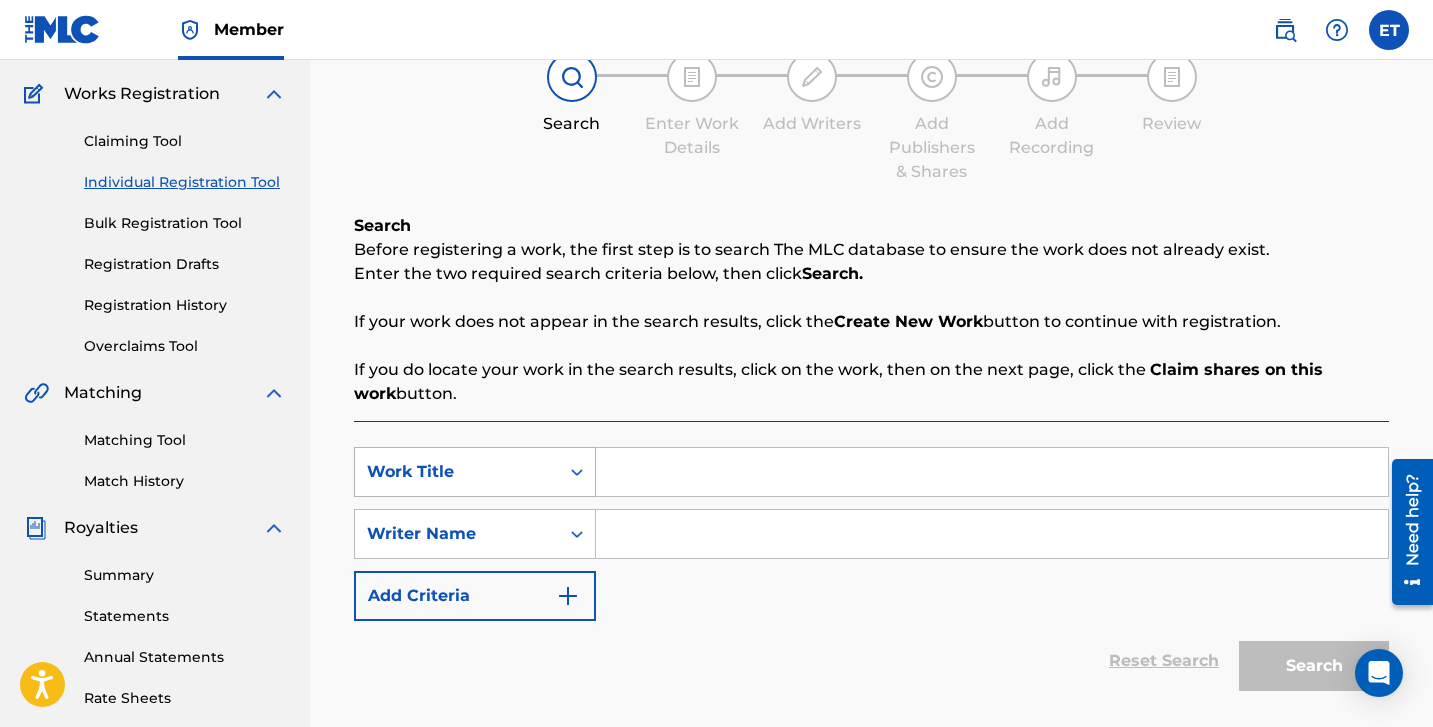 click at bounding box center (577, 472) 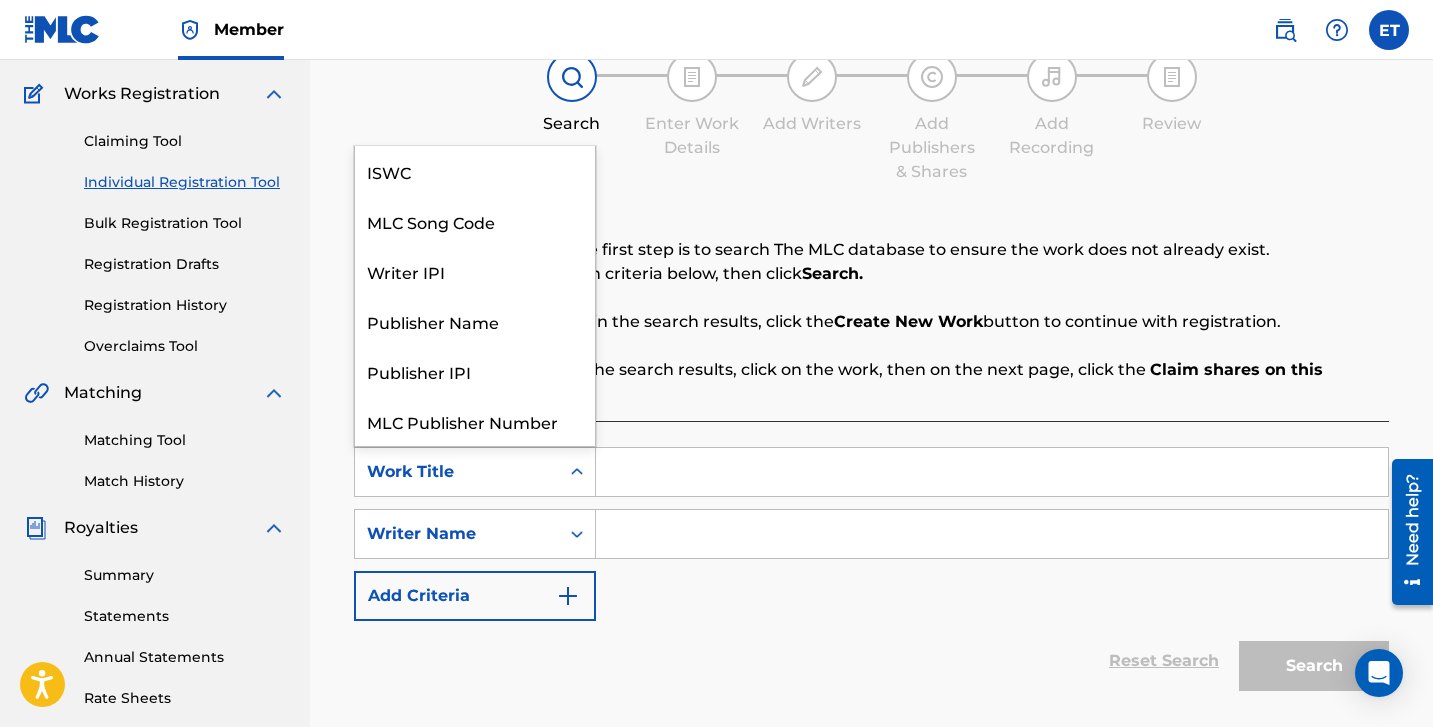 scroll, scrollTop: 50, scrollLeft: 0, axis: vertical 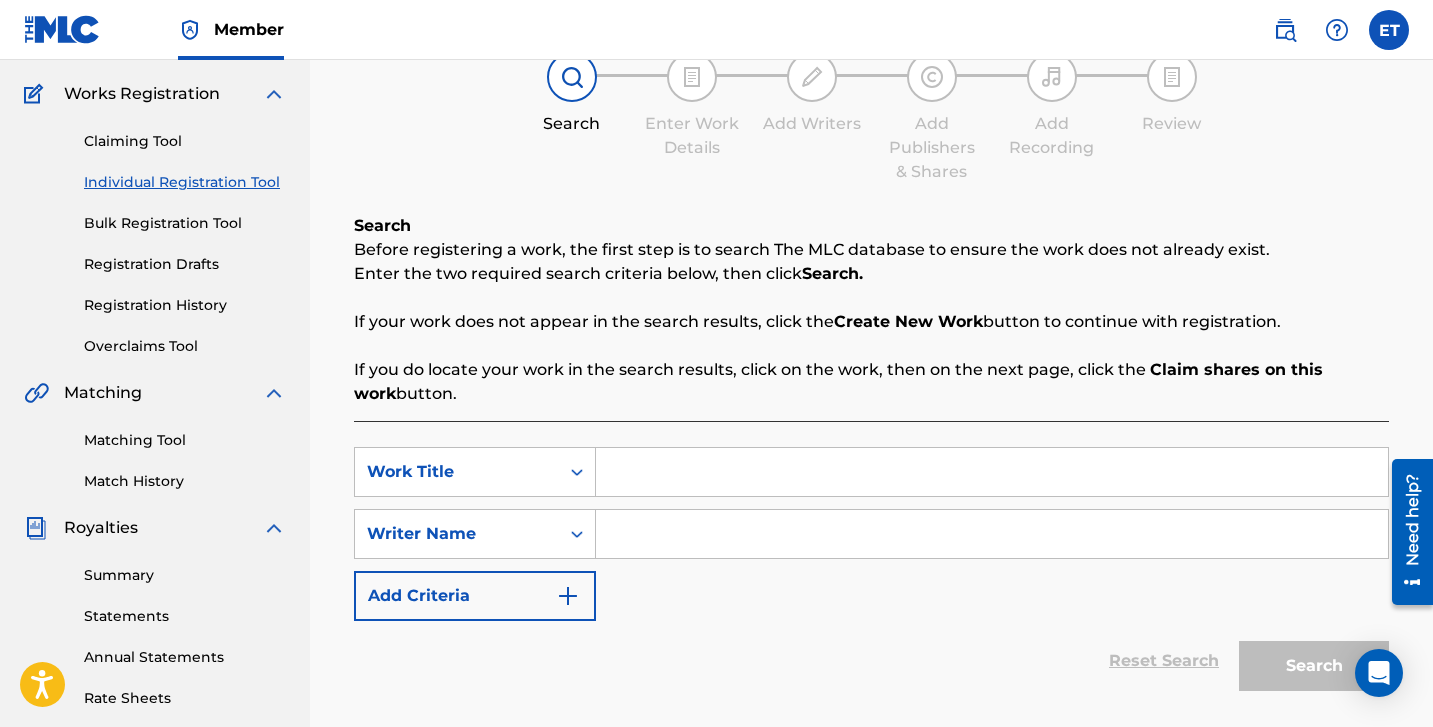 click on "If you do locate your work in the search results, click on the work, then on the next page, click the   Claim shares on this work  button." at bounding box center (871, 382) 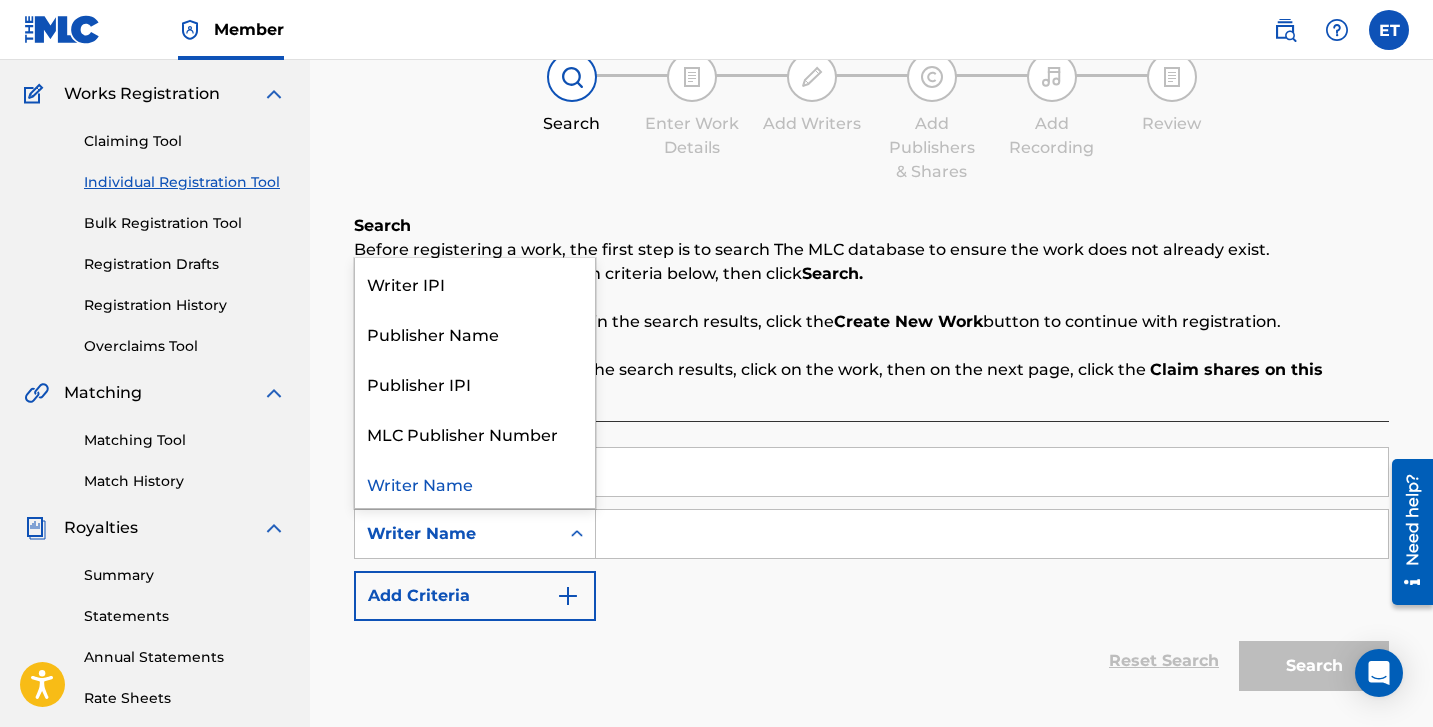 click on "Writer Name" at bounding box center (457, 534) 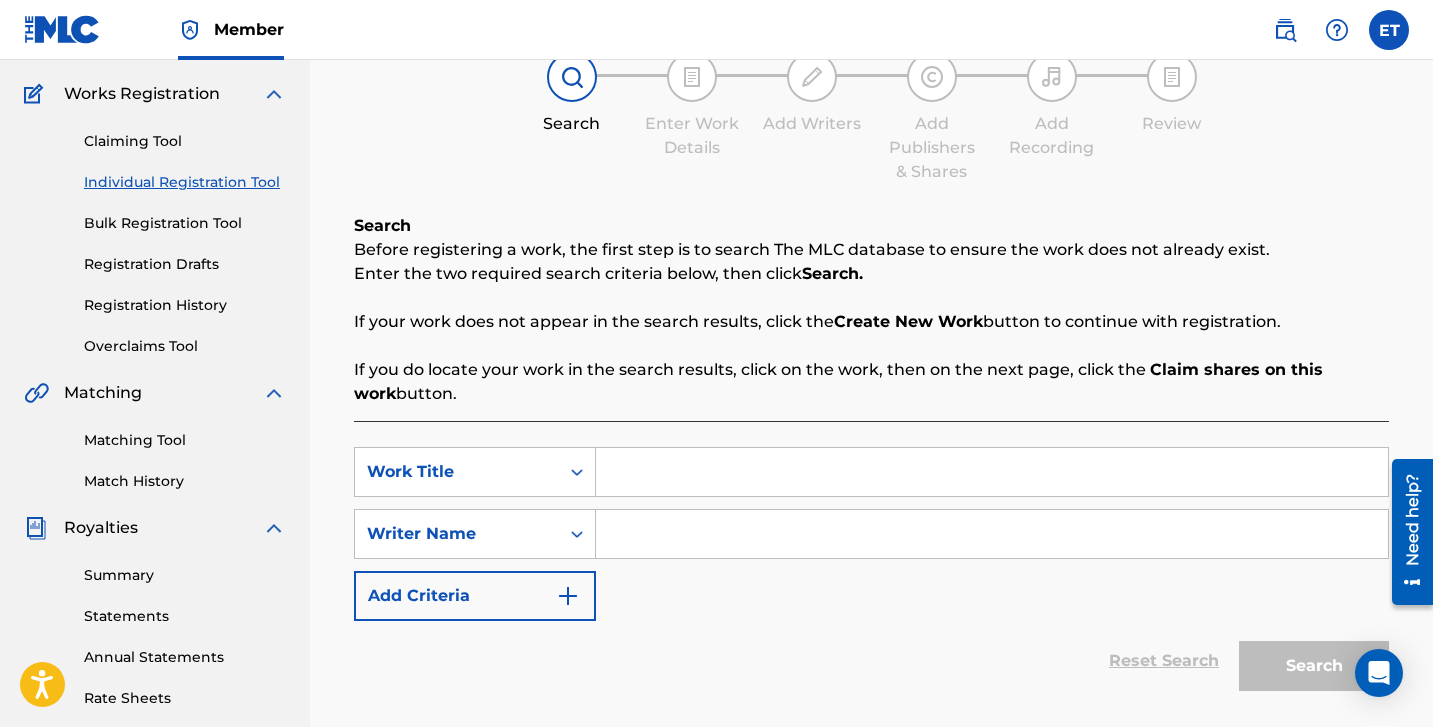 click on "Writer Name" at bounding box center (457, 534) 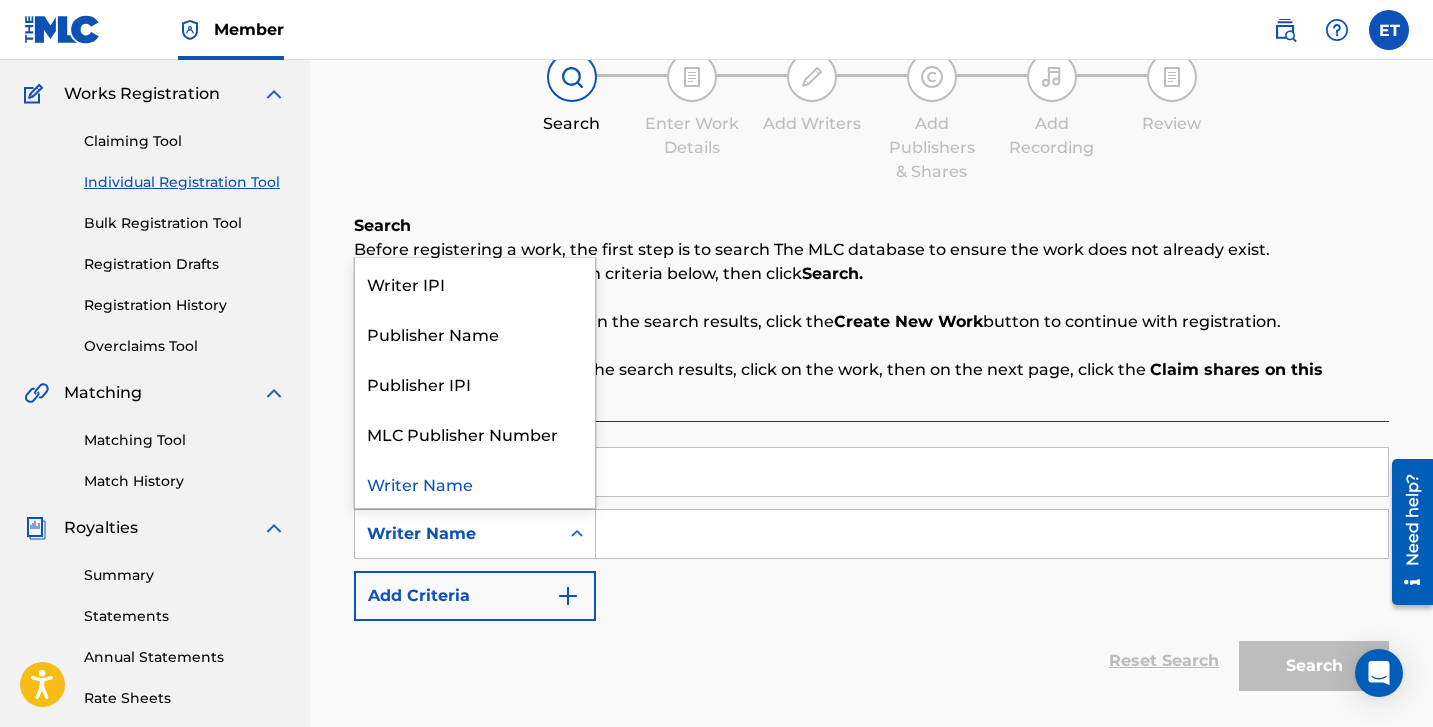 click 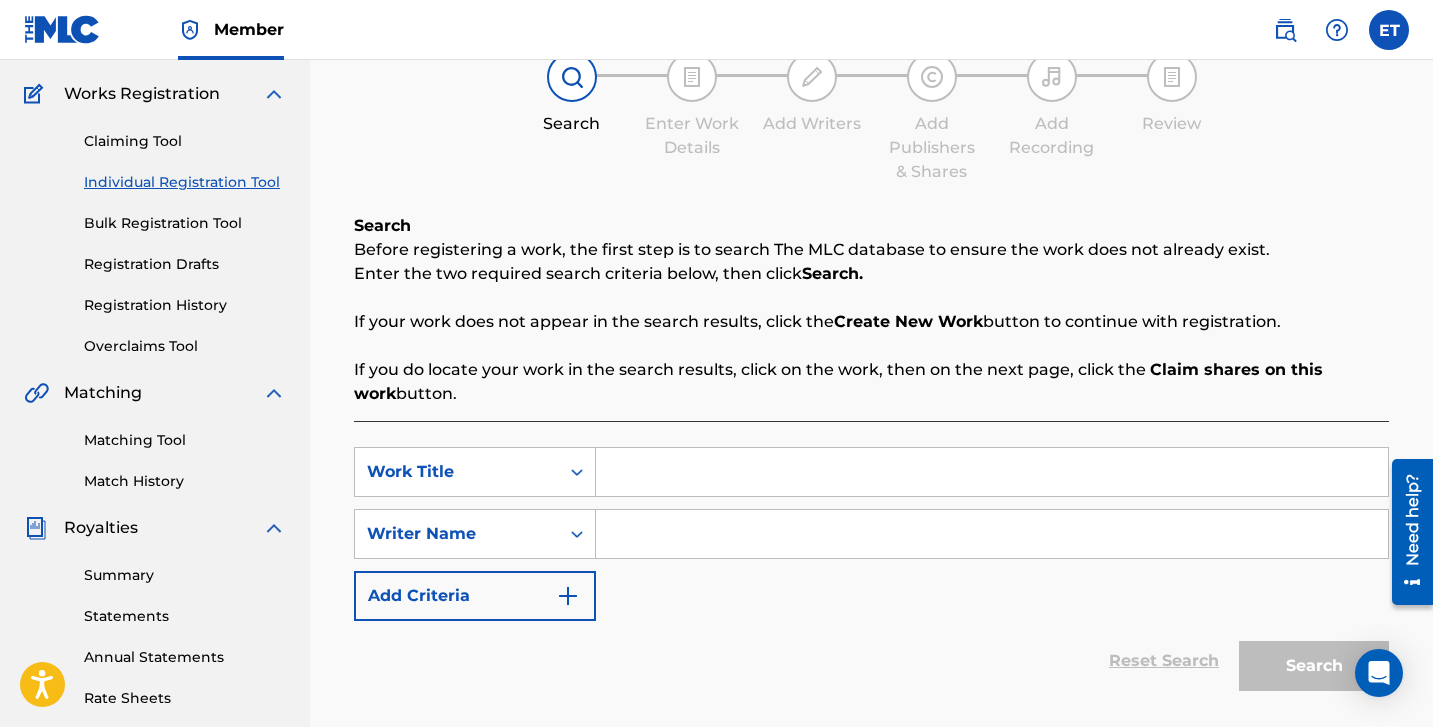 click at bounding box center (992, 534) 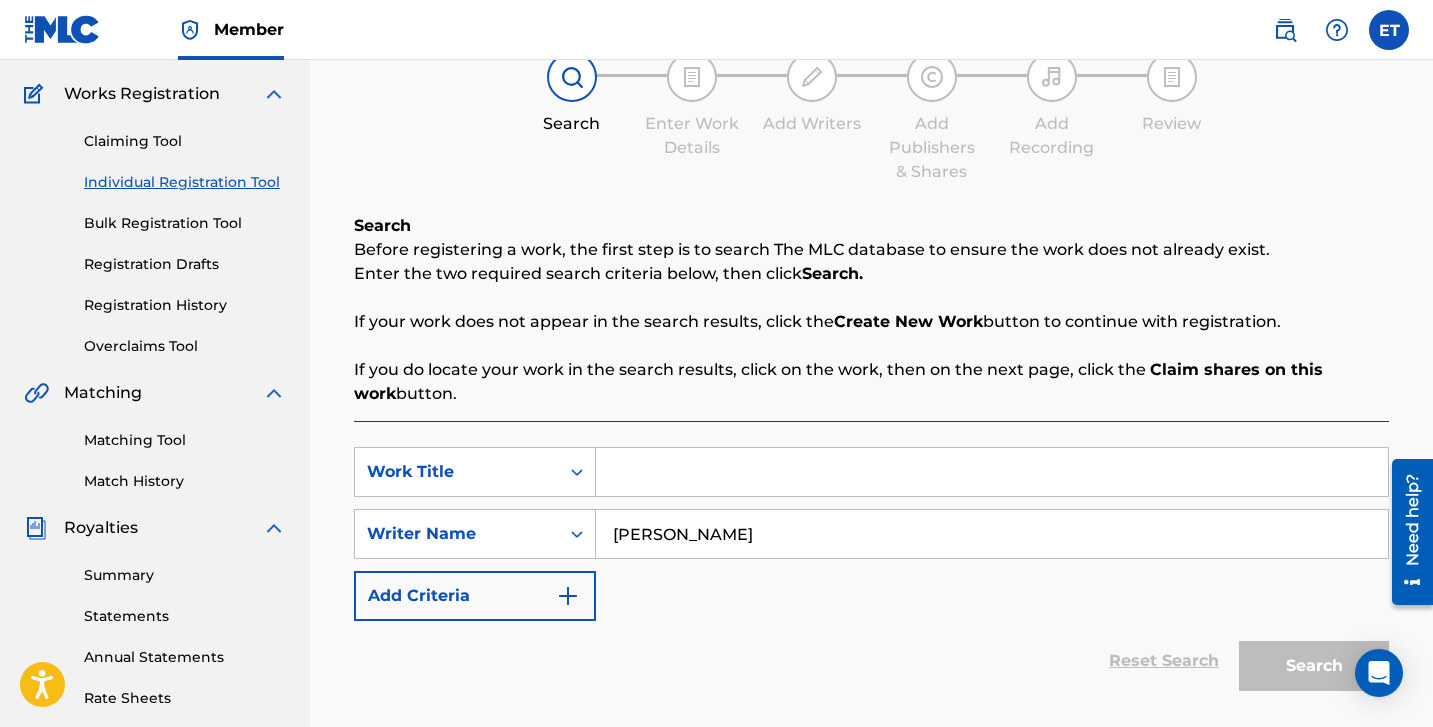 type on "[PERSON_NAME]" 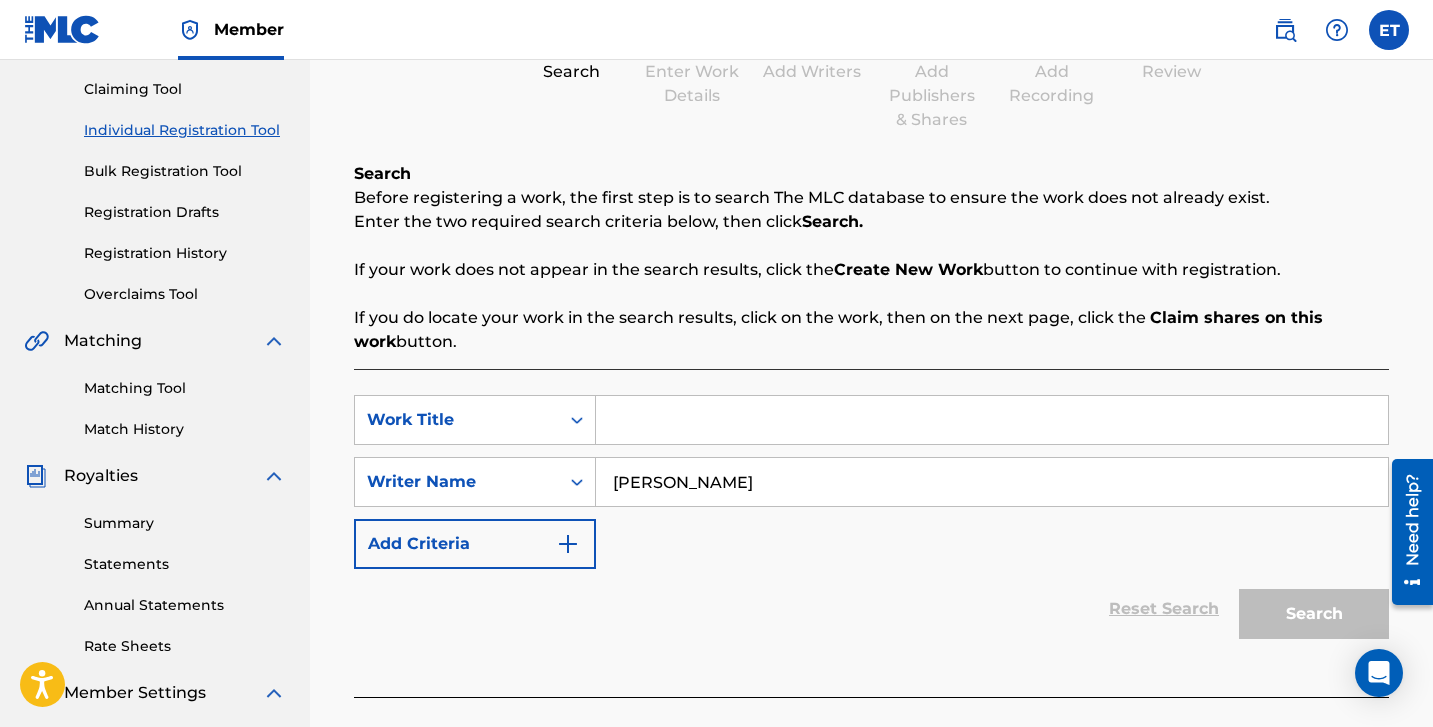 scroll, scrollTop: 232, scrollLeft: 0, axis: vertical 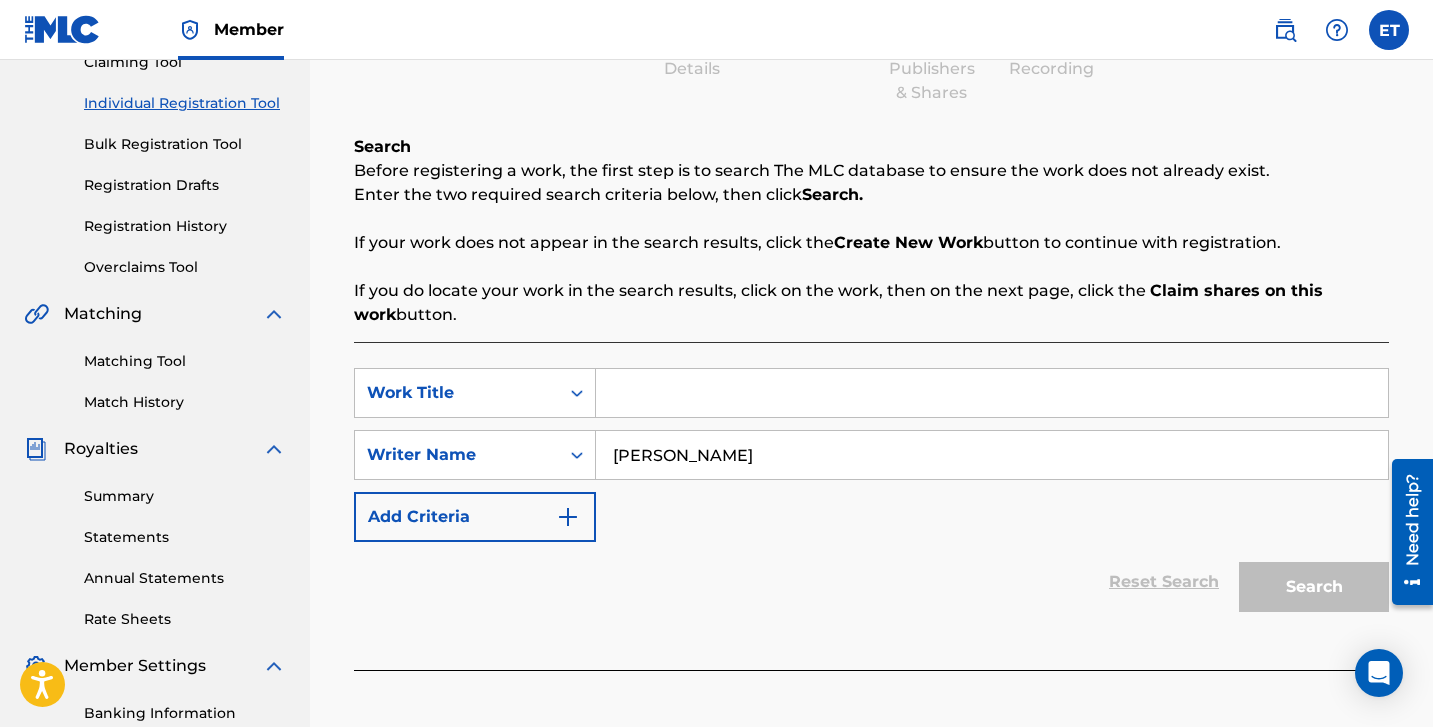 click at bounding box center [992, 393] 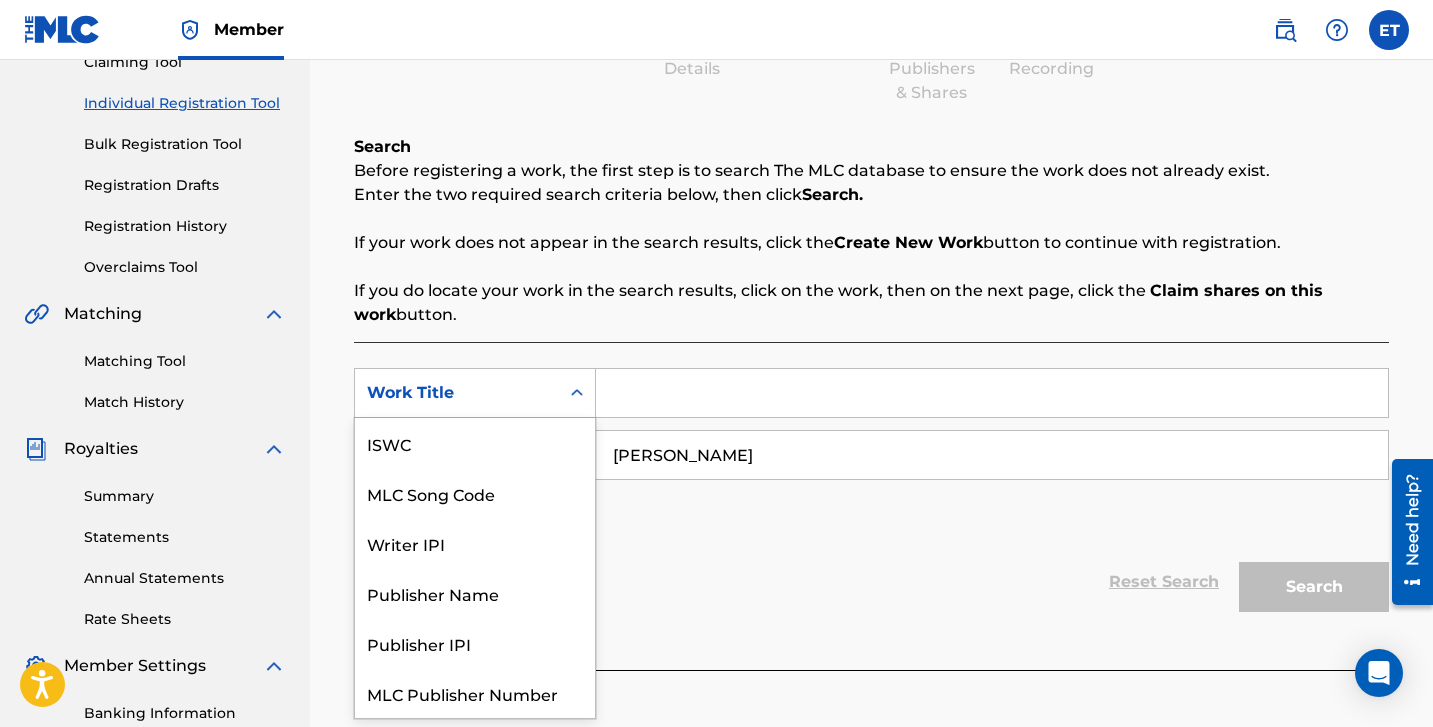 click 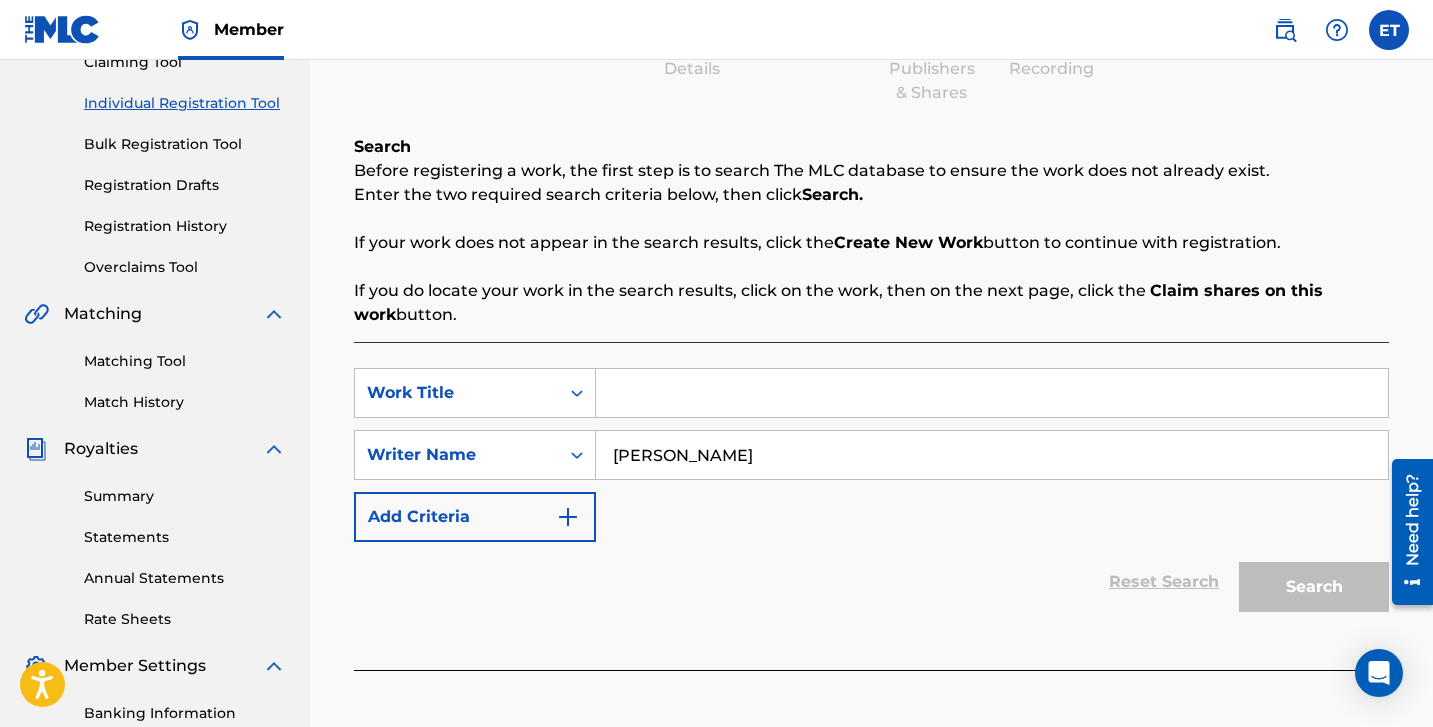 click at bounding box center (992, 393) 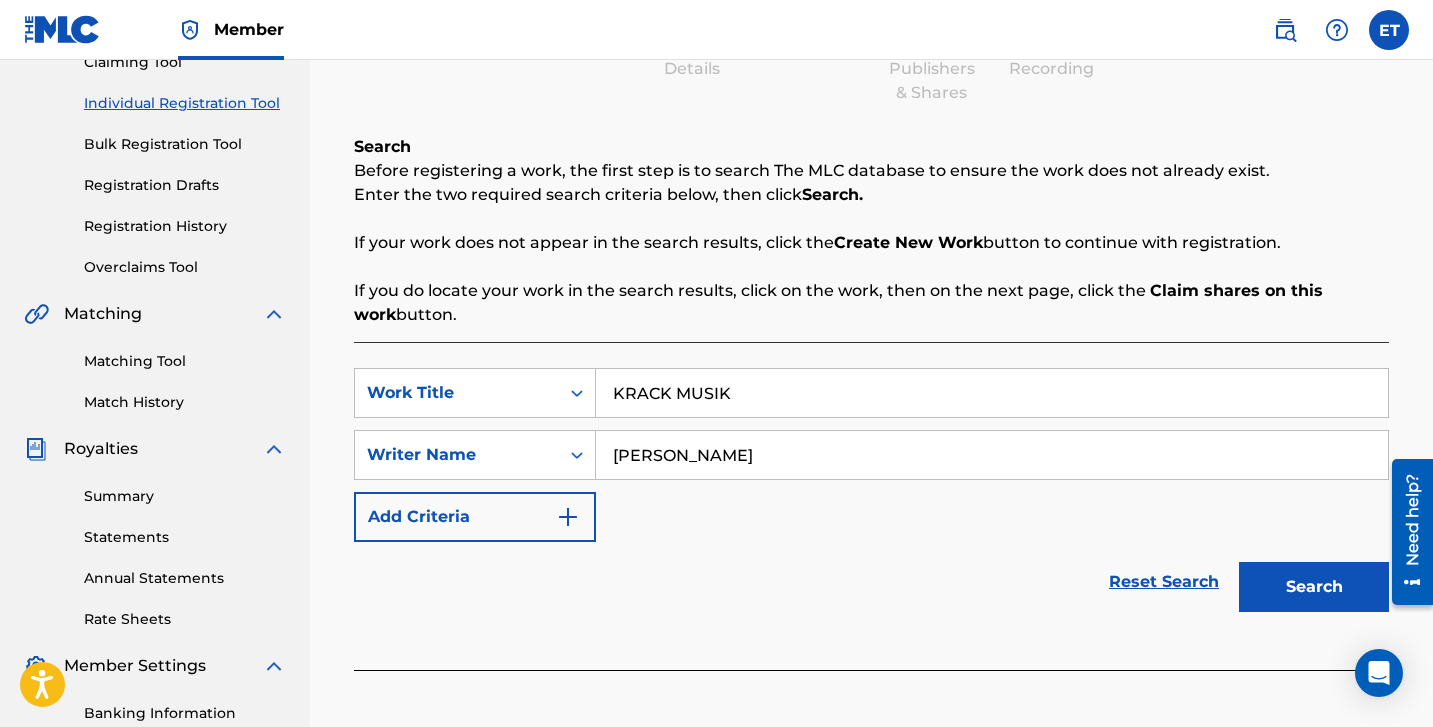 type on "KRACK MUSIK" 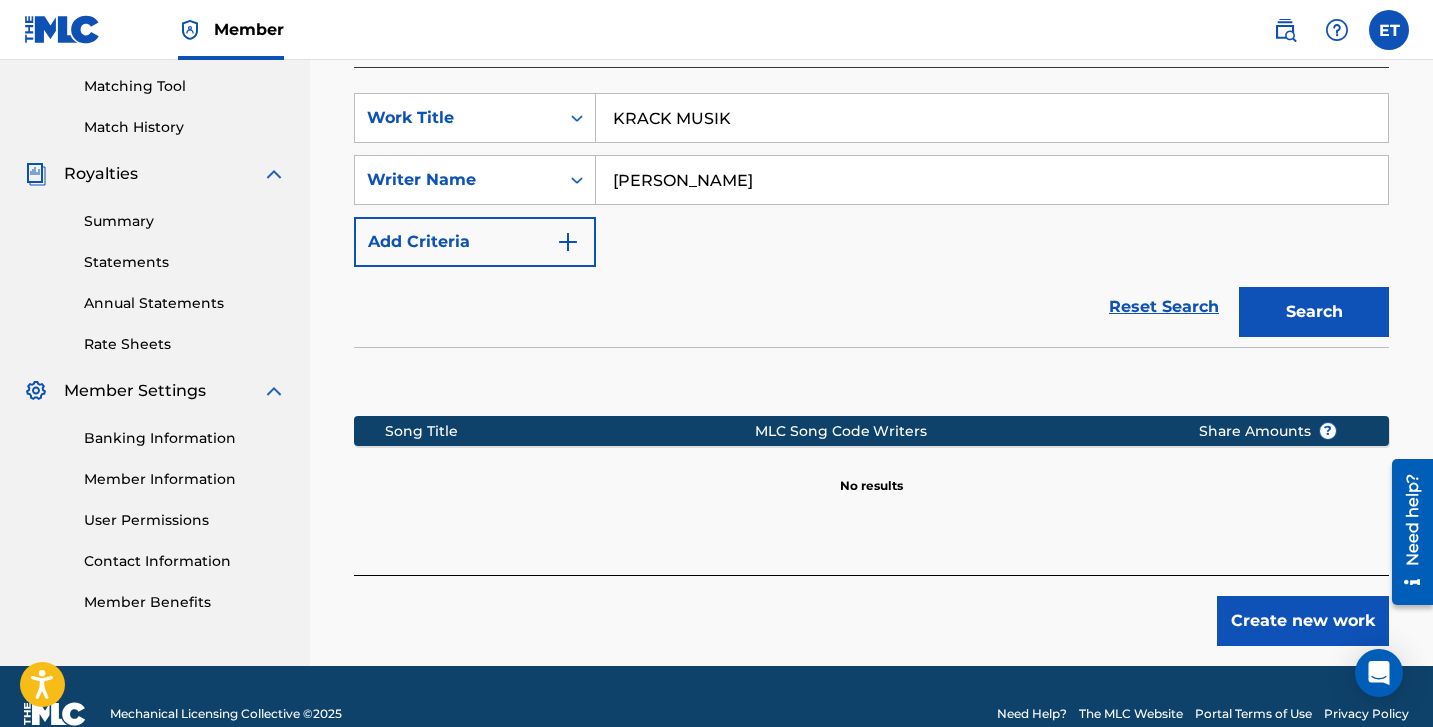 scroll, scrollTop: 520, scrollLeft: 0, axis: vertical 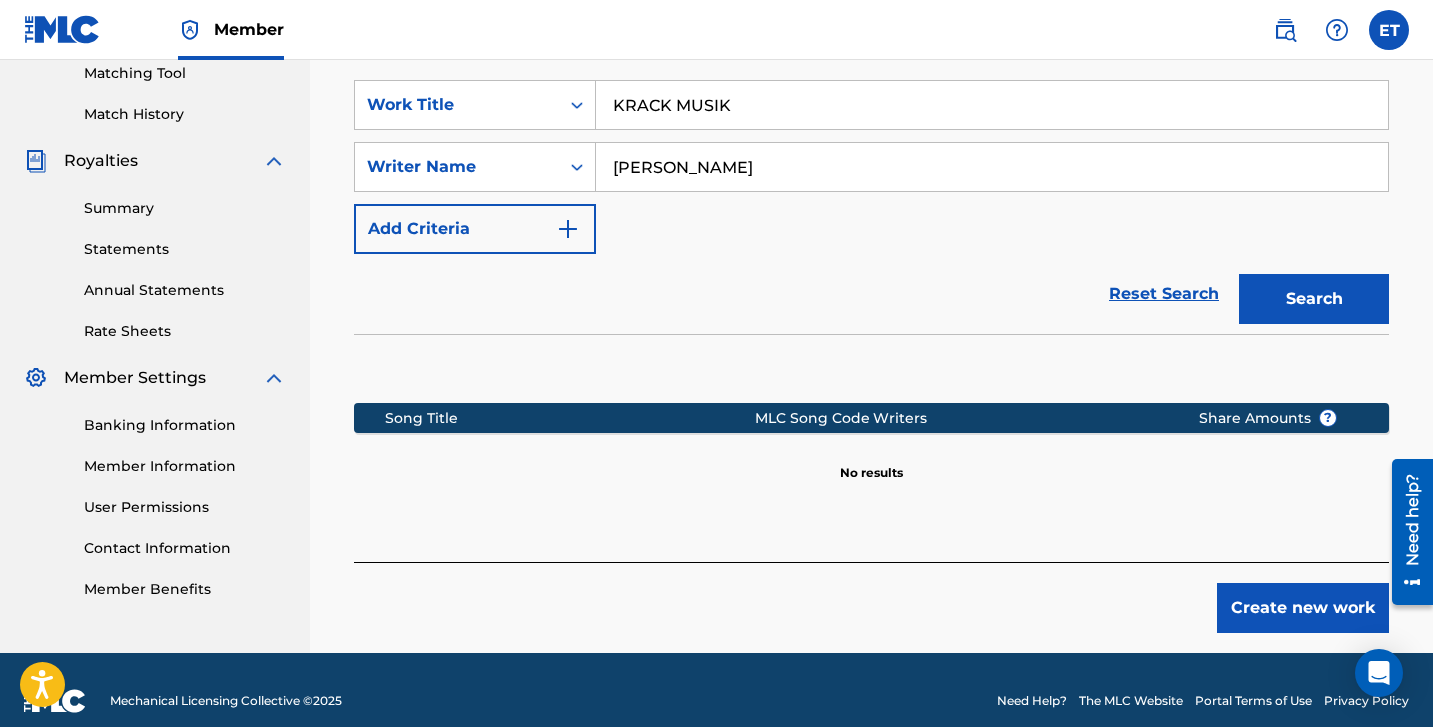 click on "[PERSON_NAME]" at bounding box center [992, 167] 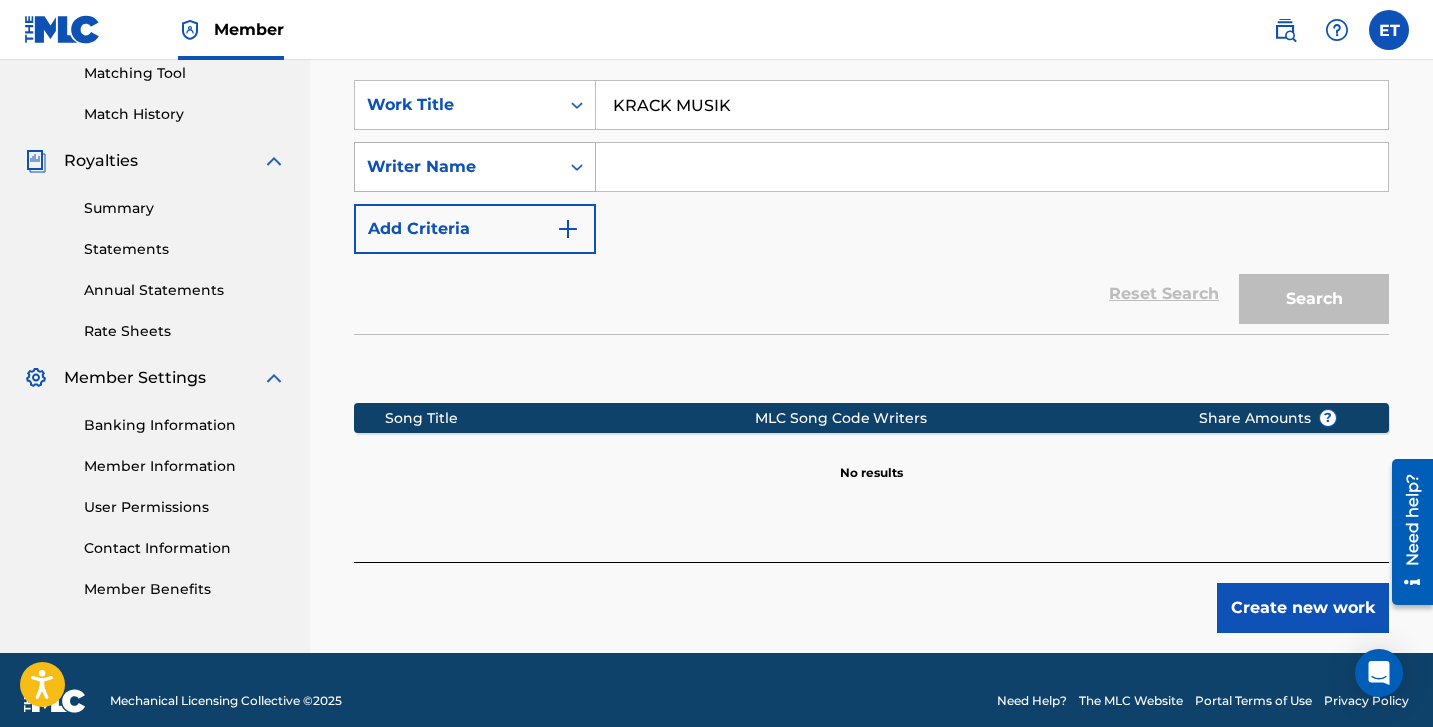 click at bounding box center (577, 167) 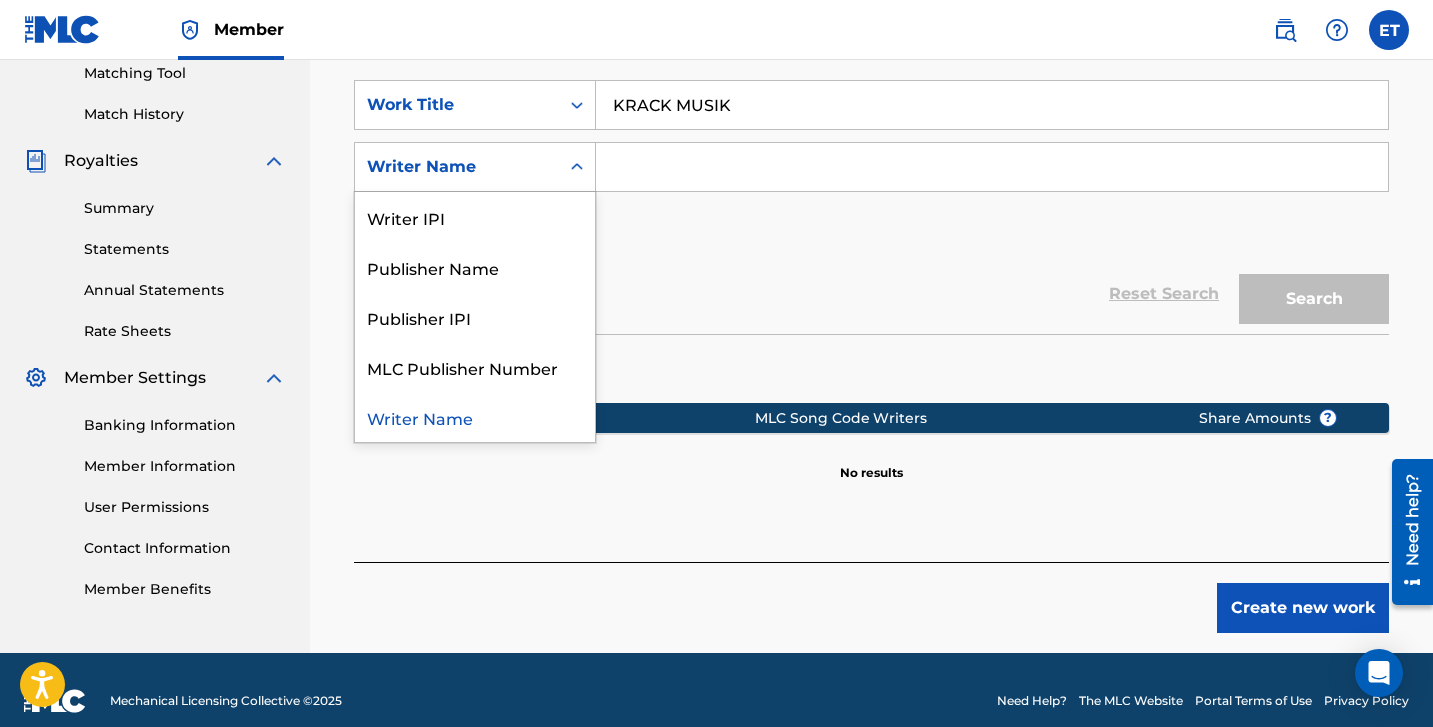click at bounding box center (992, 167) 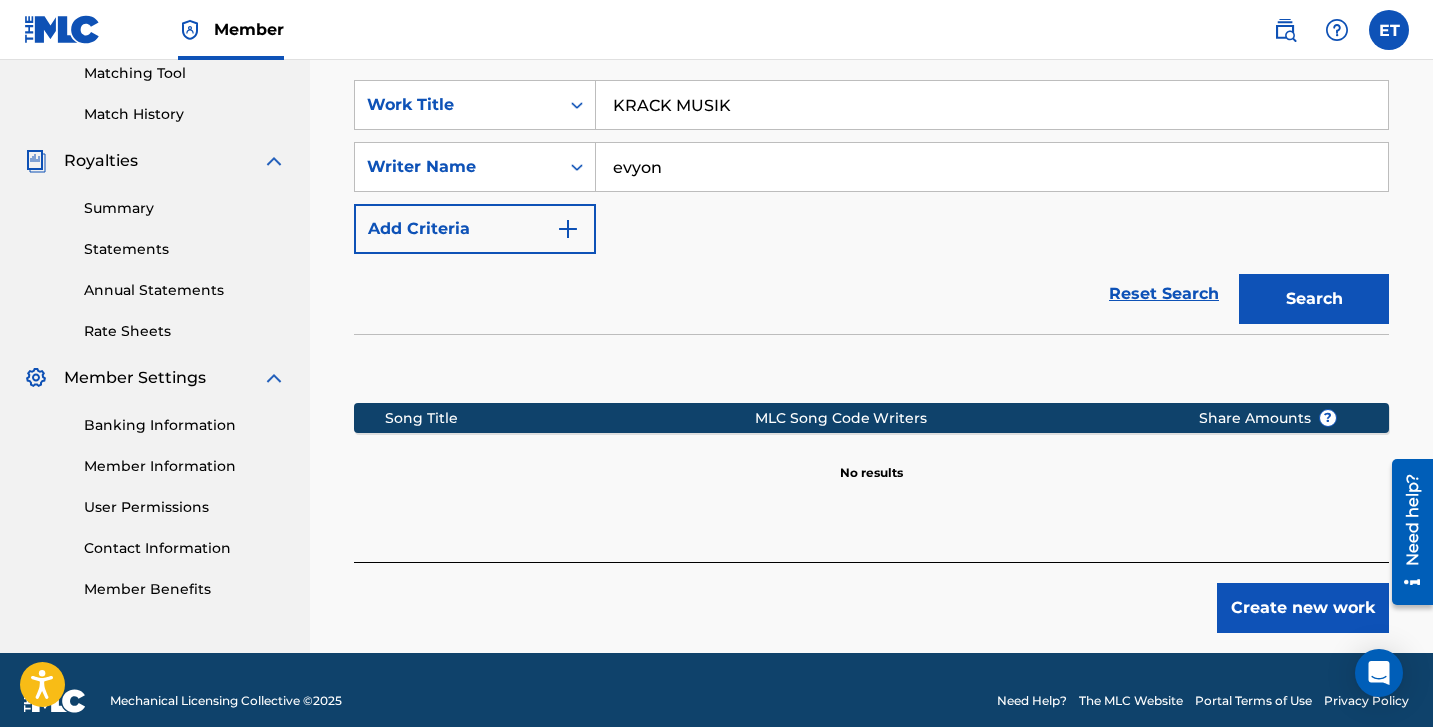 type on "evyon" 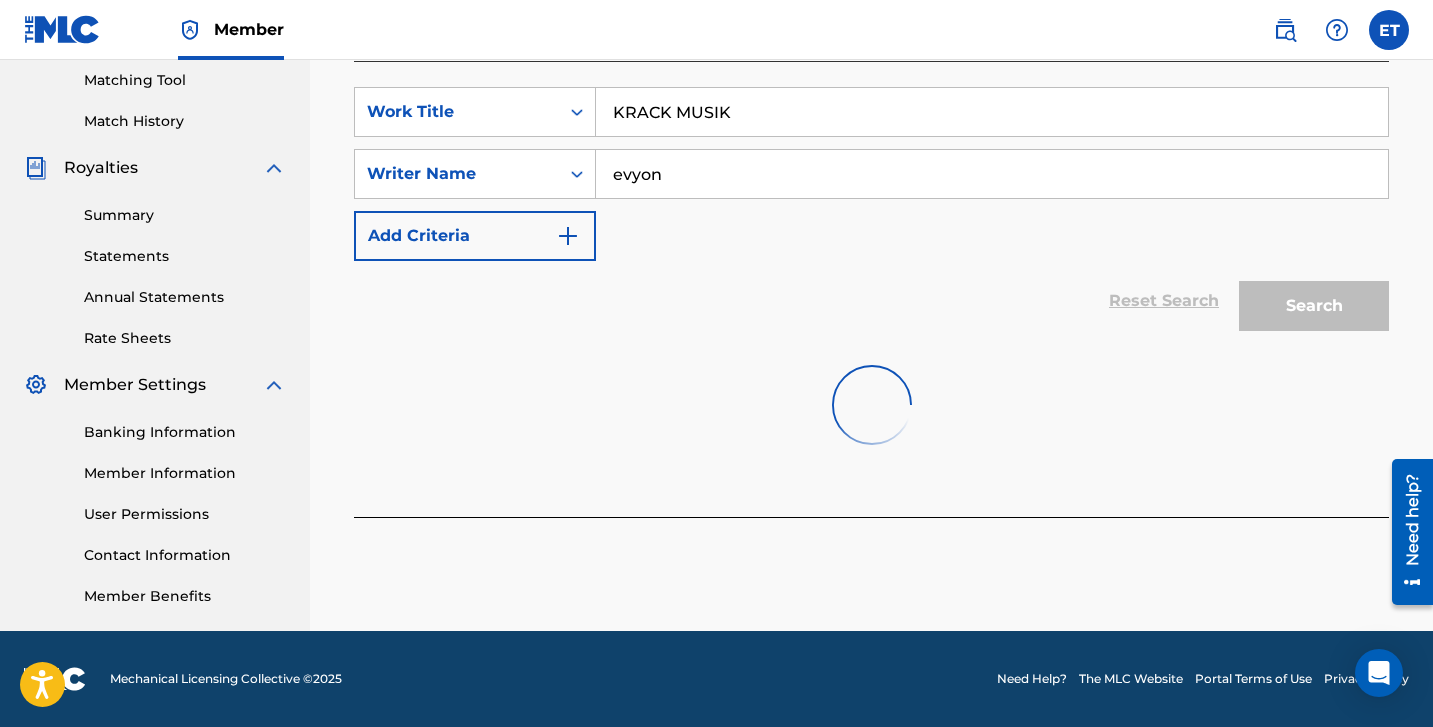 scroll, scrollTop: 513, scrollLeft: 0, axis: vertical 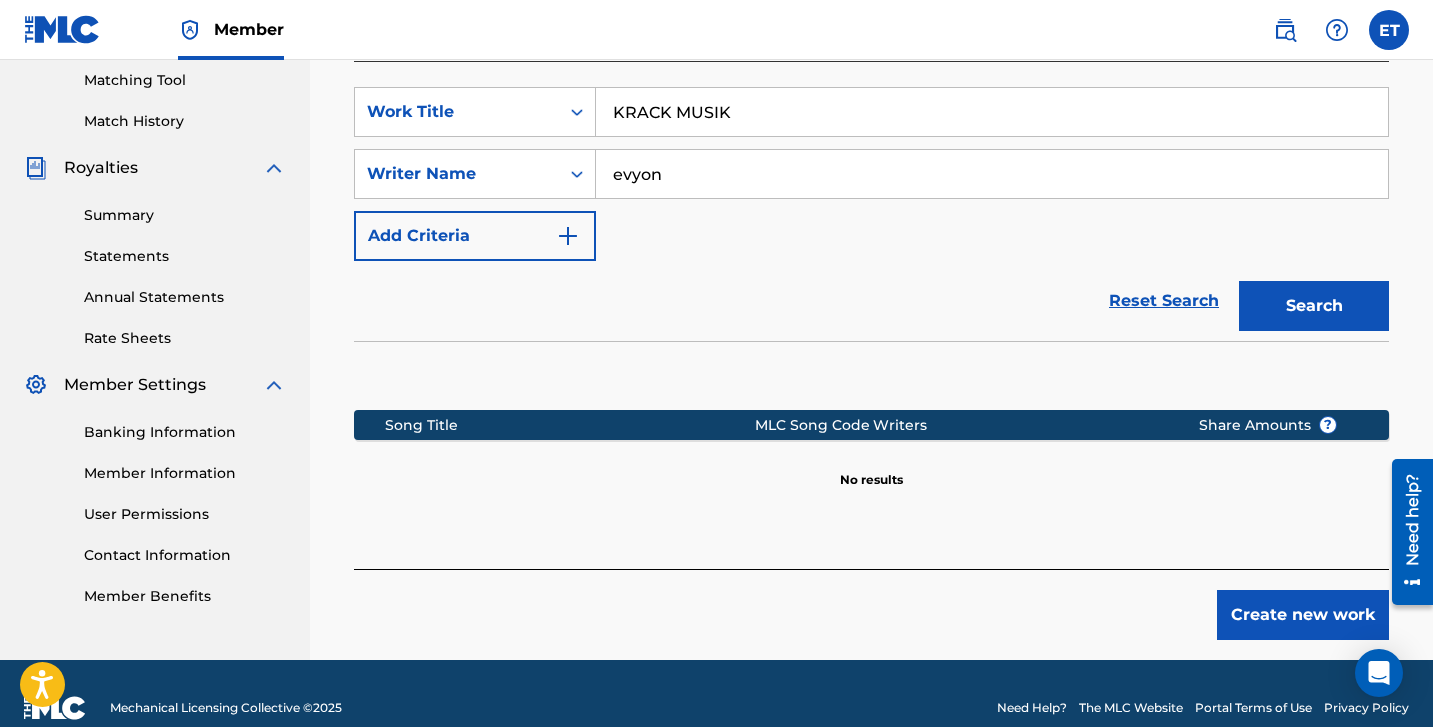 click on "KRACK MUSIK" at bounding box center (992, 112) 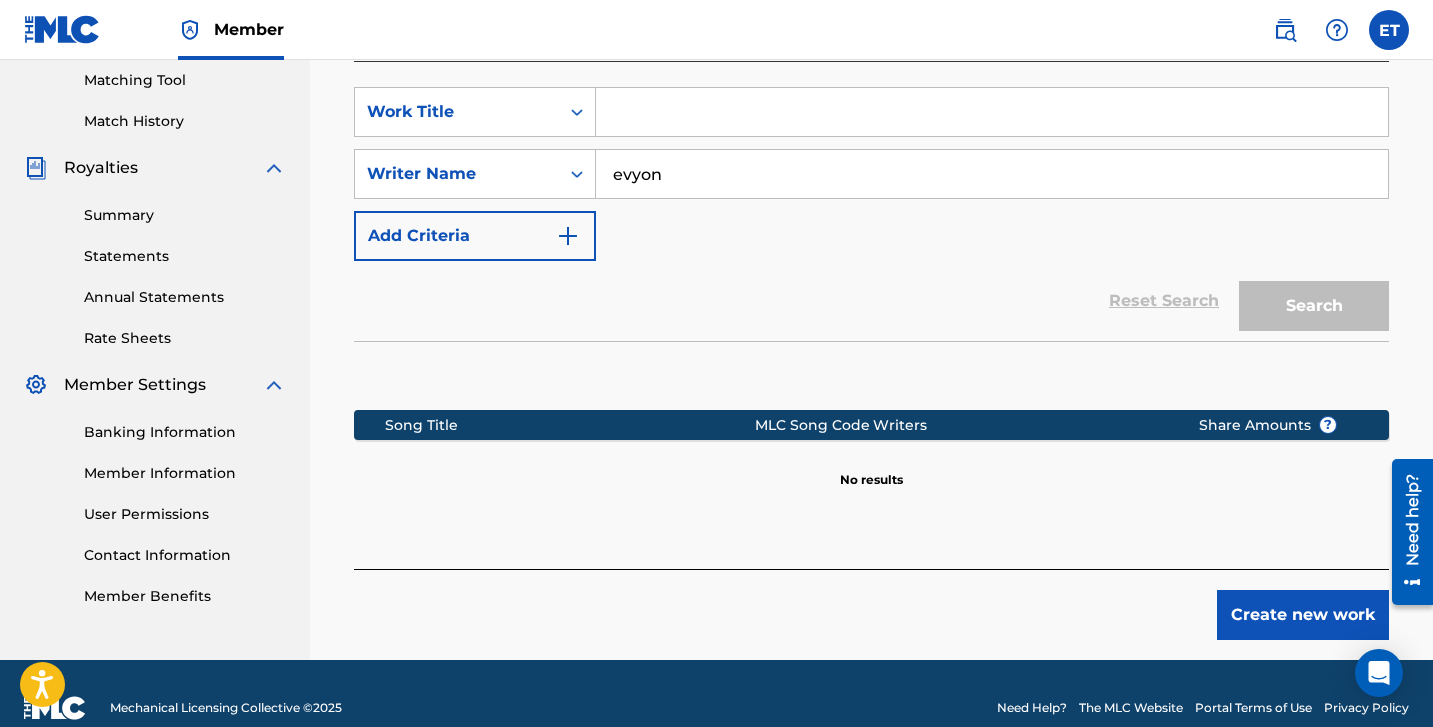type 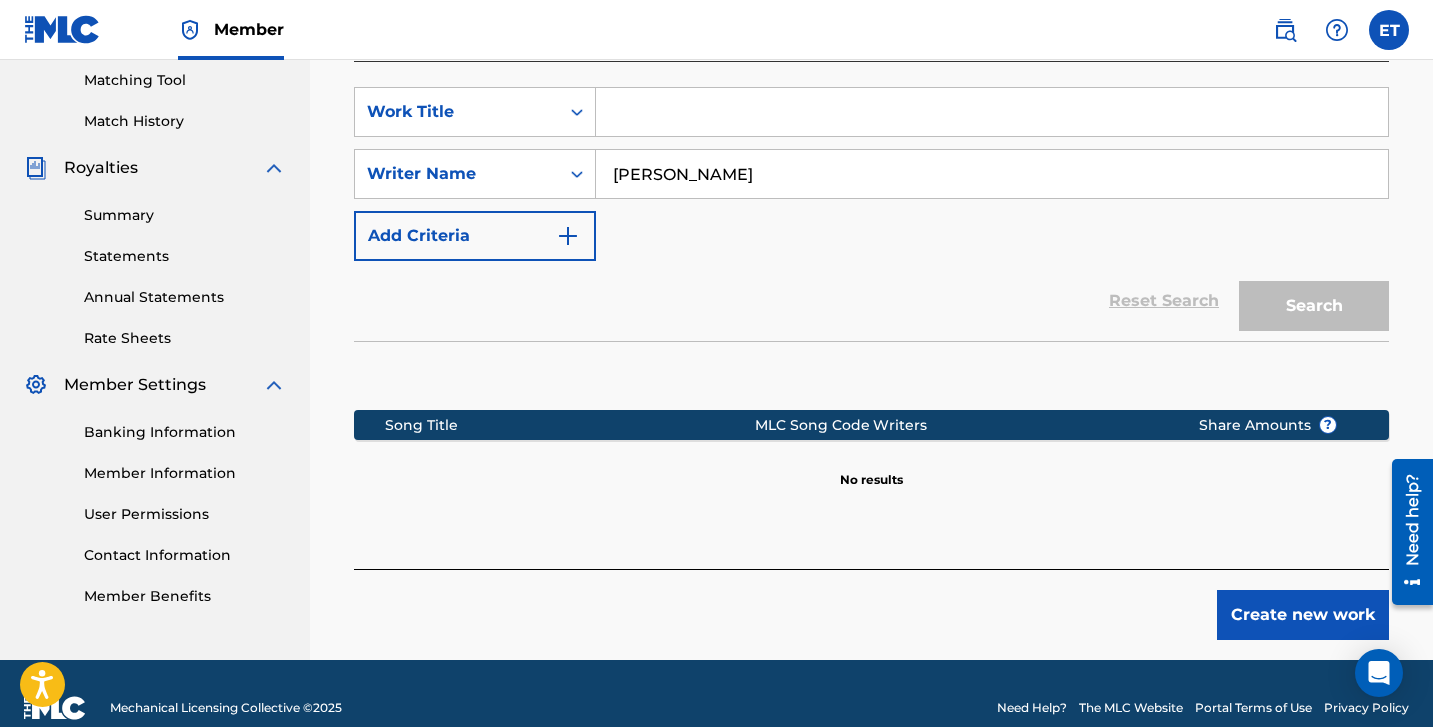 type on "[PERSON_NAME]" 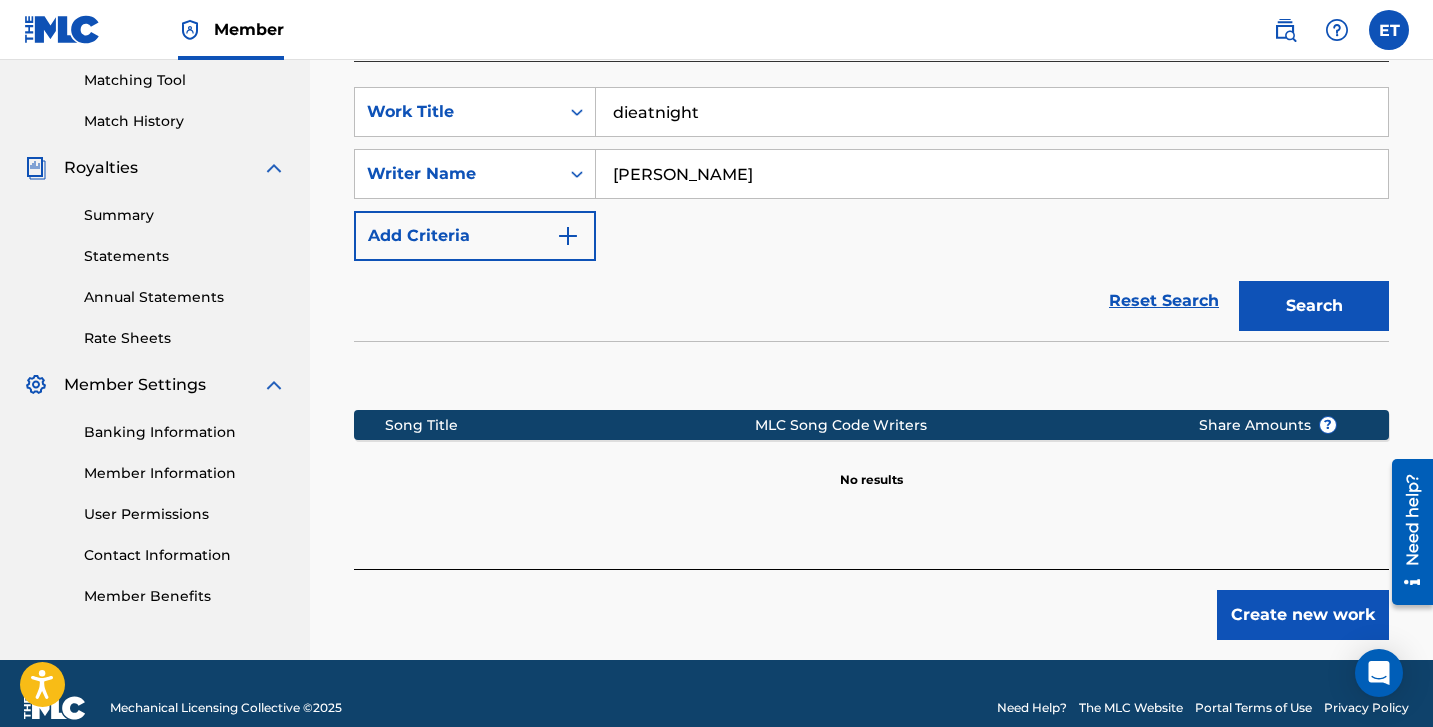 type on "dieatnight" 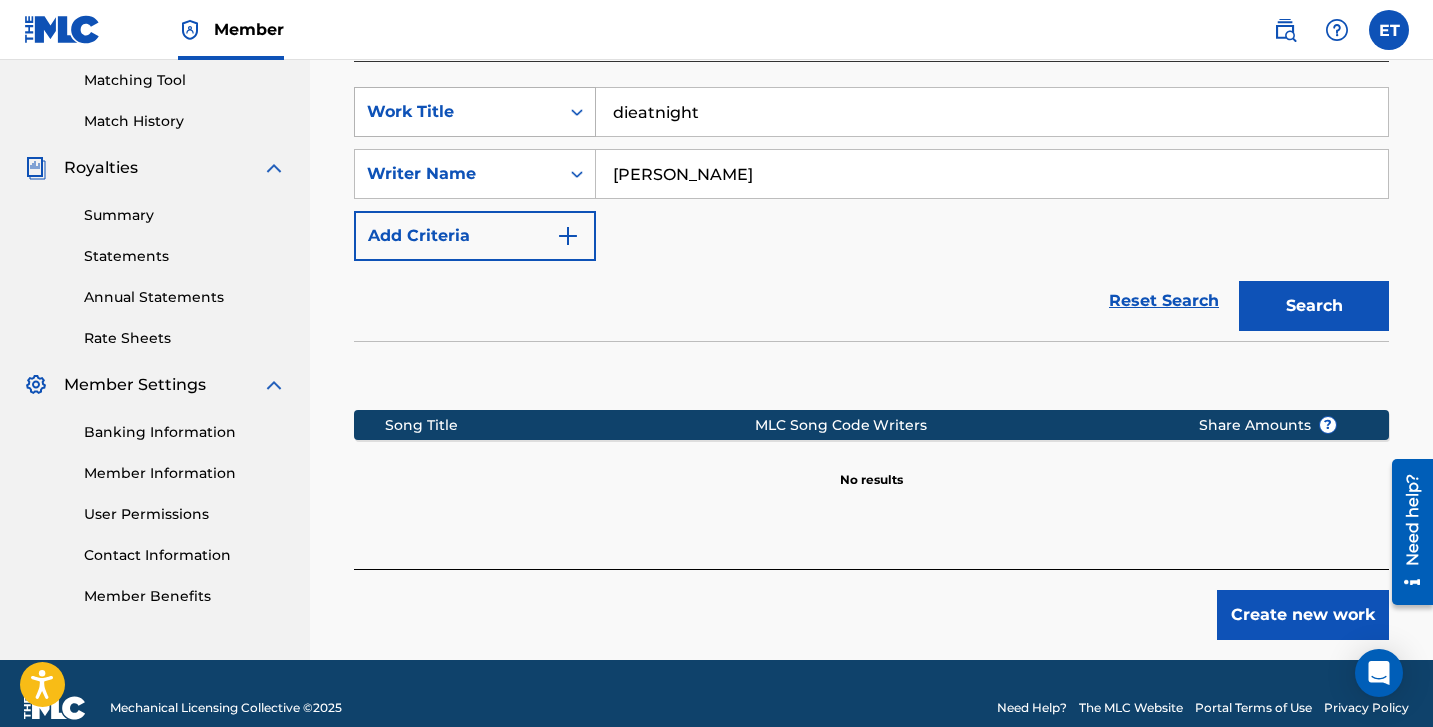 click on "Work Title" at bounding box center [475, 112] 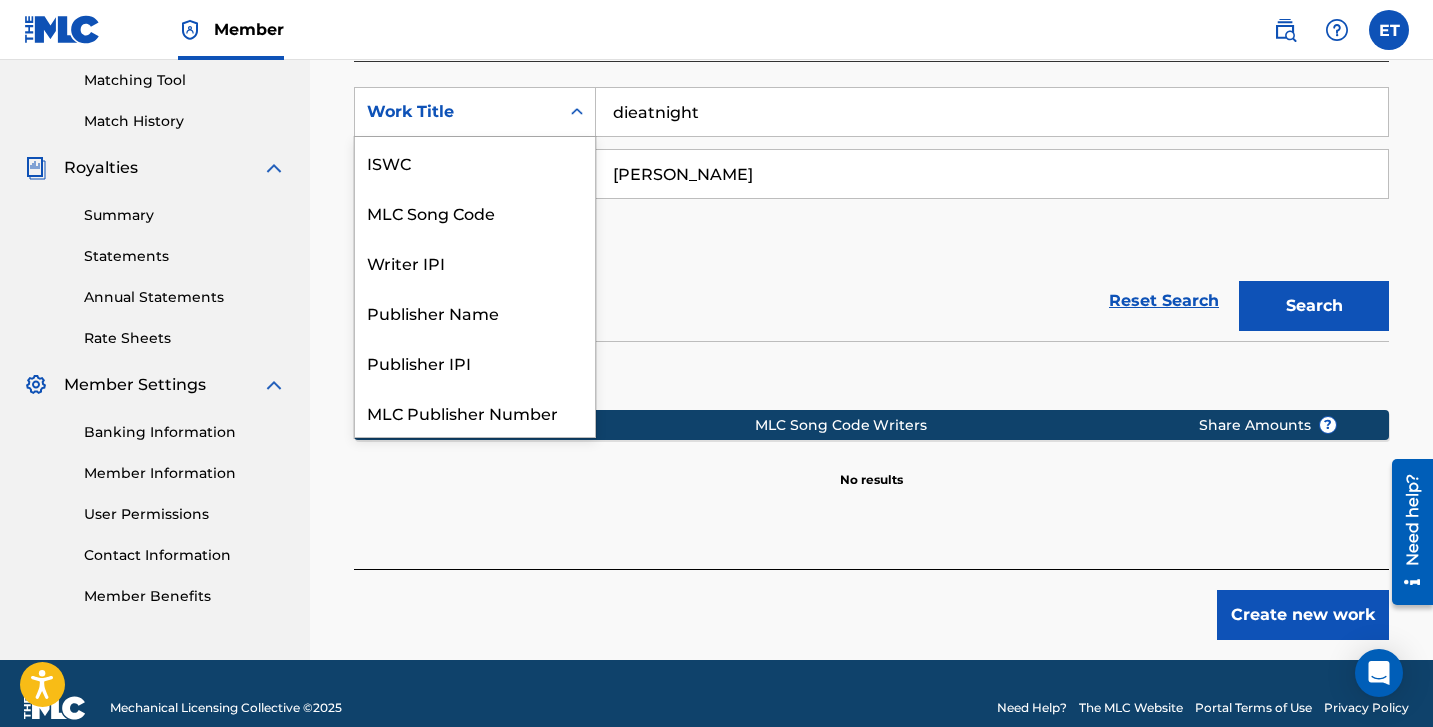 scroll, scrollTop: 50, scrollLeft: 0, axis: vertical 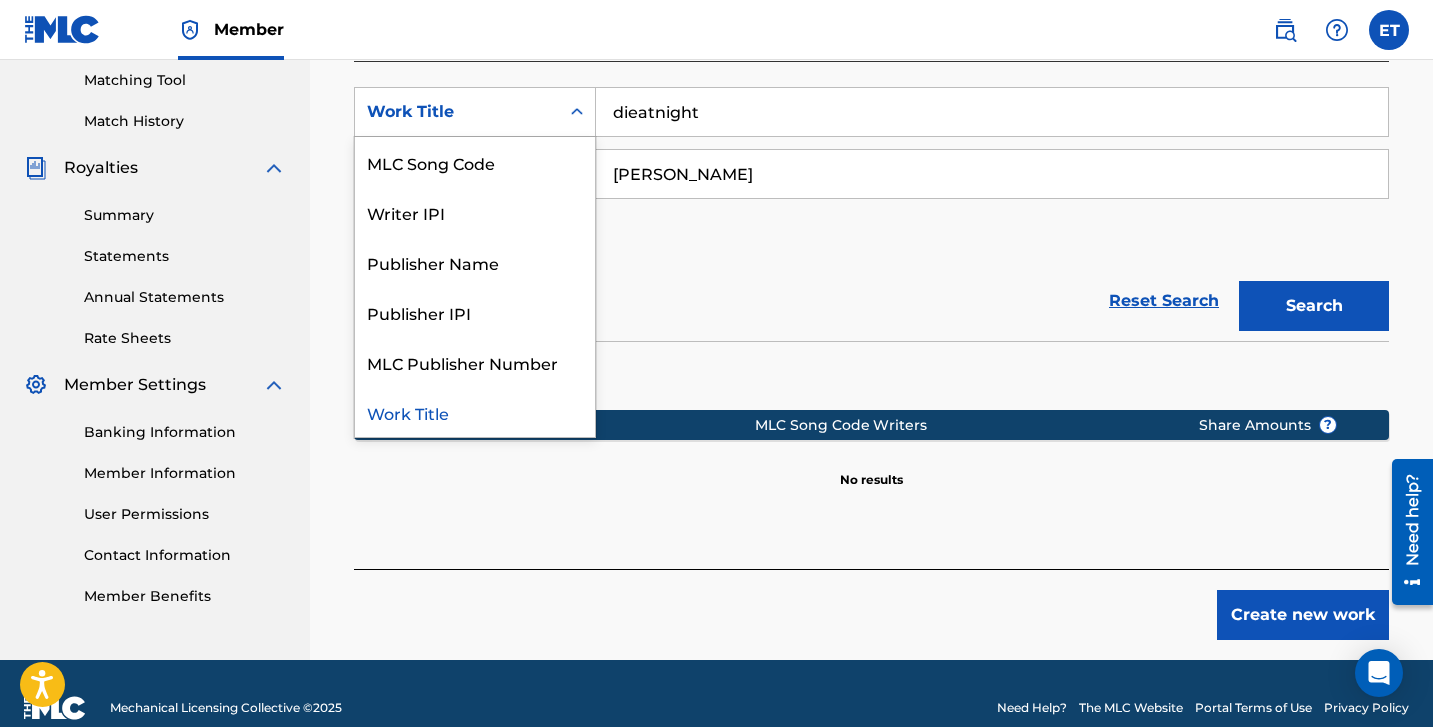 click on "Work Title" at bounding box center [457, 112] 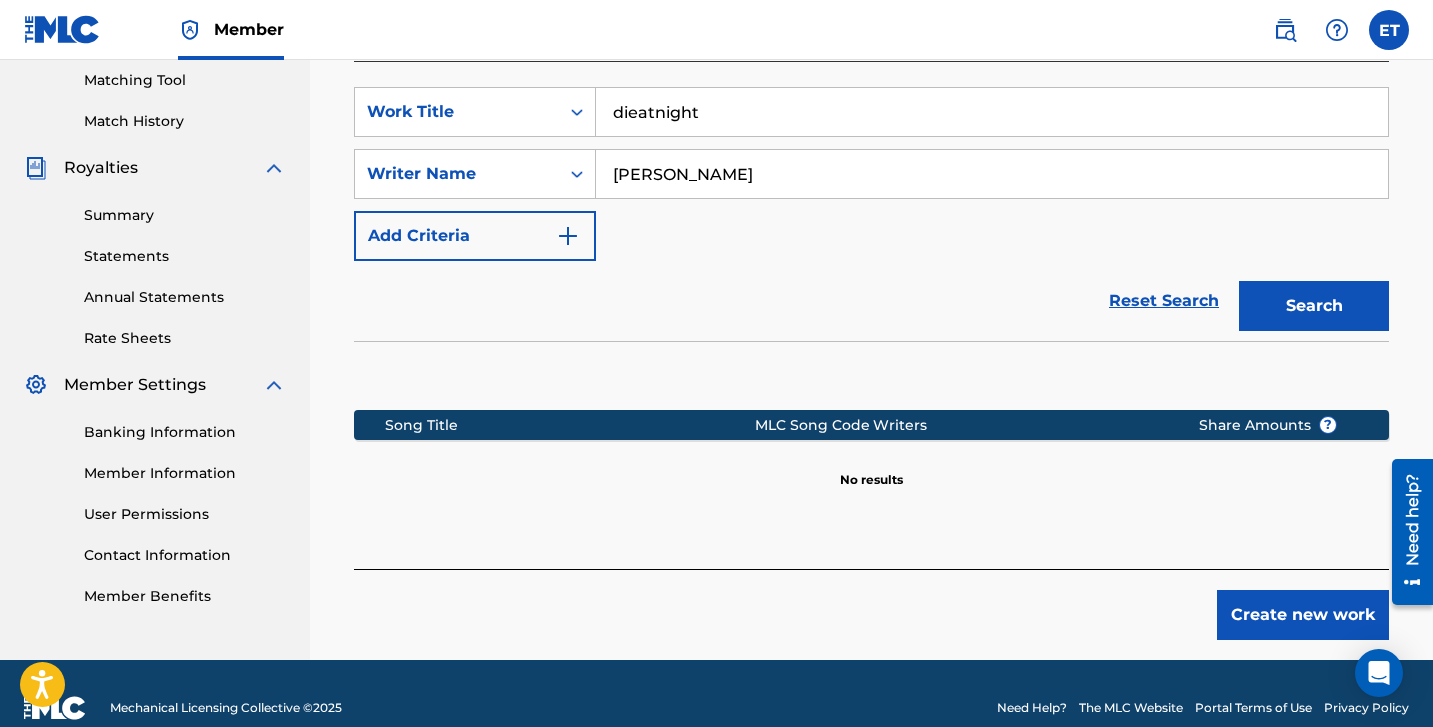 click on "Reset Search" at bounding box center (1164, 301) 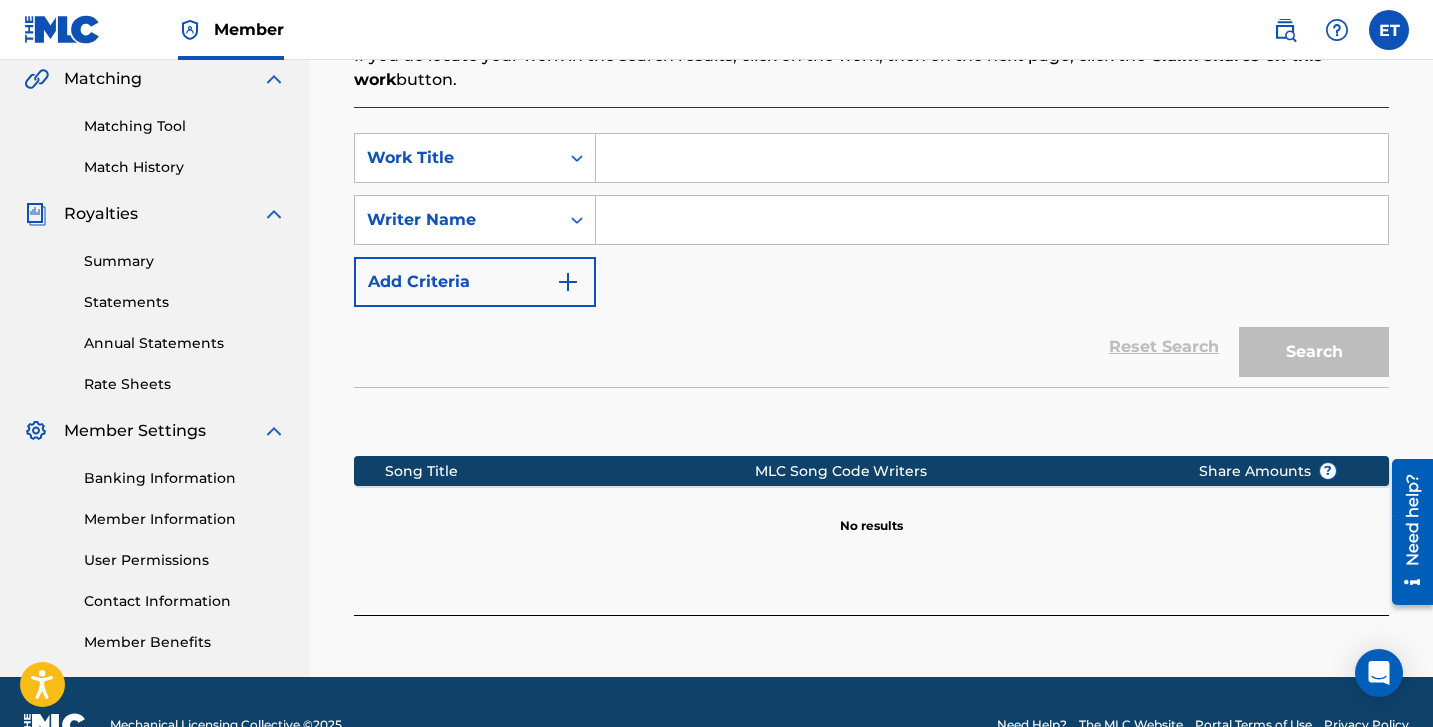scroll, scrollTop: 425, scrollLeft: 0, axis: vertical 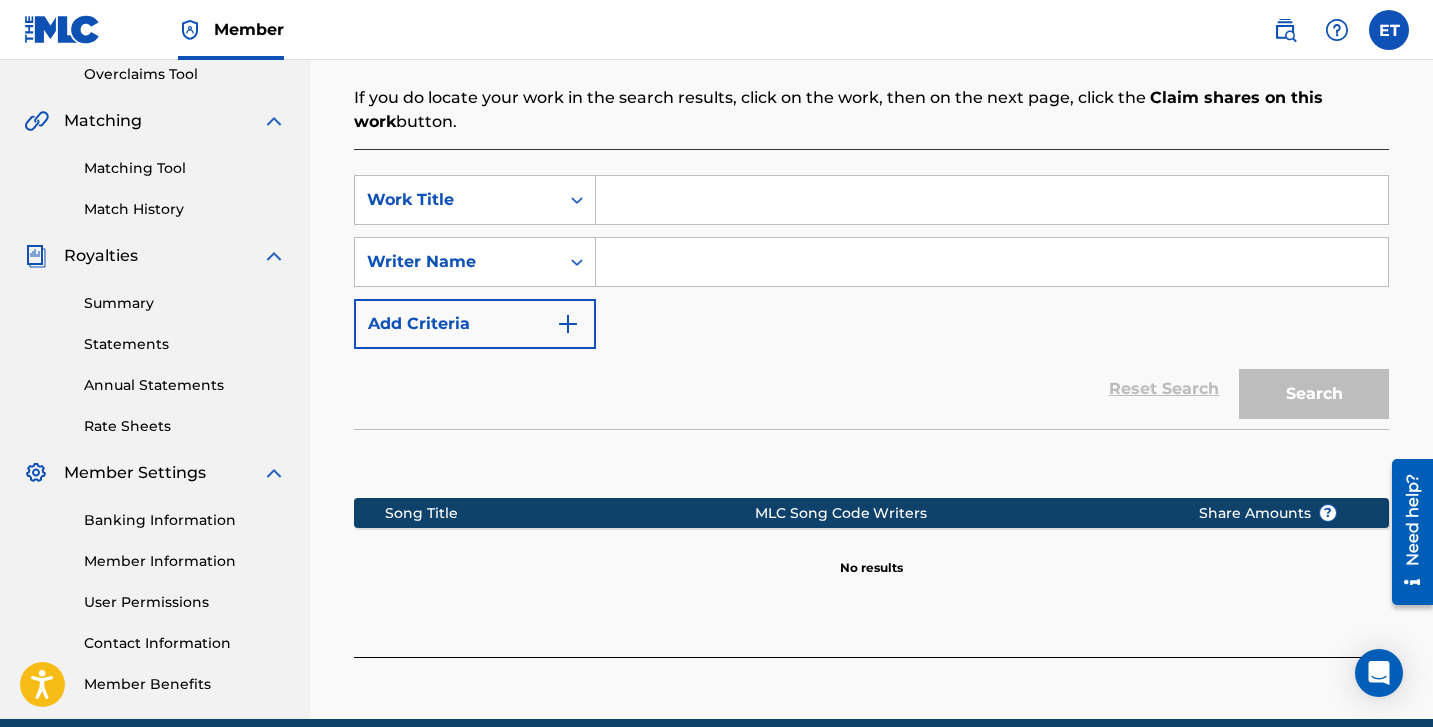 click at bounding box center (992, 200) 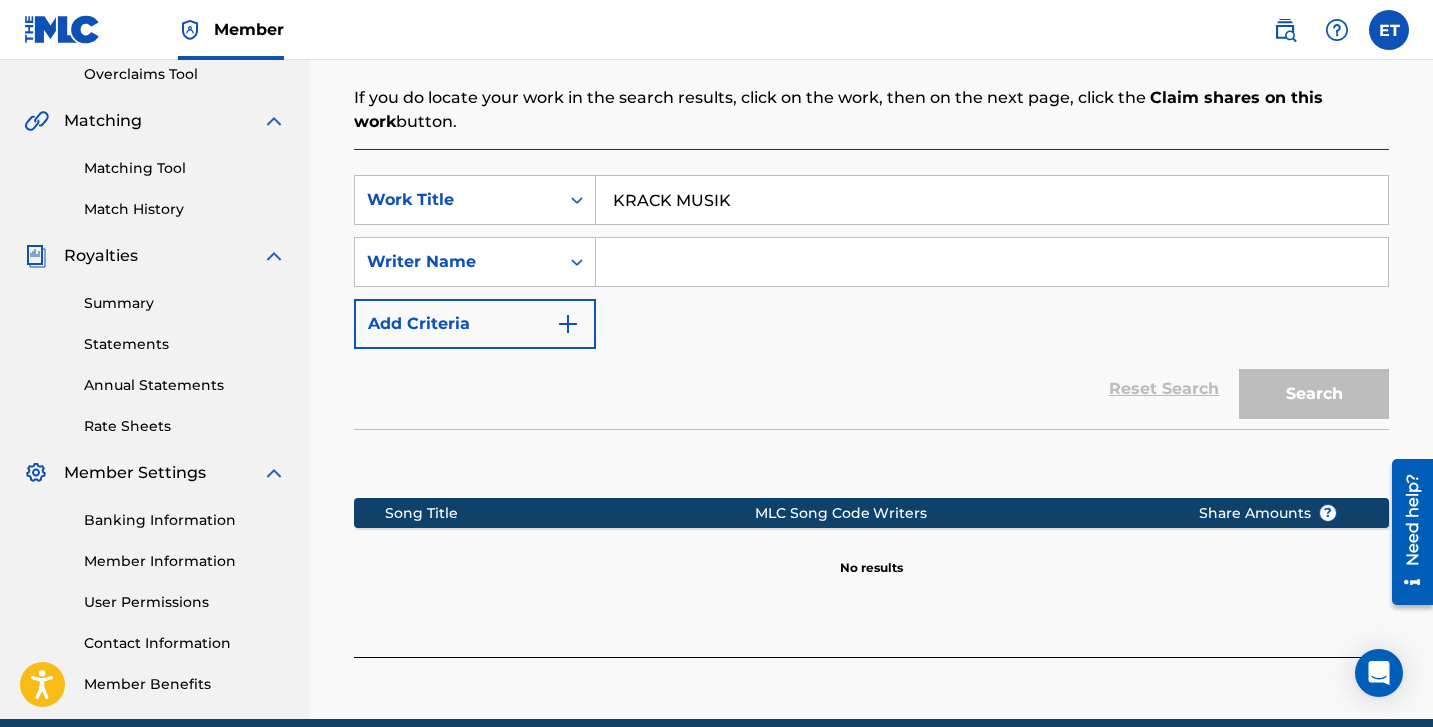 type on "KRACK MUSIK" 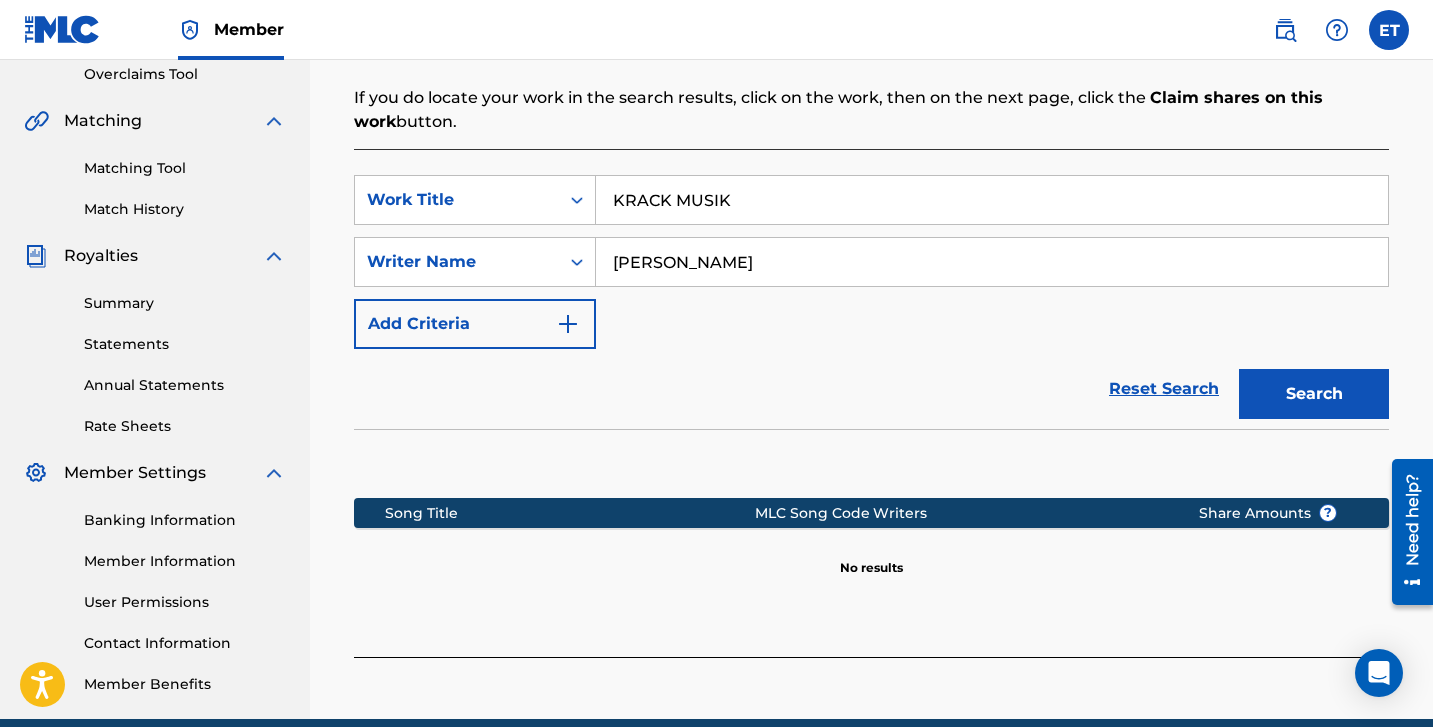 type on "[PERSON_NAME]" 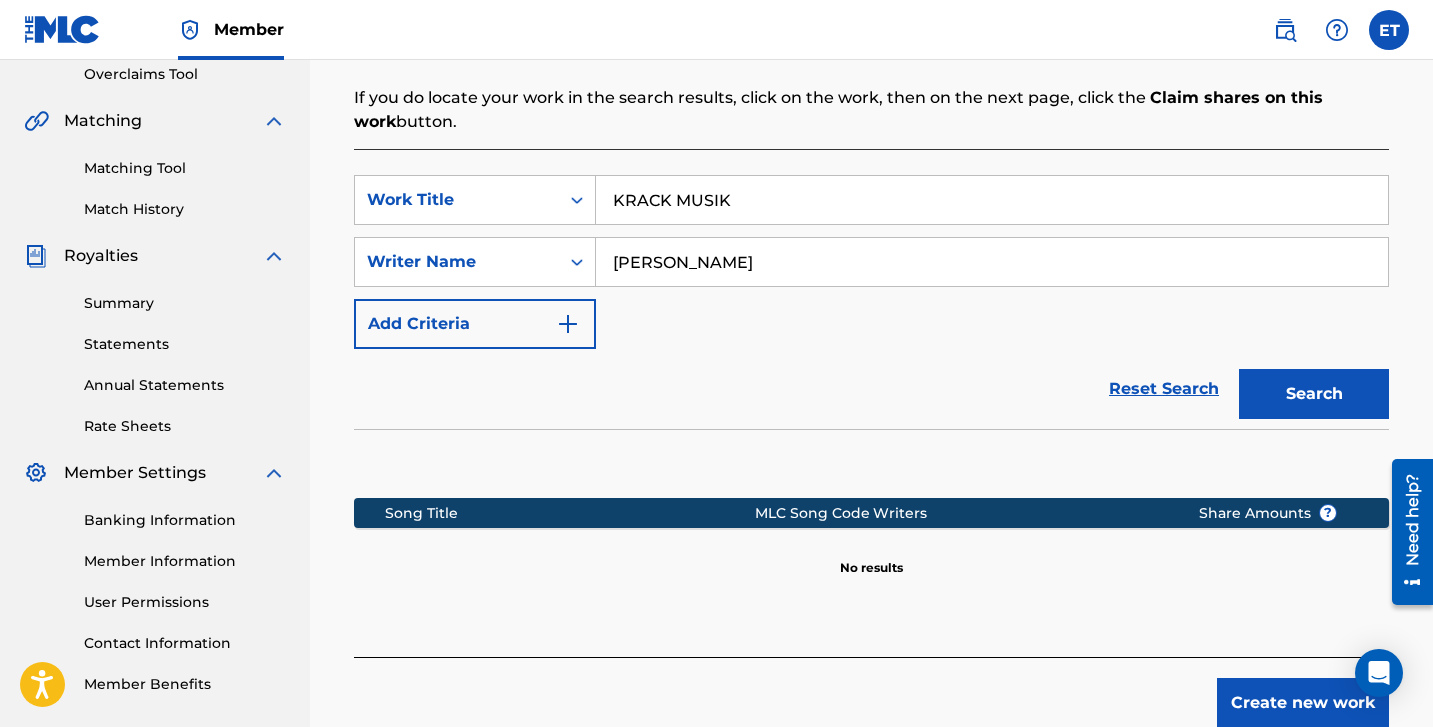 scroll, scrollTop: 522, scrollLeft: 0, axis: vertical 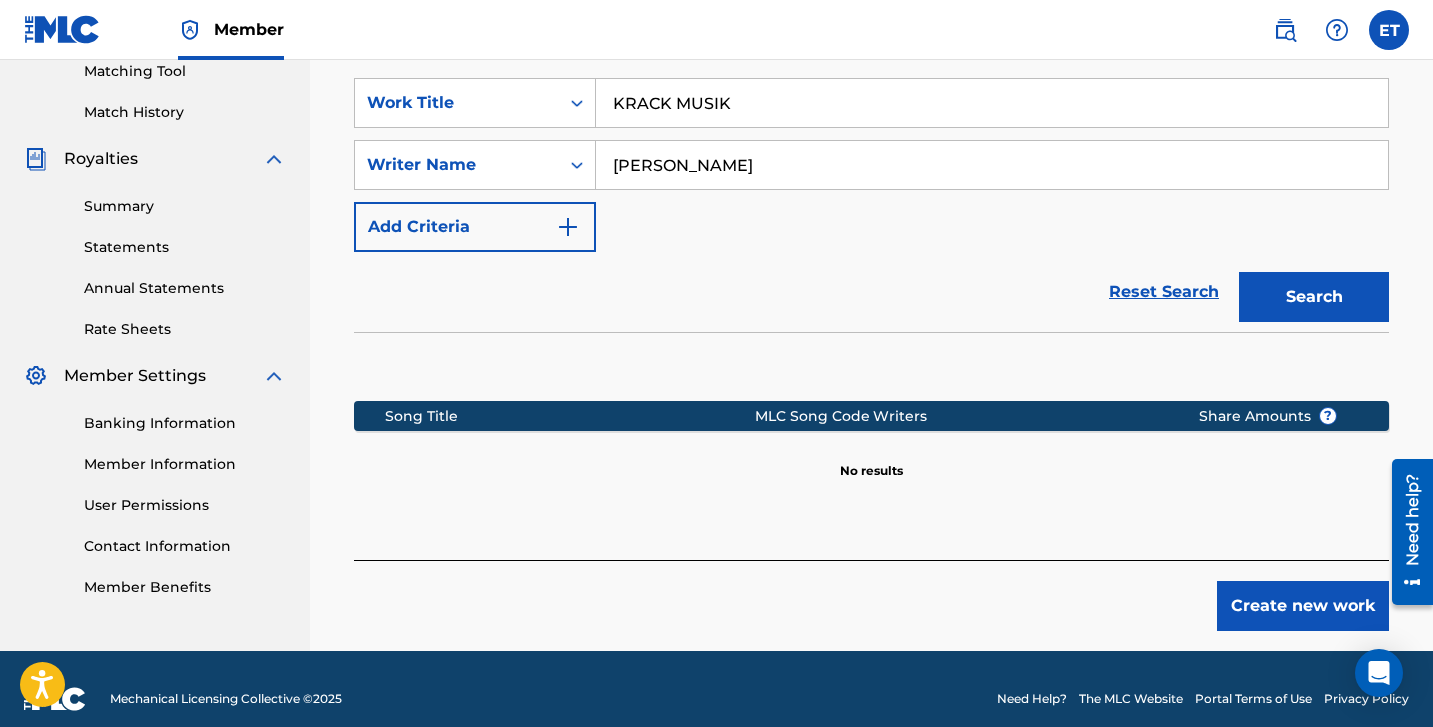 click on "Create new work" at bounding box center (1303, 606) 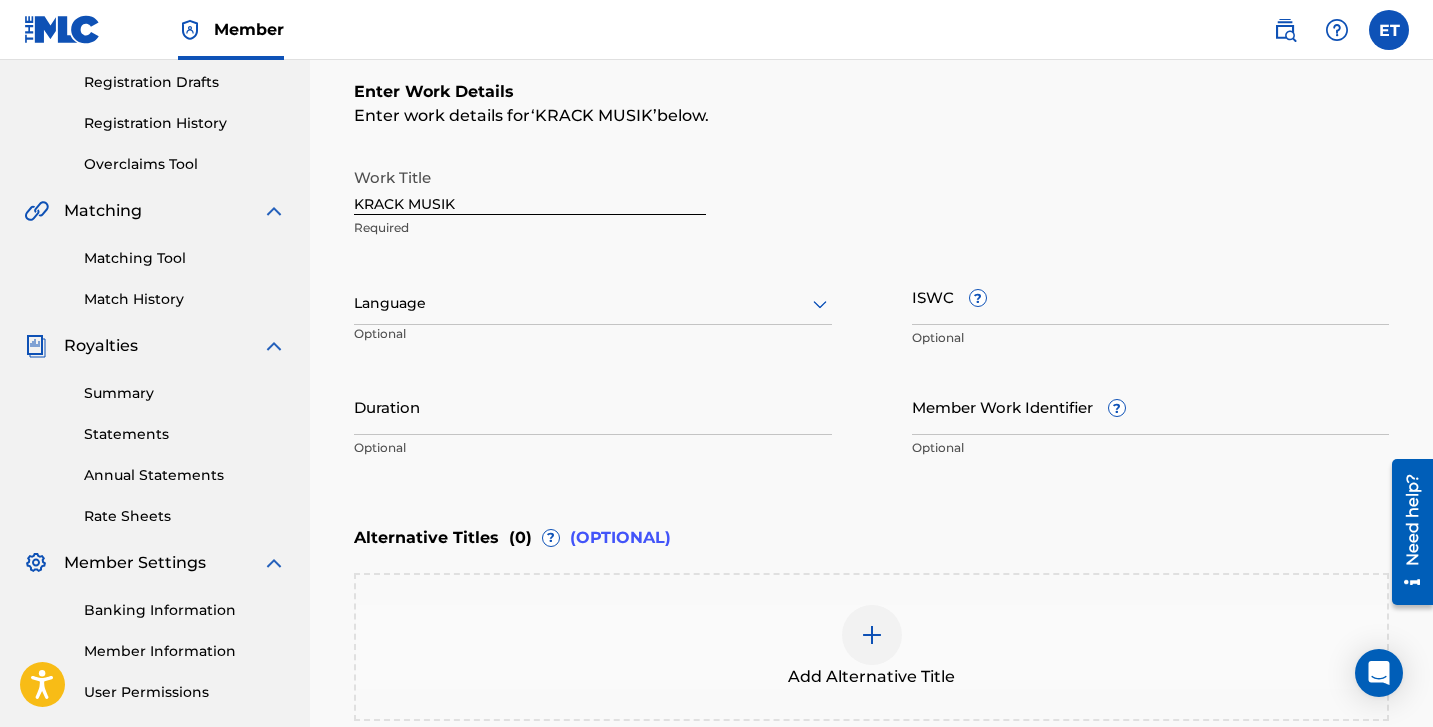 scroll, scrollTop: 335, scrollLeft: 0, axis: vertical 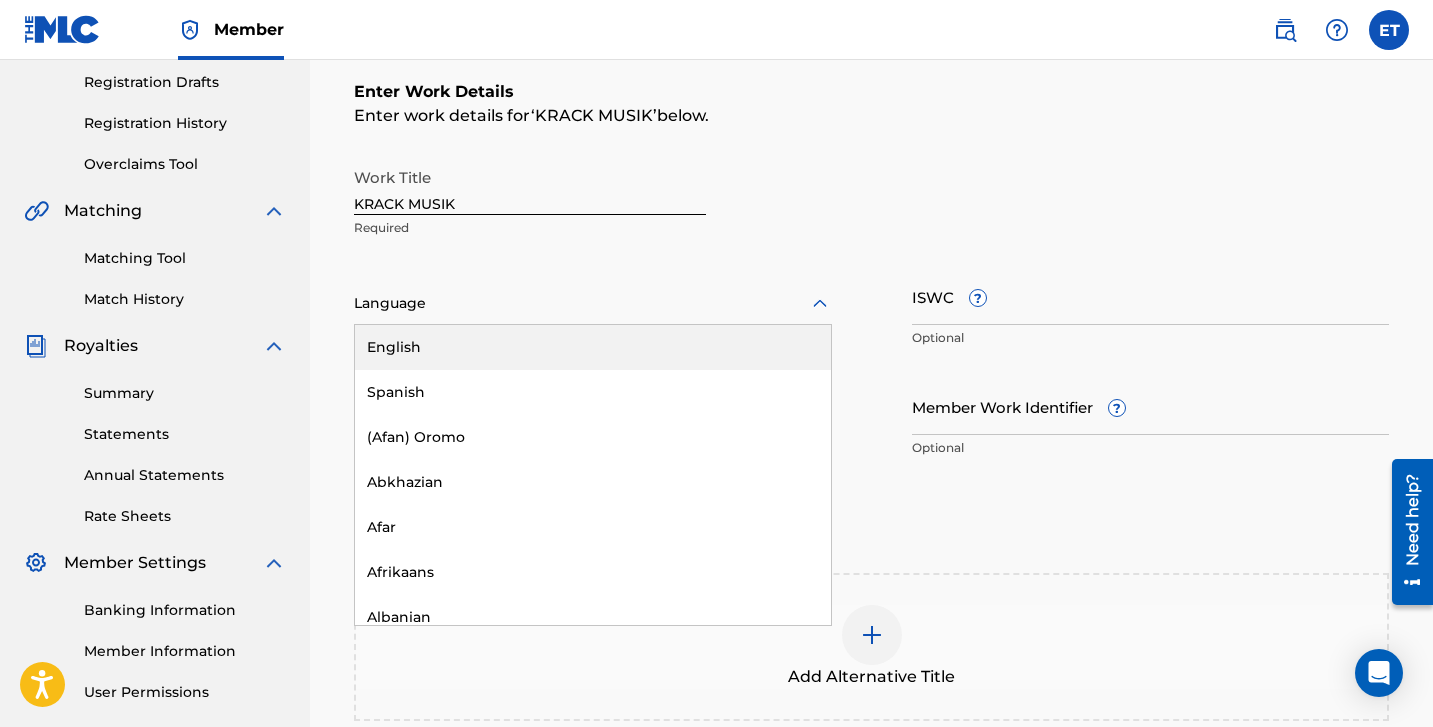 click on "English" at bounding box center [593, 347] 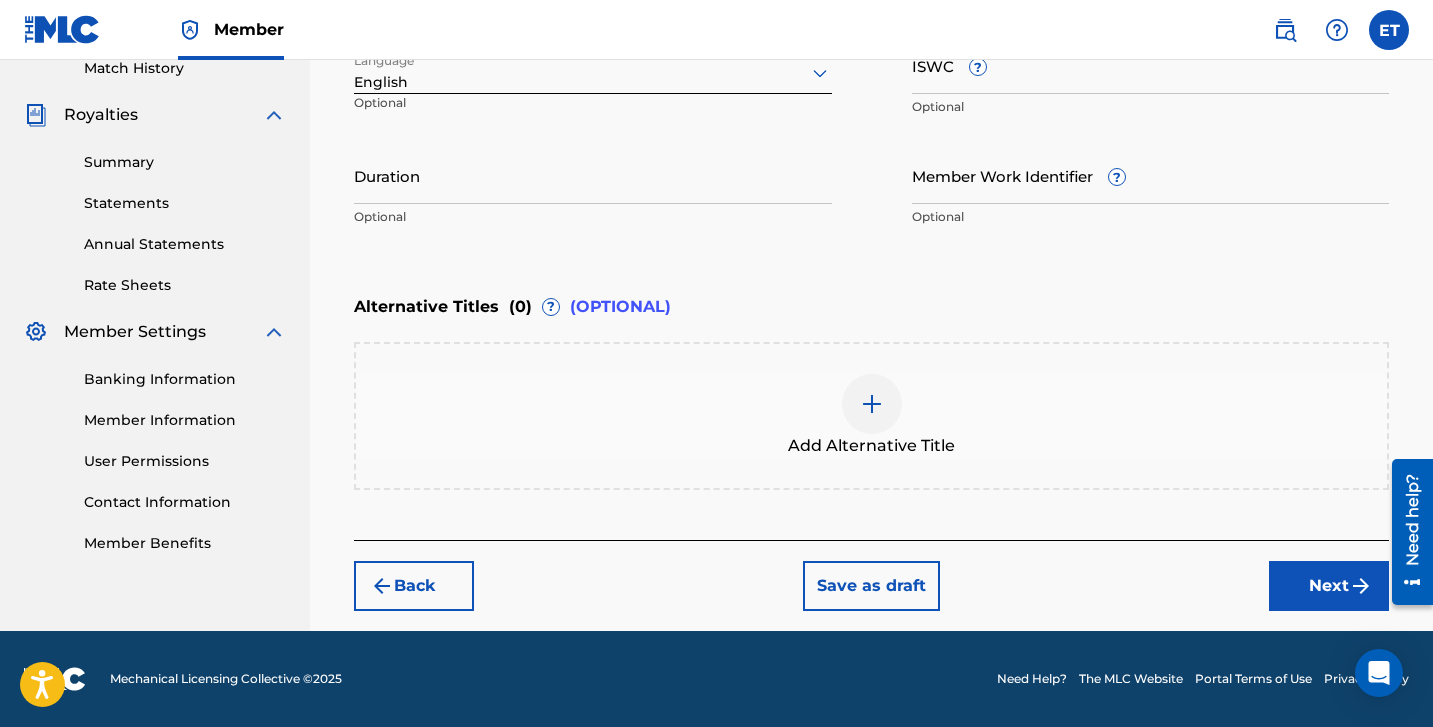 scroll, scrollTop: 566, scrollLeft: 0, axis: vertical 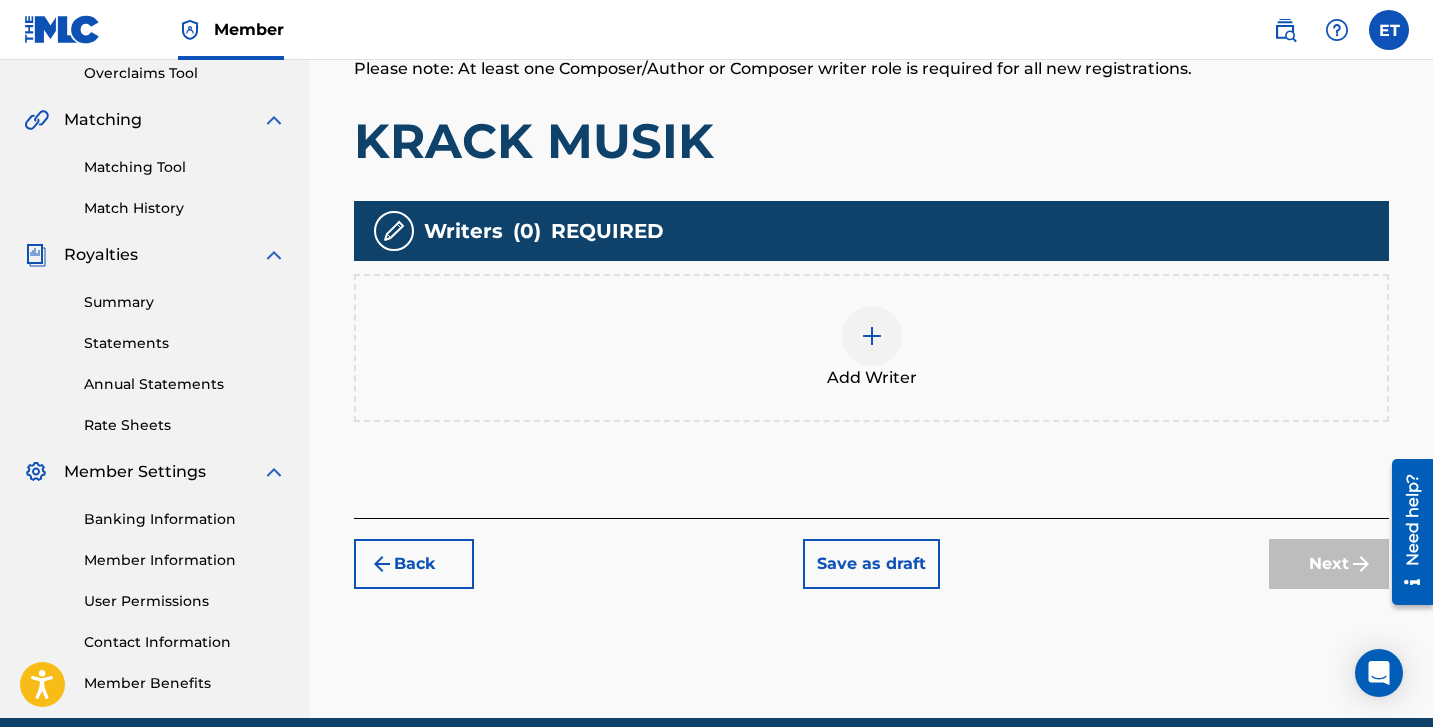click at bounding box center [872, 336] 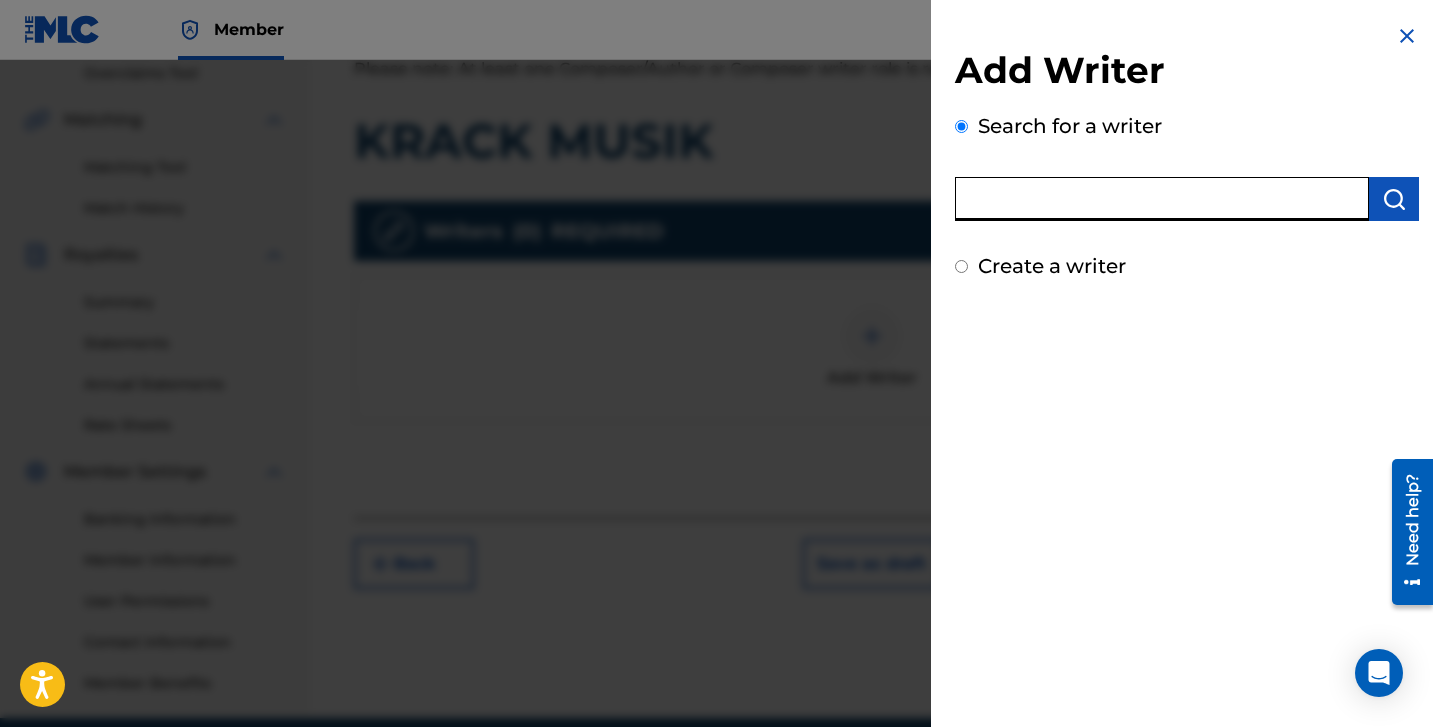 click at bounding box center [1162, 199] 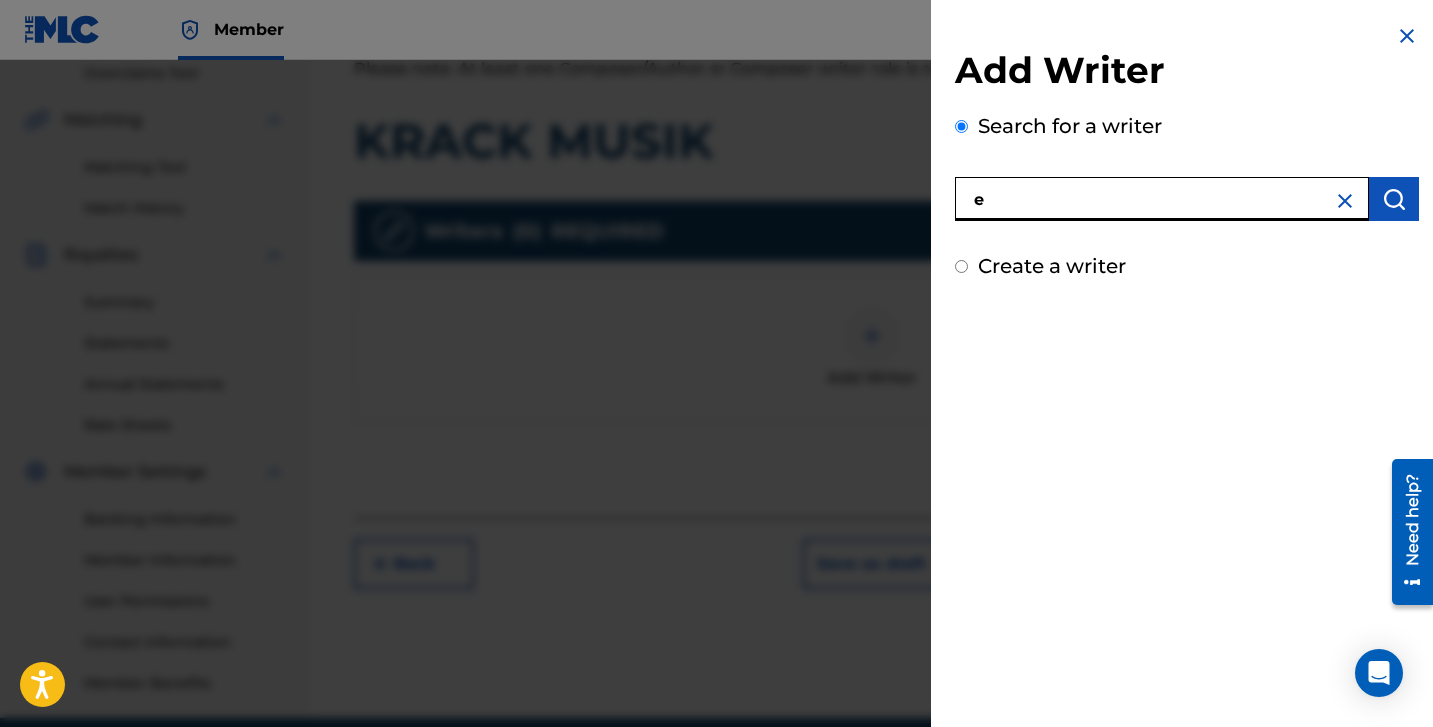 type on "e" 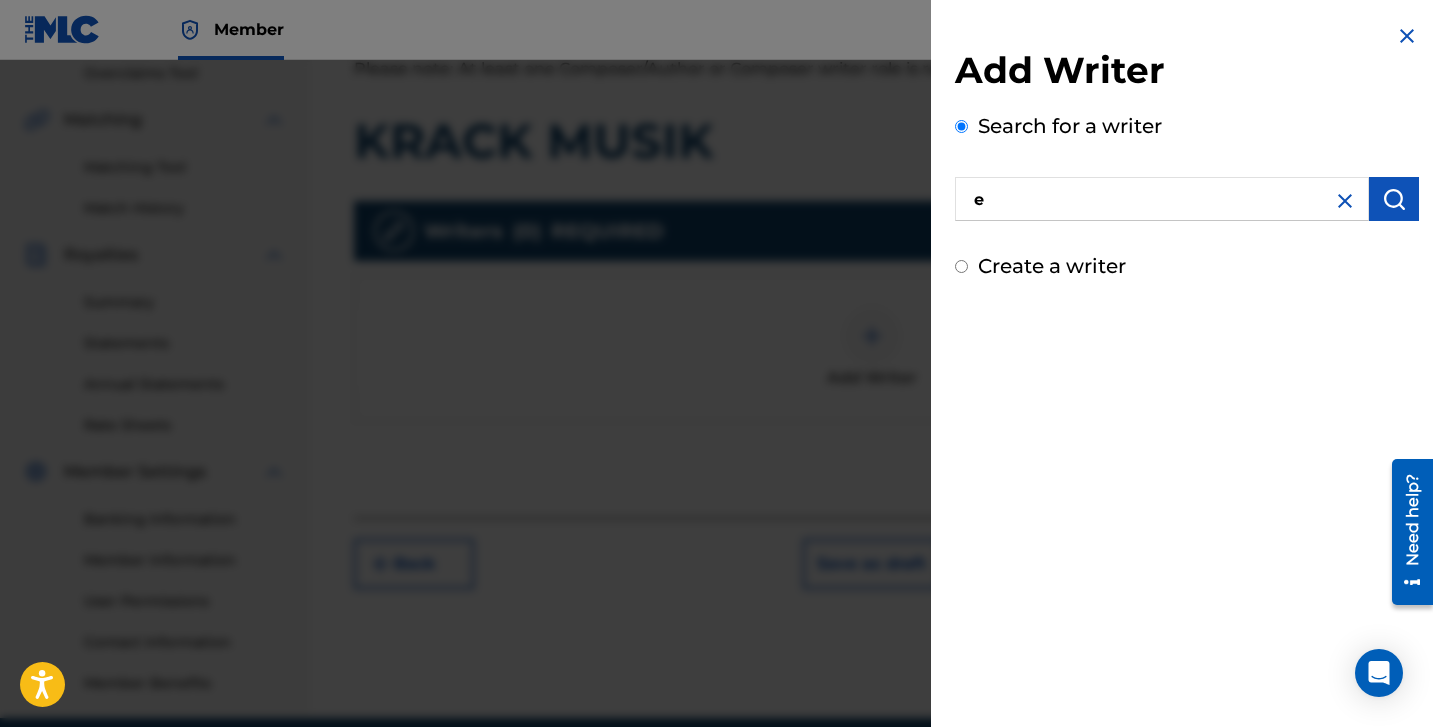 click on "Create a writer" at bounding box center [1187, 266] 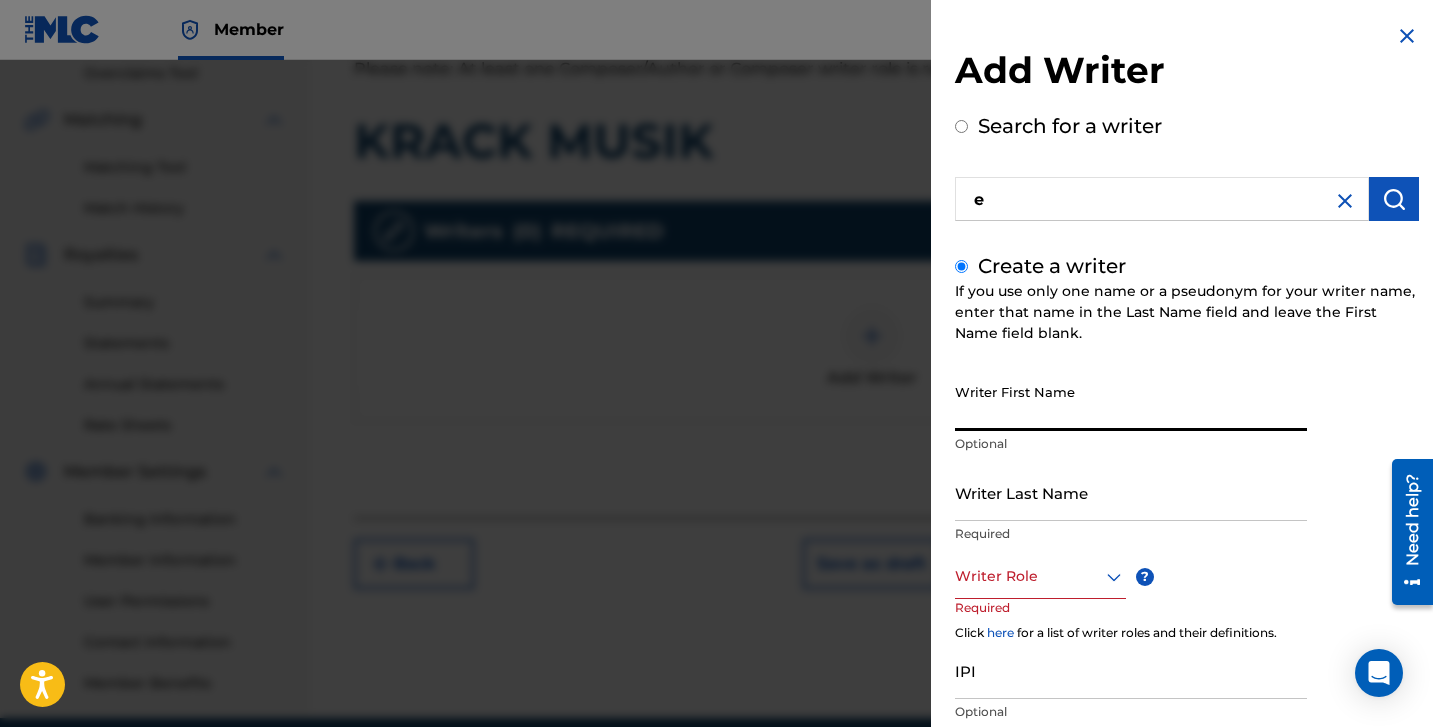 click on "Writer First Name" at bounding box center (1131, 402) 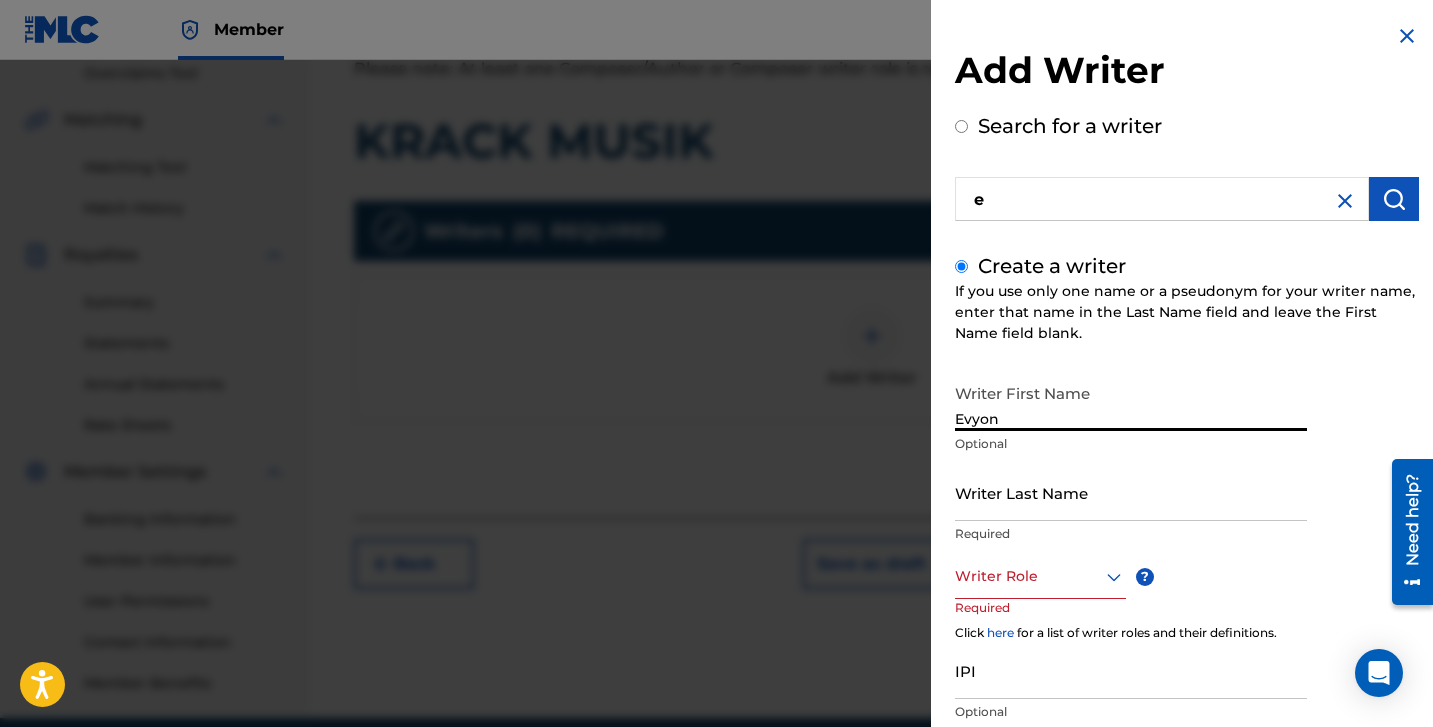 type on "Evyon" 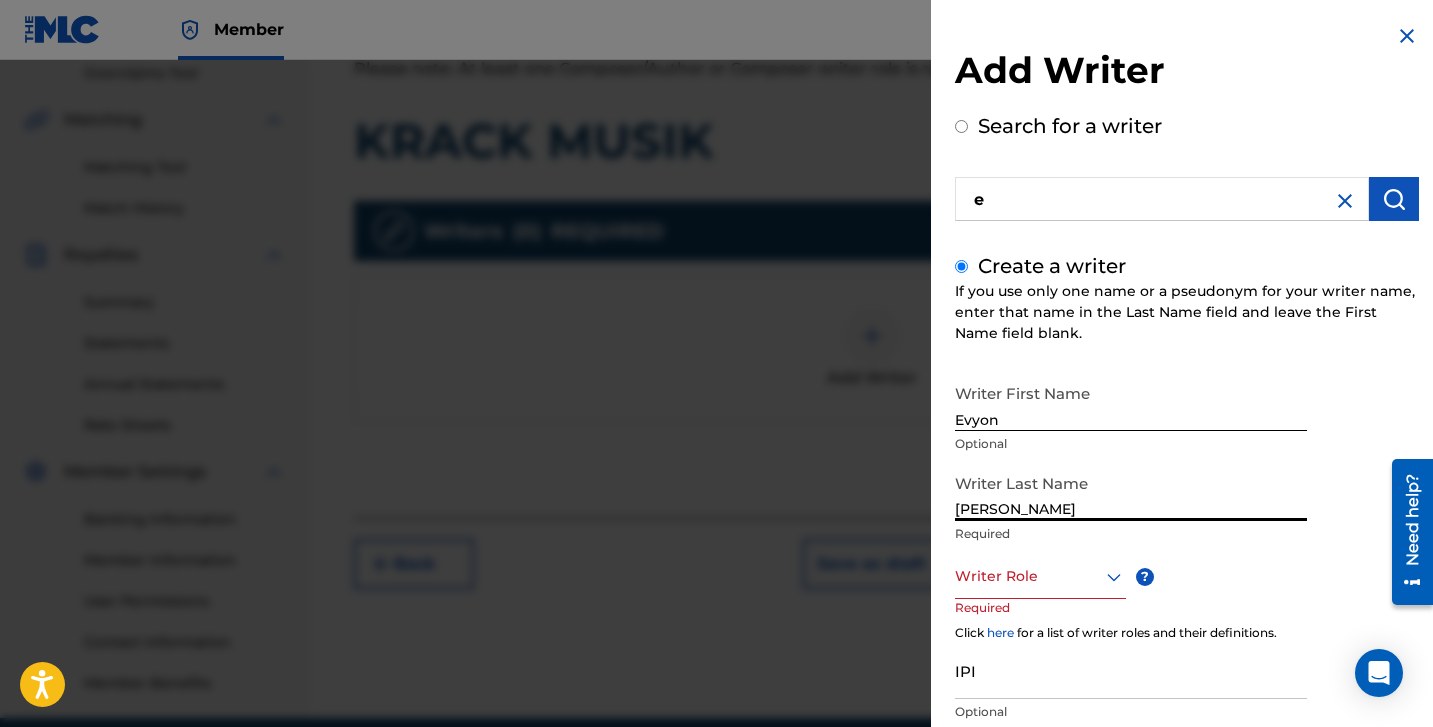 scroll, scrollTop: 139, scrollLeft: 0, axis: vertical 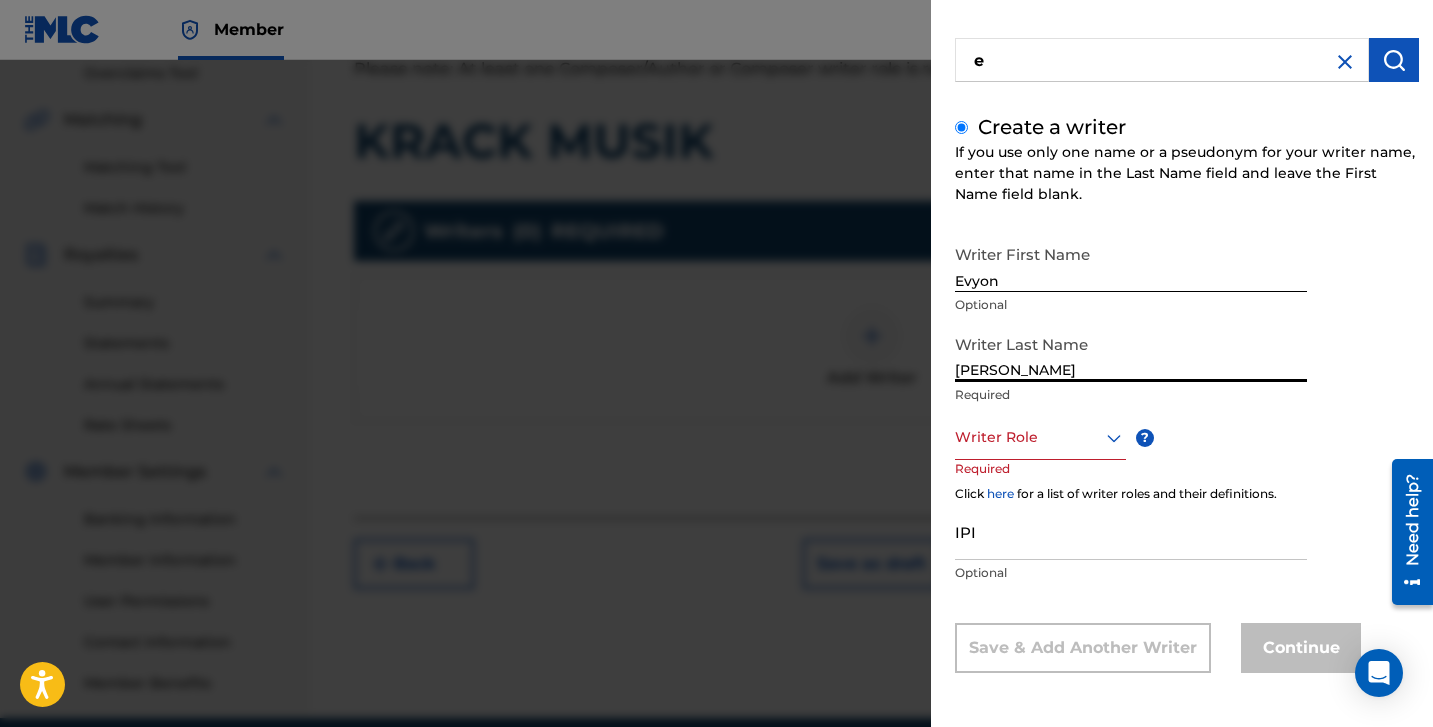 type on "[PERSON_NAME]" 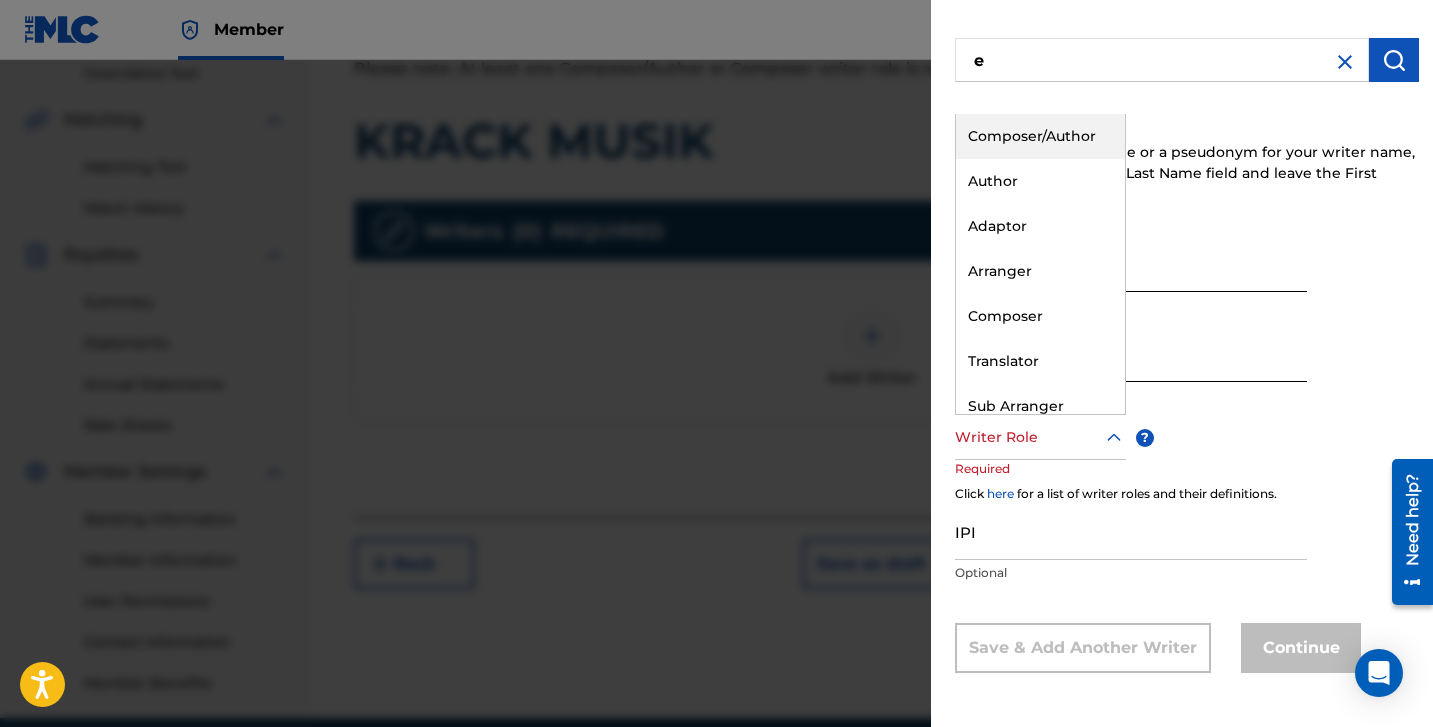 click on "Writer Role" at bounding box center [1040, 437] 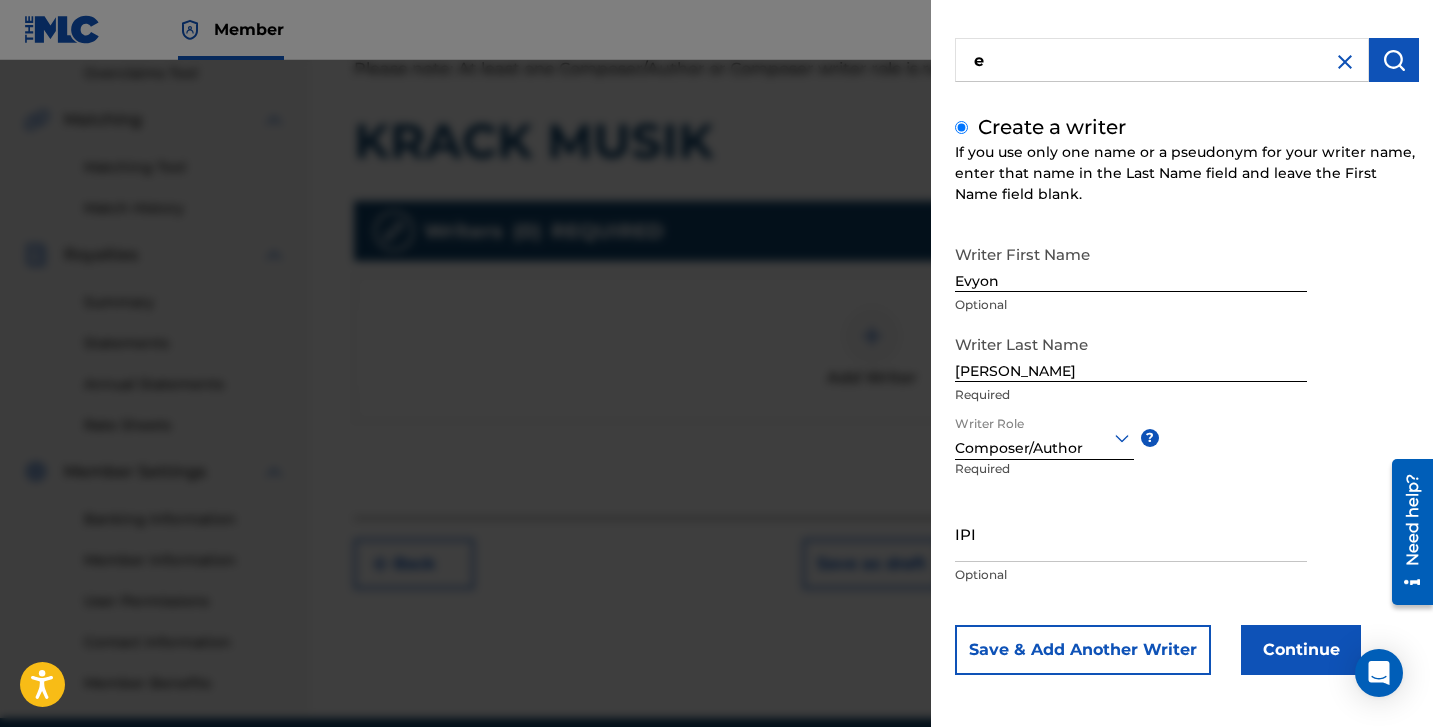 click on "Continue" at bounding box center [1301, 650] 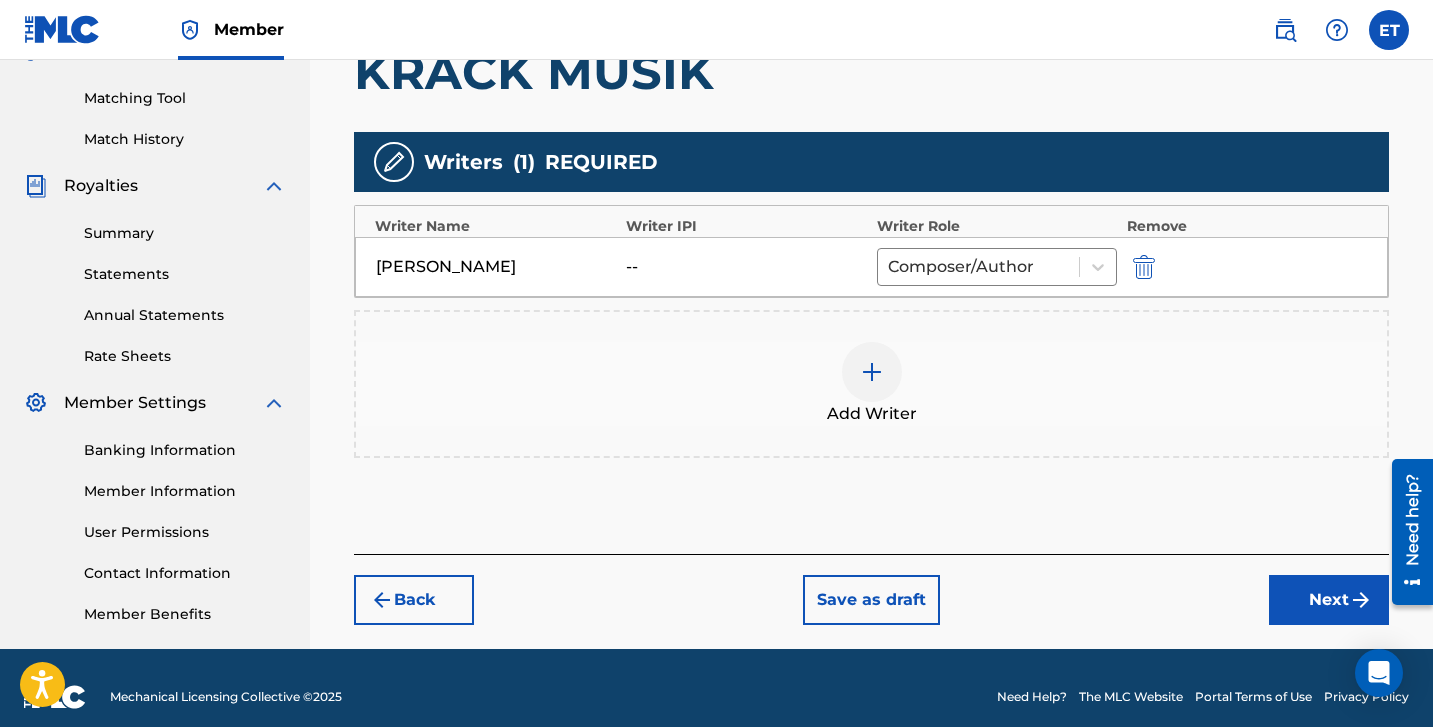 scroll, scrollTop: 500, scrollLeft: 0, axis: vertical 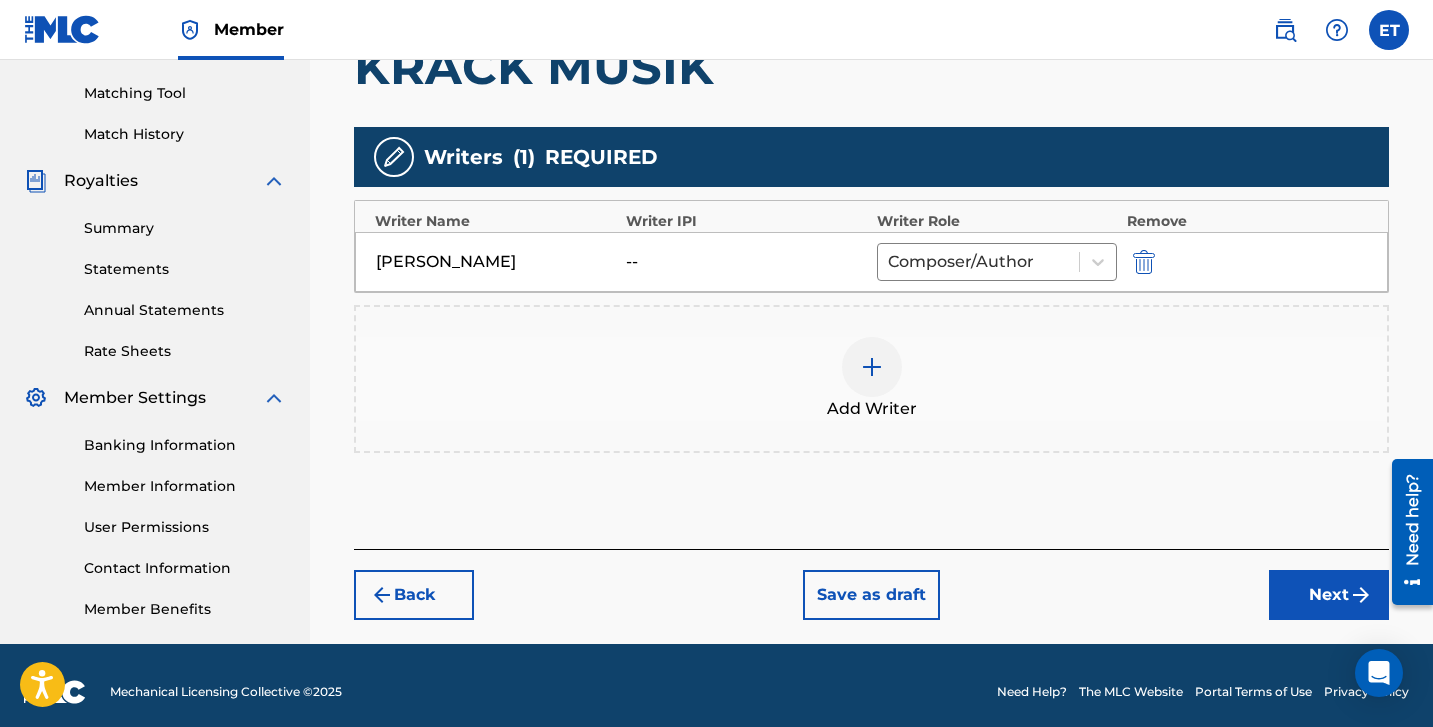 click on "Next" at bounding box center [1329, 595] 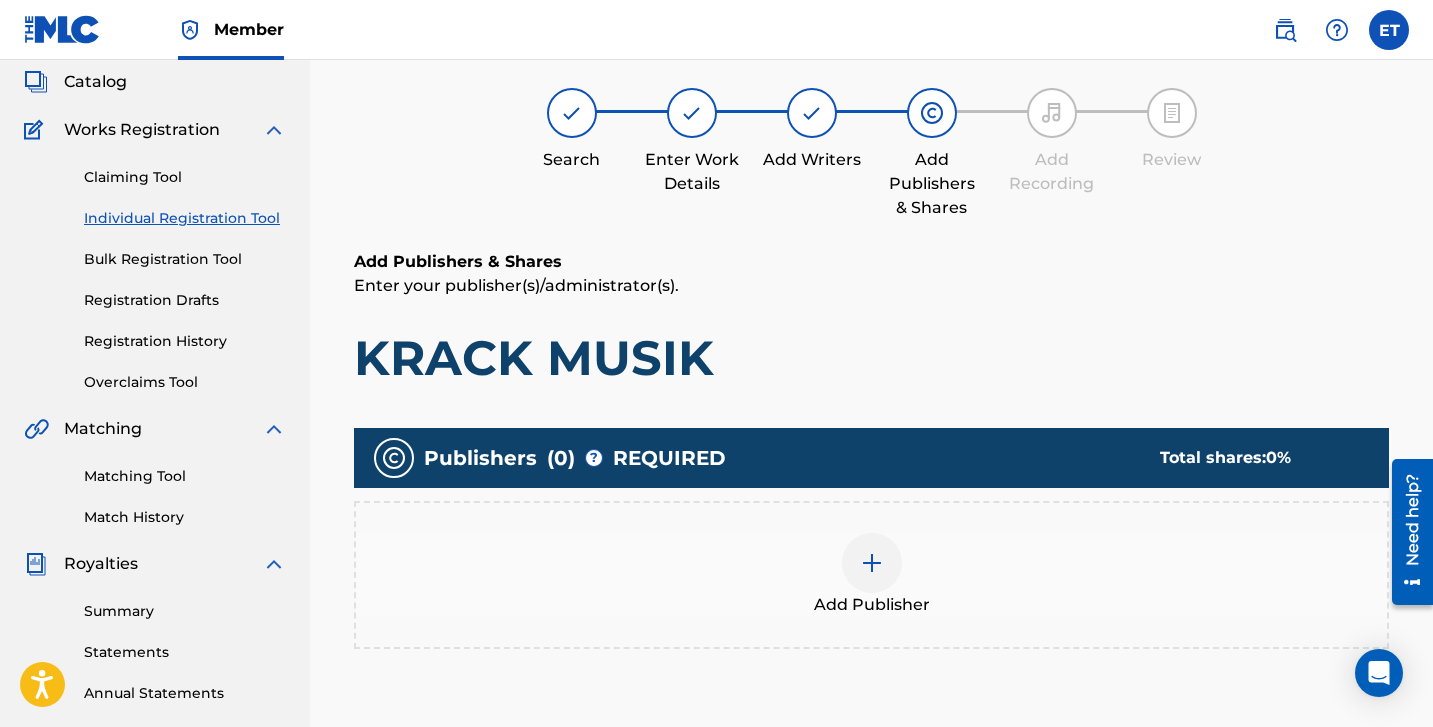 scroll, scrollTop: 139, scrollLeft: 0, axis: vertical 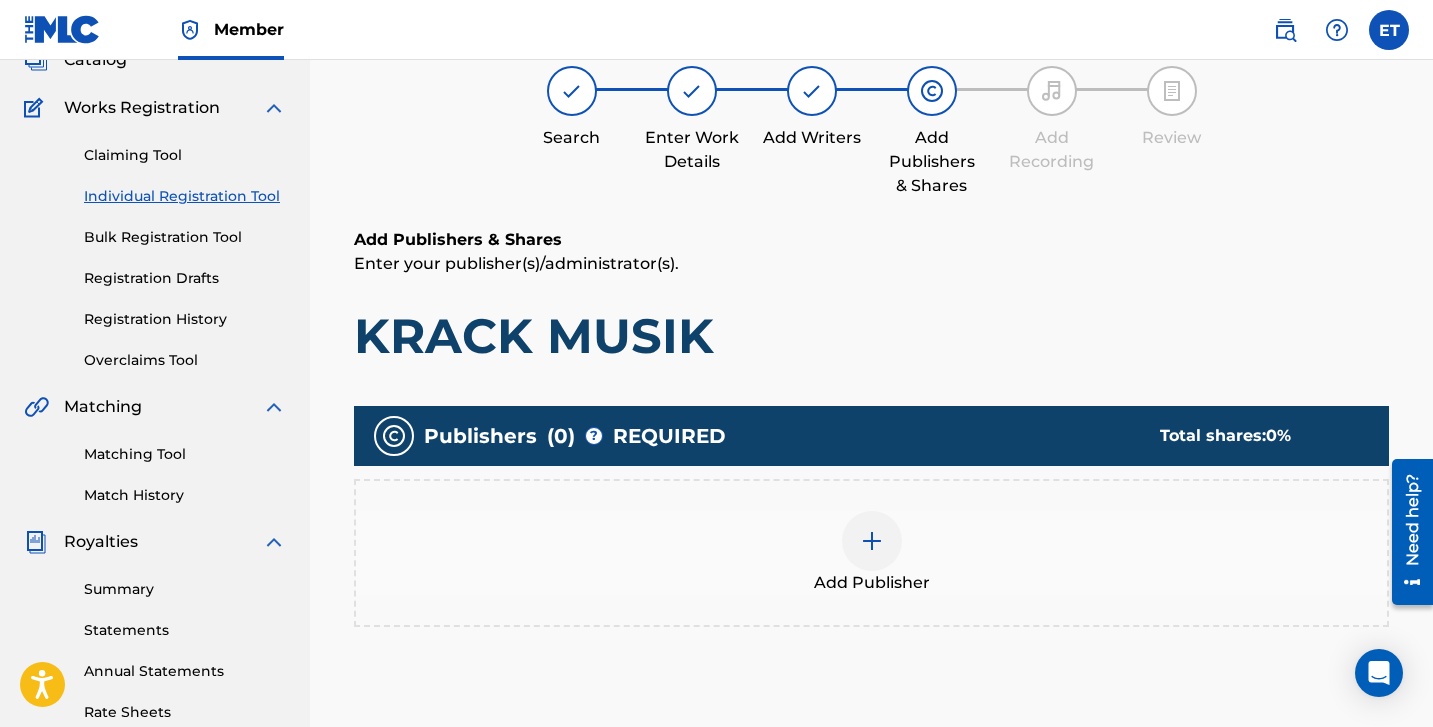 click at bounding box center (872, 541) 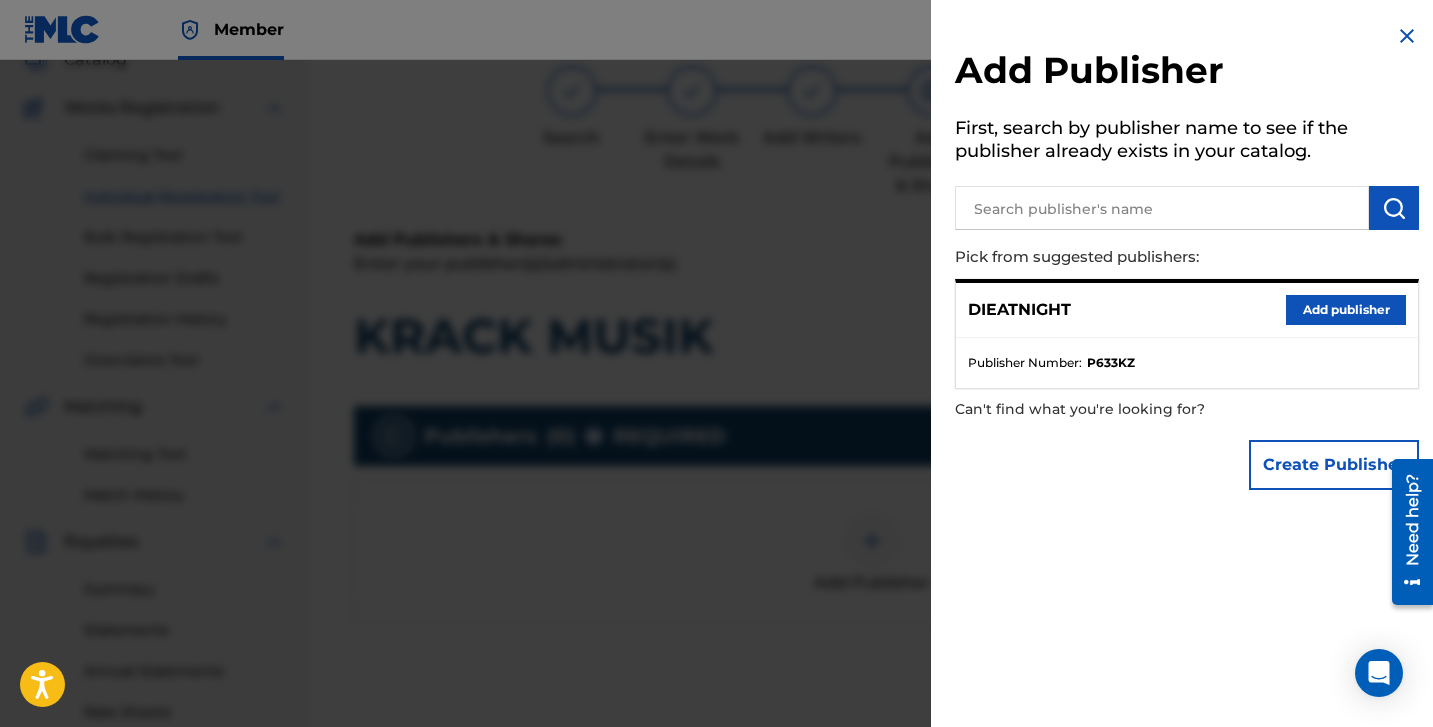 click on "Add publisher" at bounding box center [1346, 310] 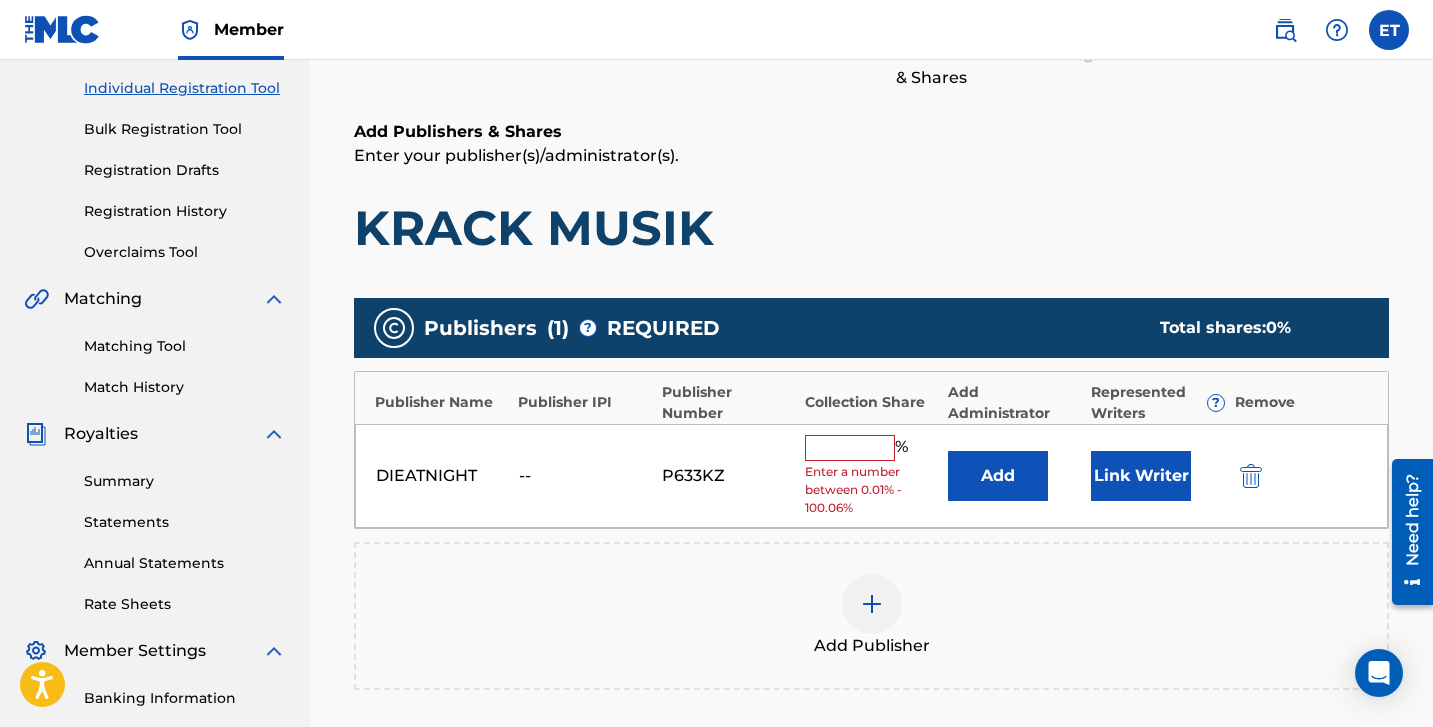scroll, scrollTop: 289, scrollLeft: 0, axis: vertical 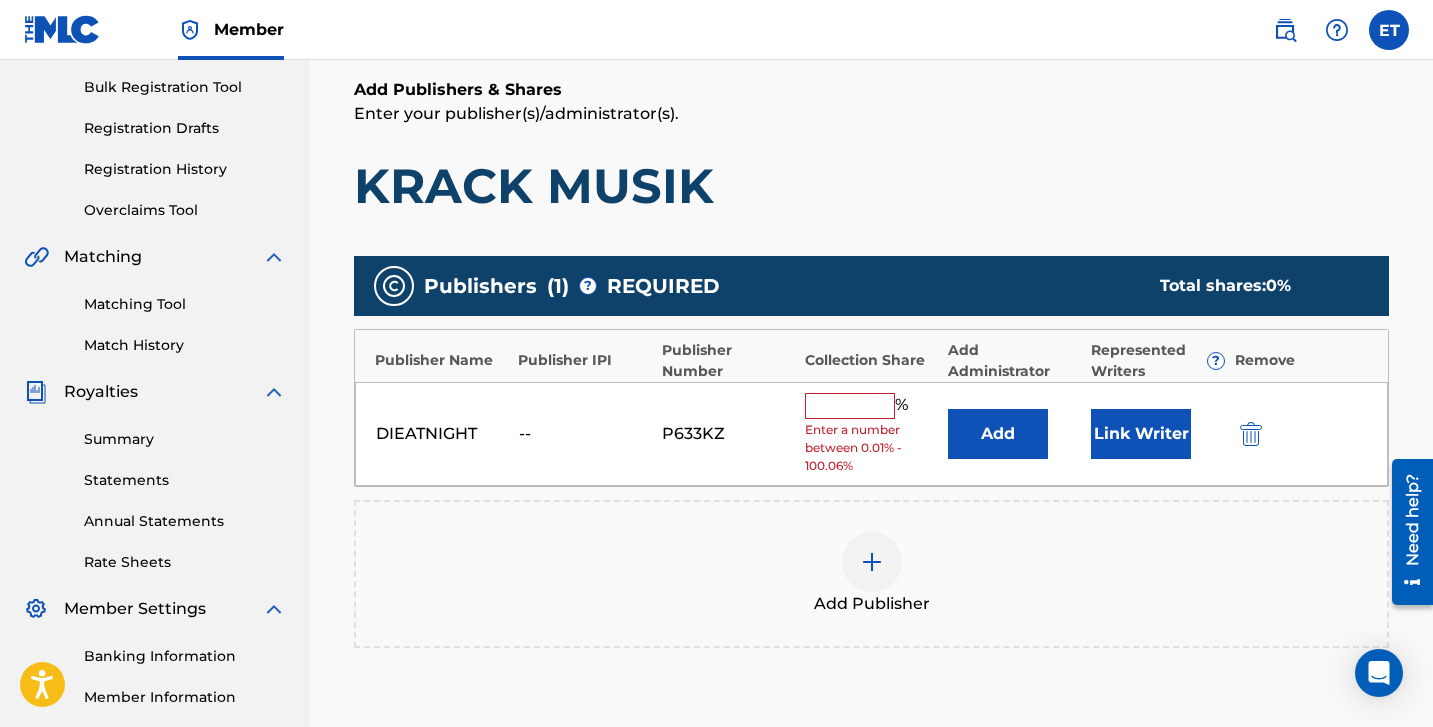 click at bounding box center [850, 406] 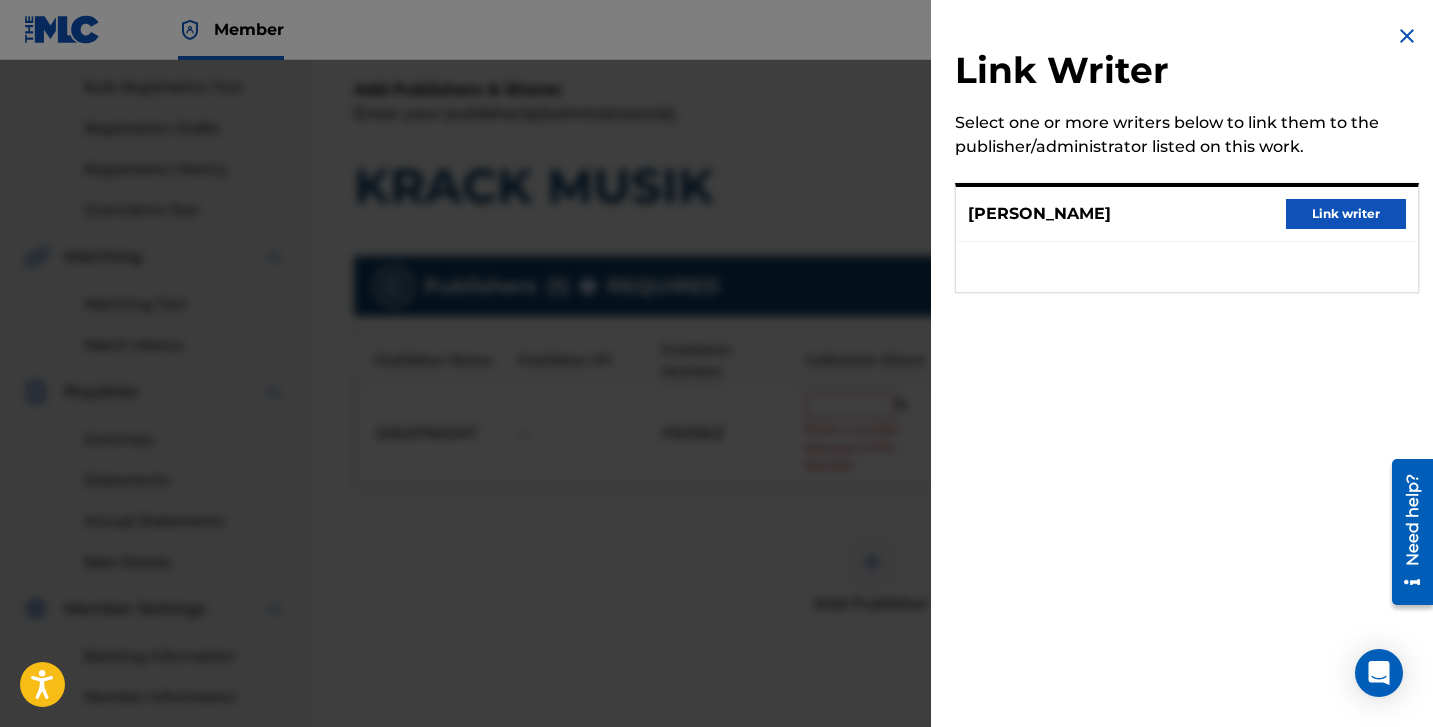 click on "Link writer" at bounding box center [1346, 214] 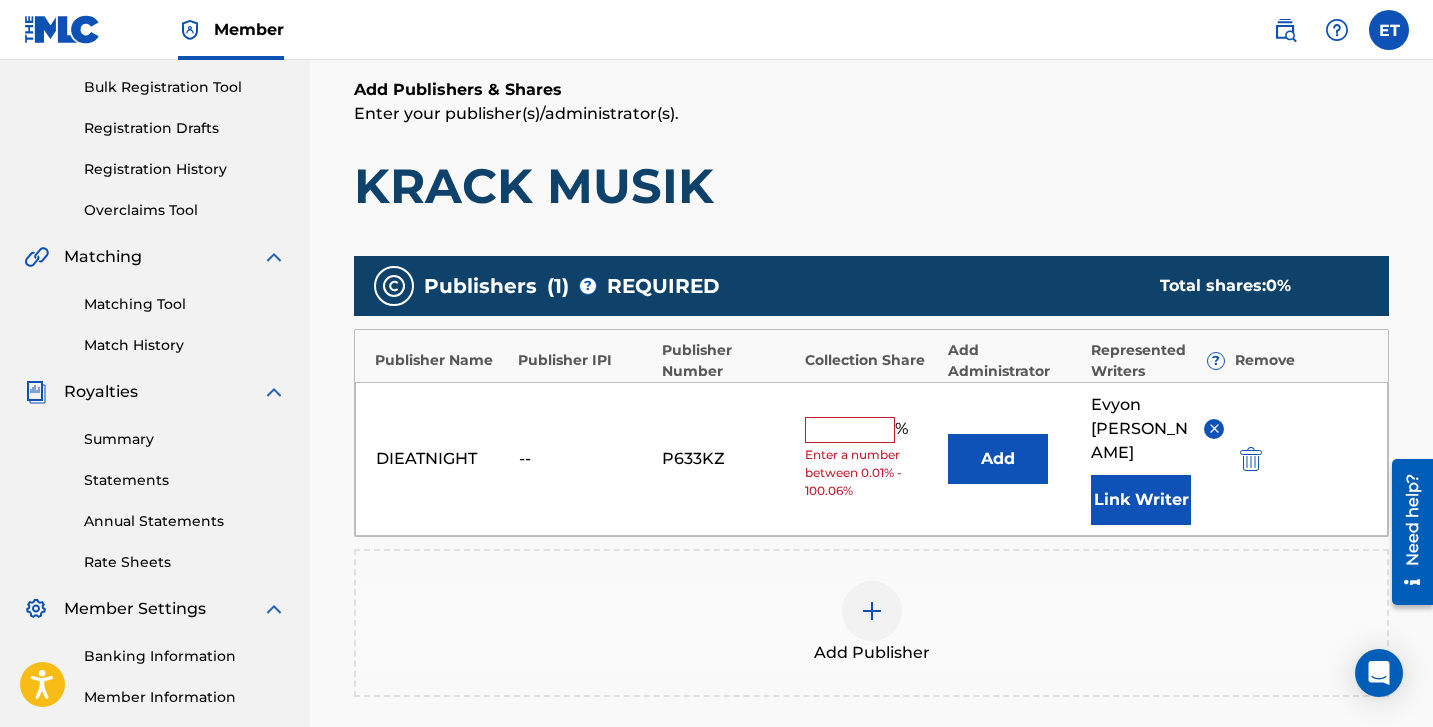 click on "Add" at bounding box center [998, 459] 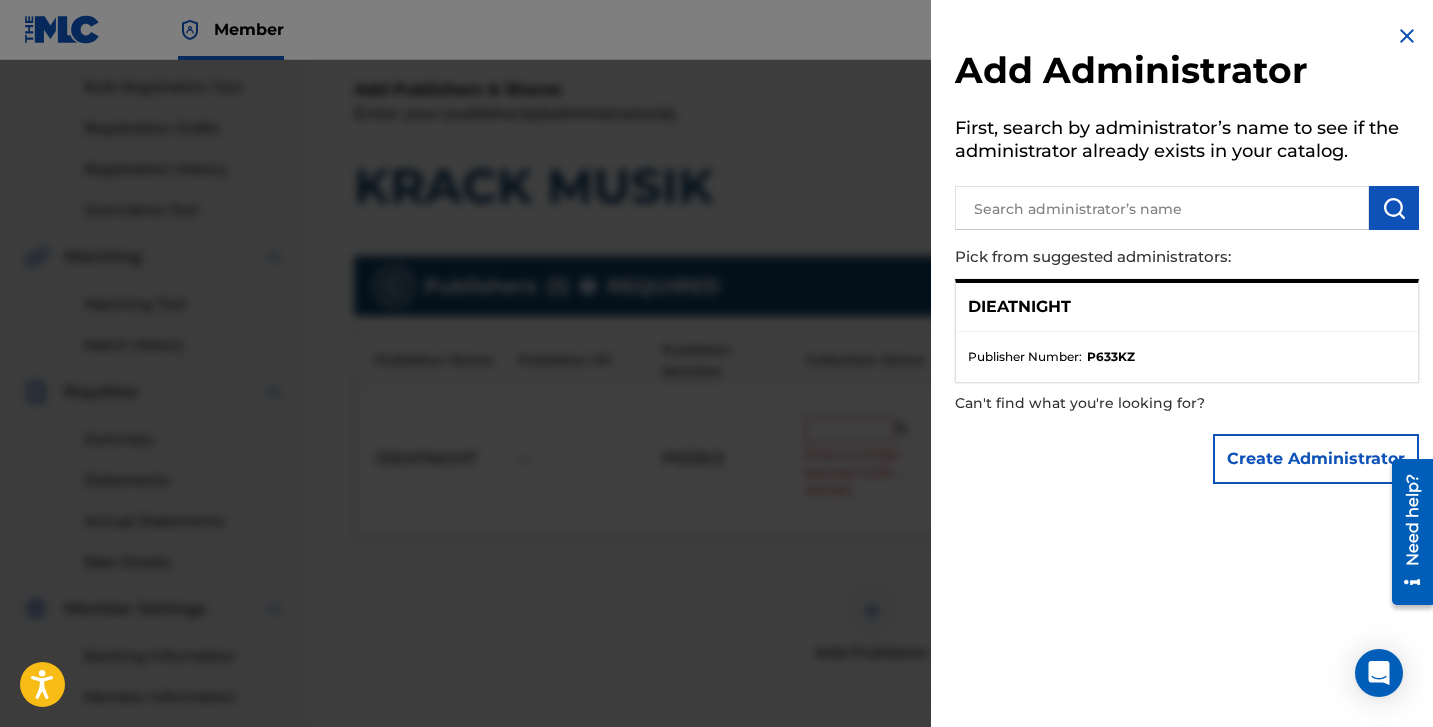 click at bounding box center [1407, 36] 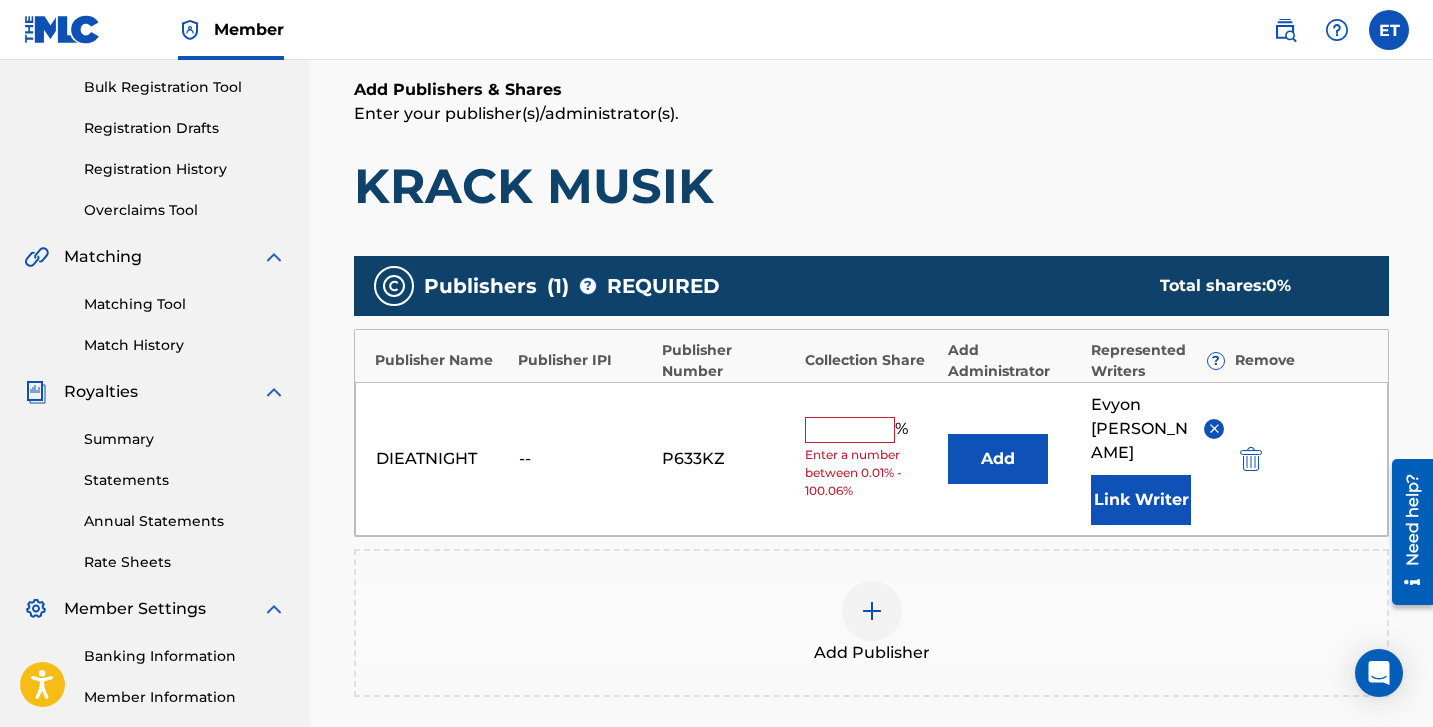 click at bounding box center [850, 430] 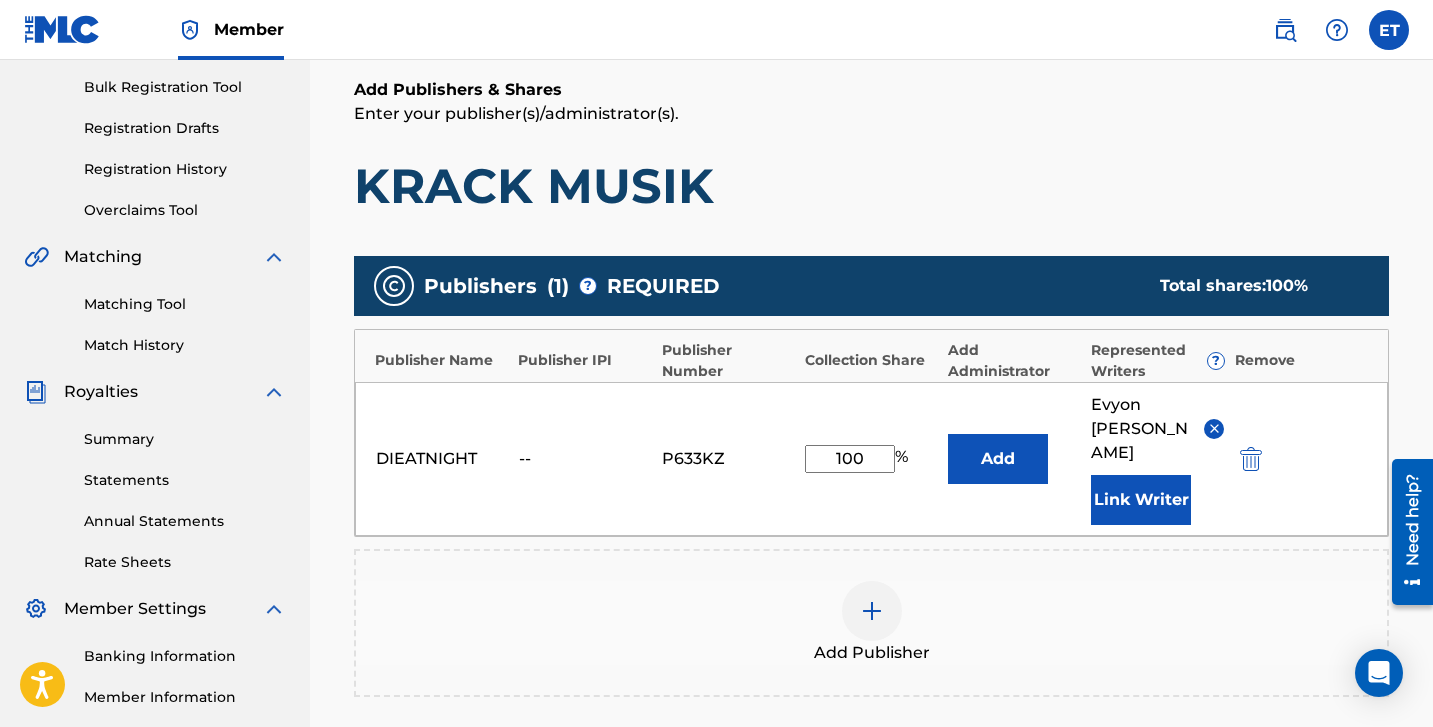 type on "100" 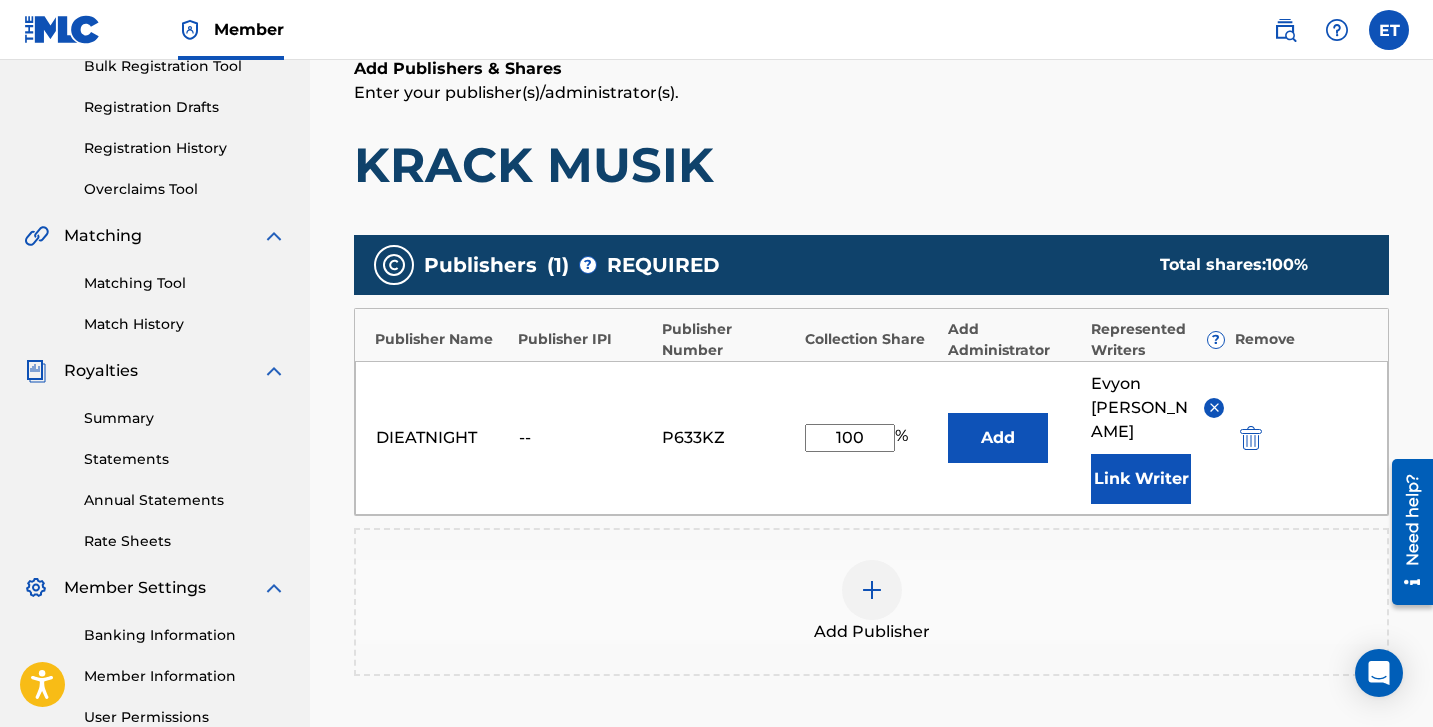 click on "--" at bounding box center (585, 438) 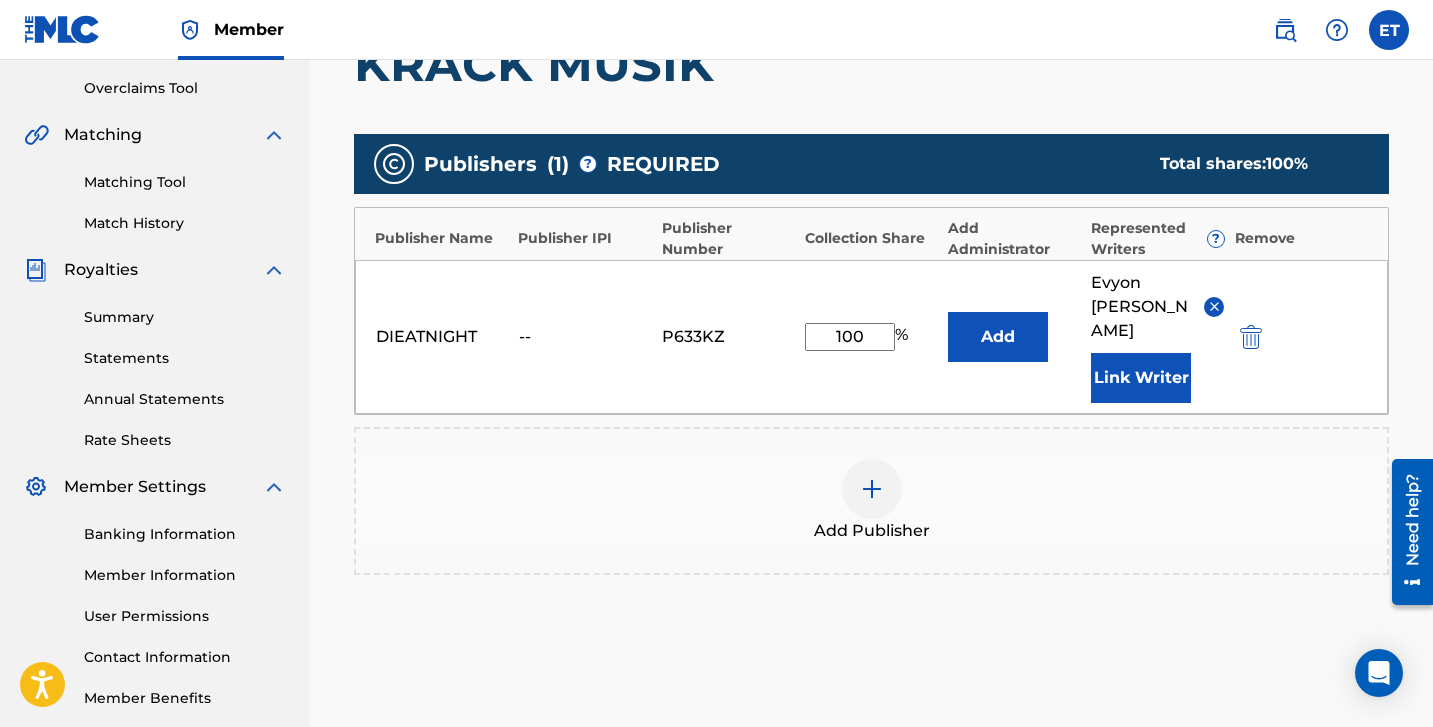 scroll, scrollTop: 363, scrollLeft: 0, axis: vertical 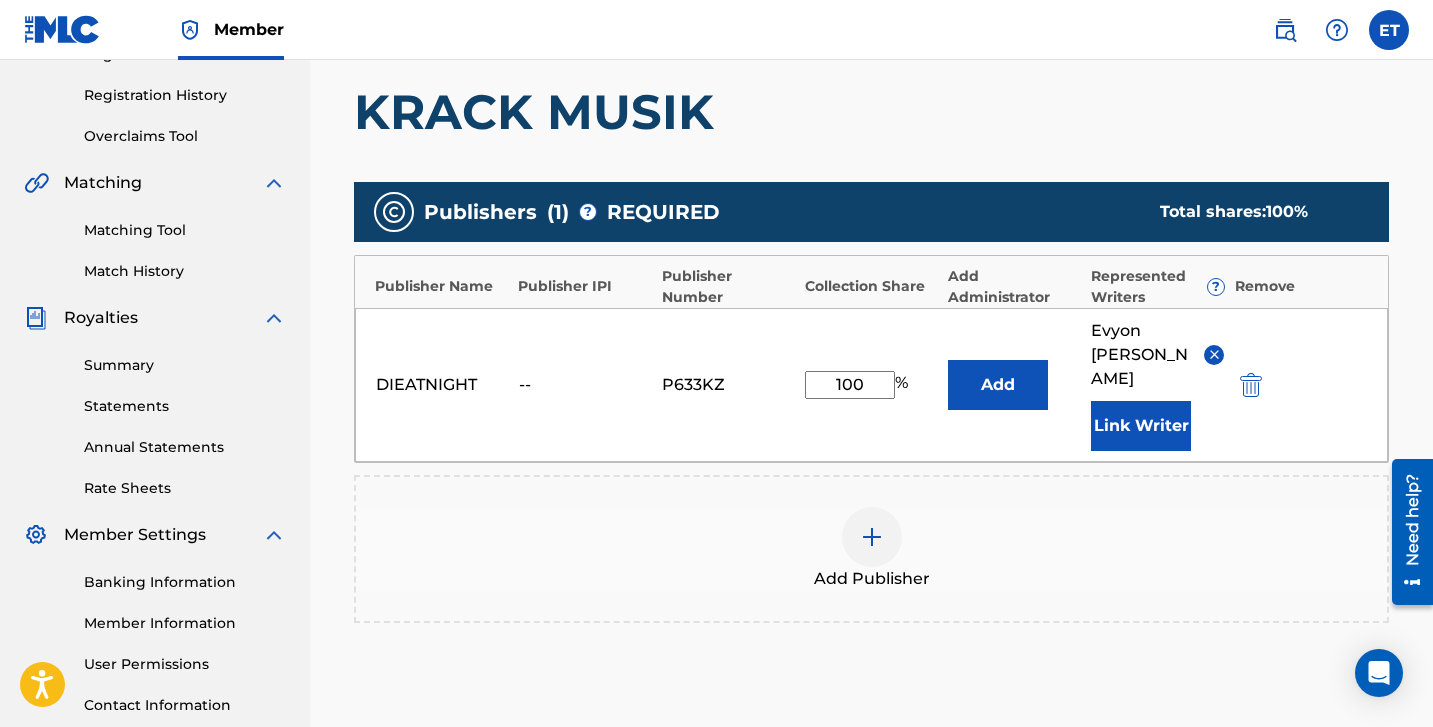 click on "--" at bounding box center (585, 385) 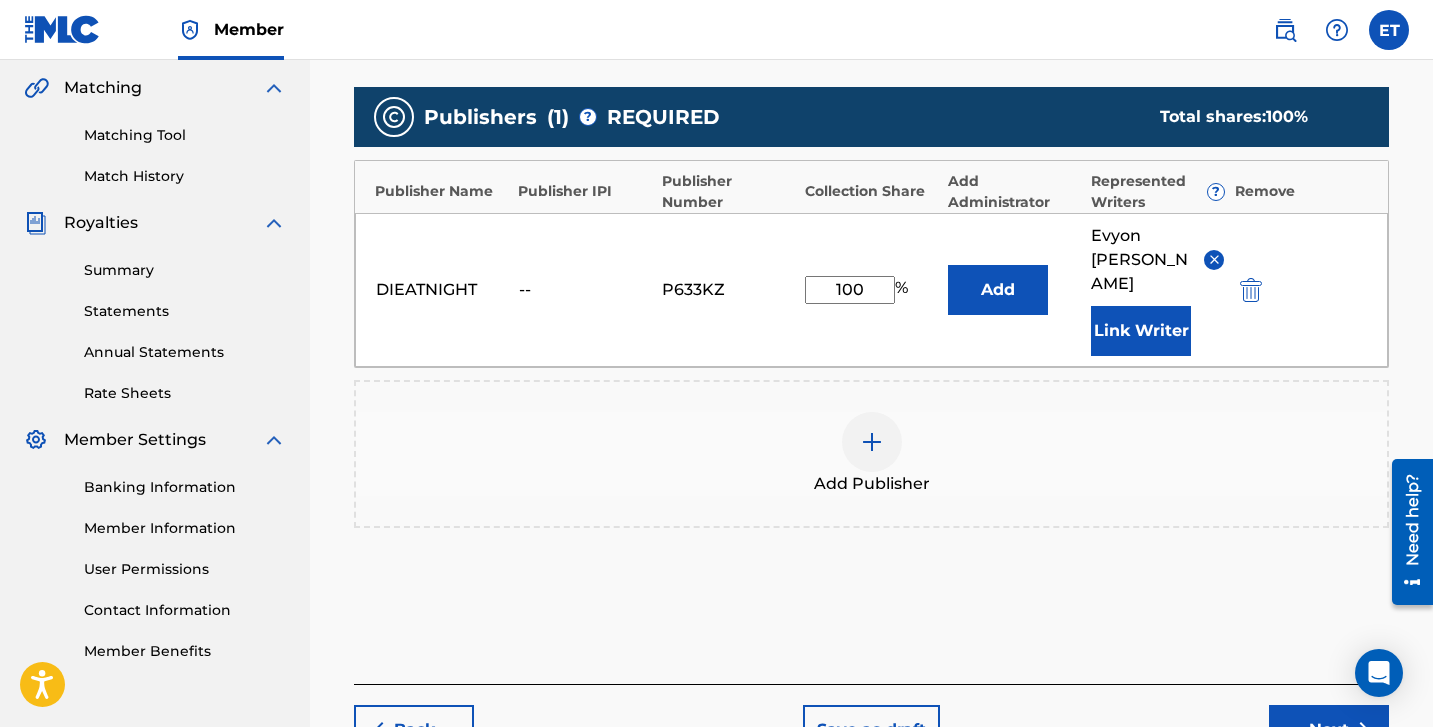 scroll, scrollTop: 515, scrollLeft: 0, axis: vertical 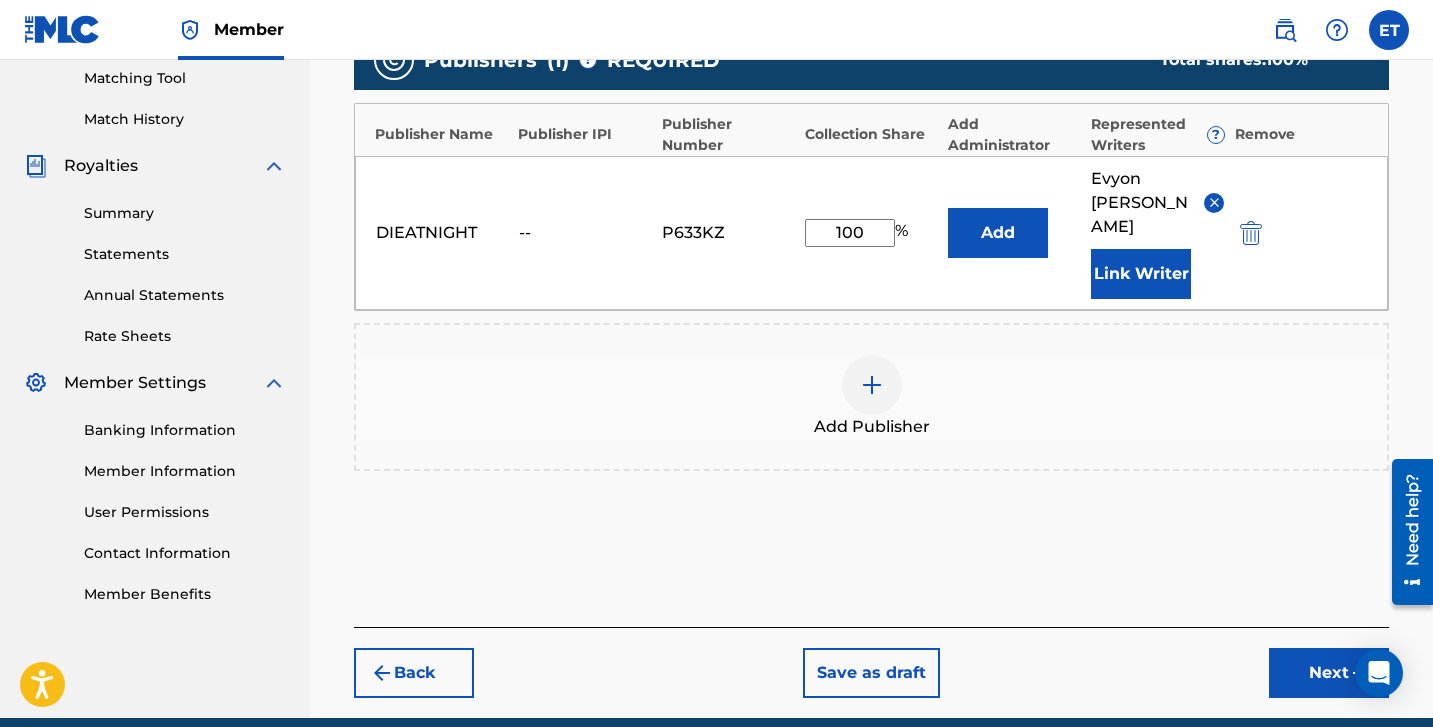 click on "Next" at bounding box center [1329, 673] 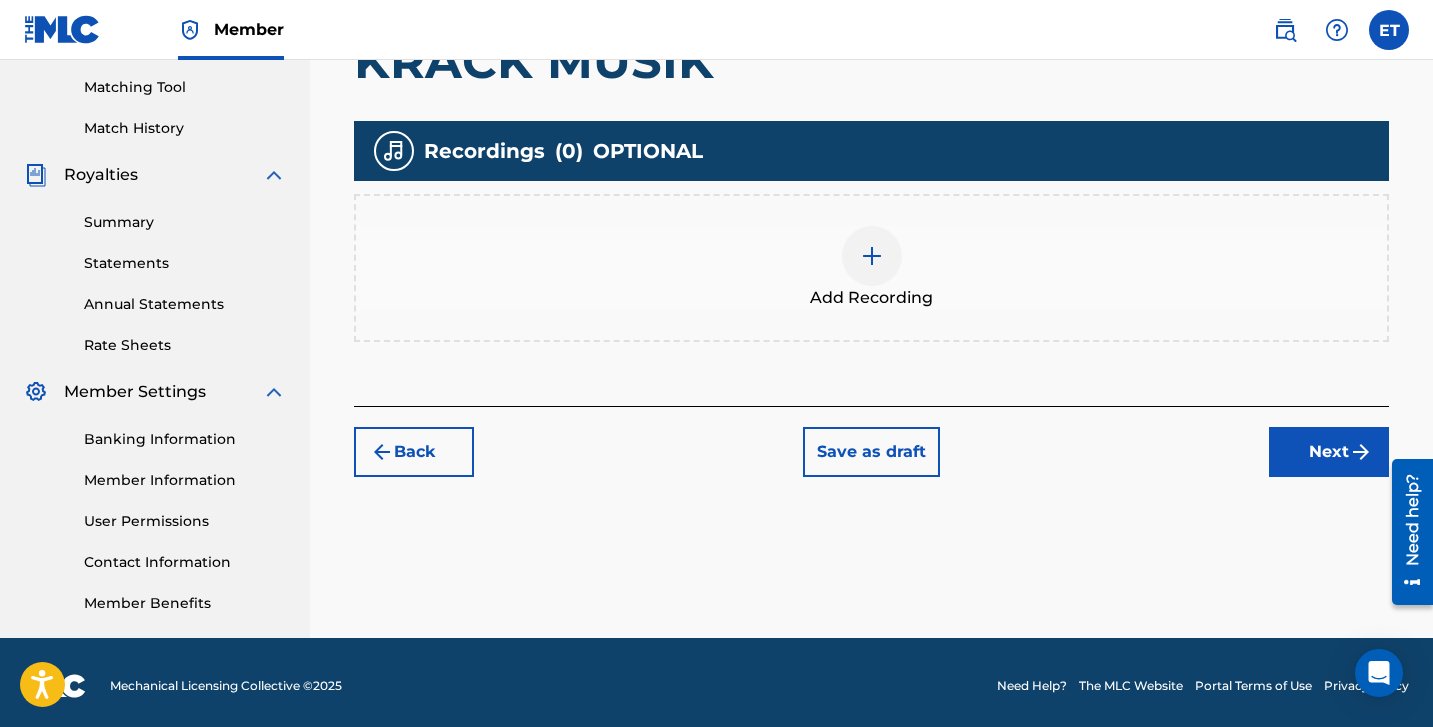 scroll, scrollTop: 437, scrollLeft: 0, axis: vertical 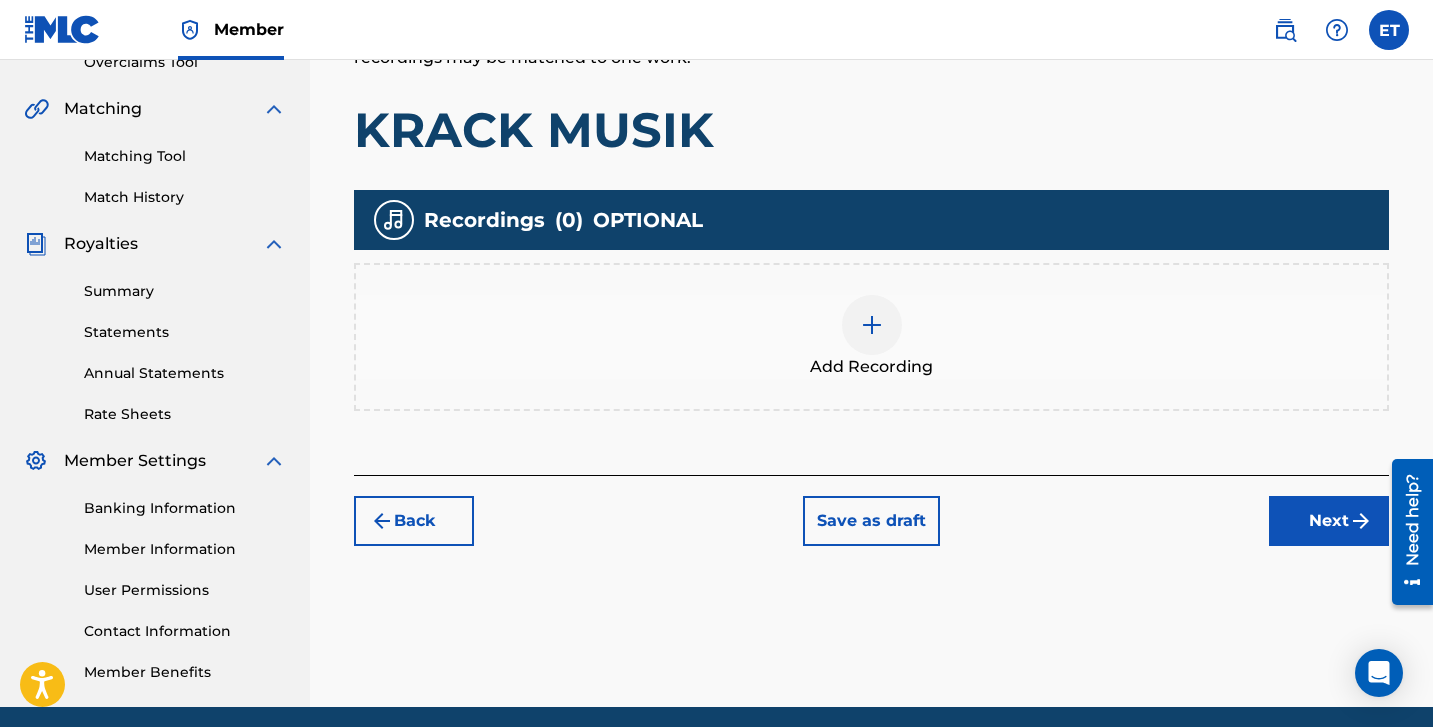 click at bounding box center (872, 325) 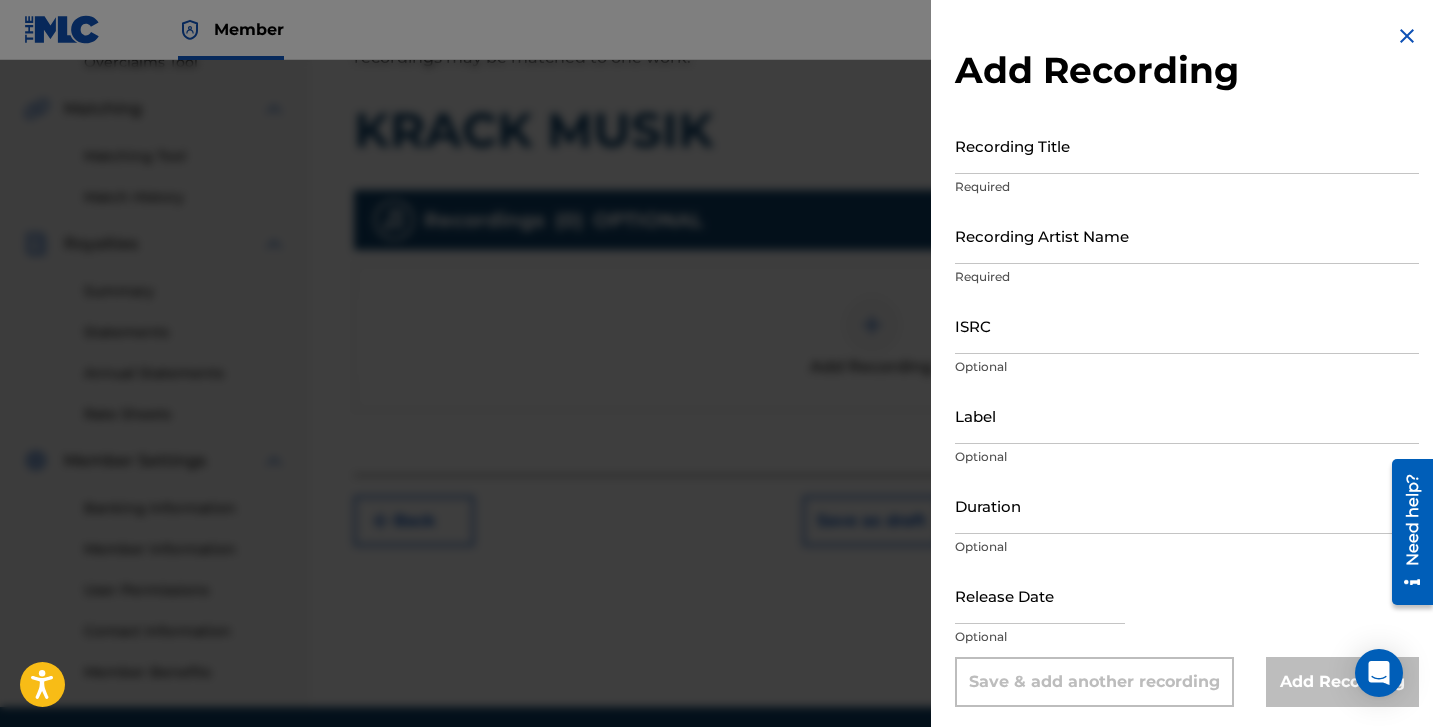click on "Recording Title" at bounding box center [1187, 145] 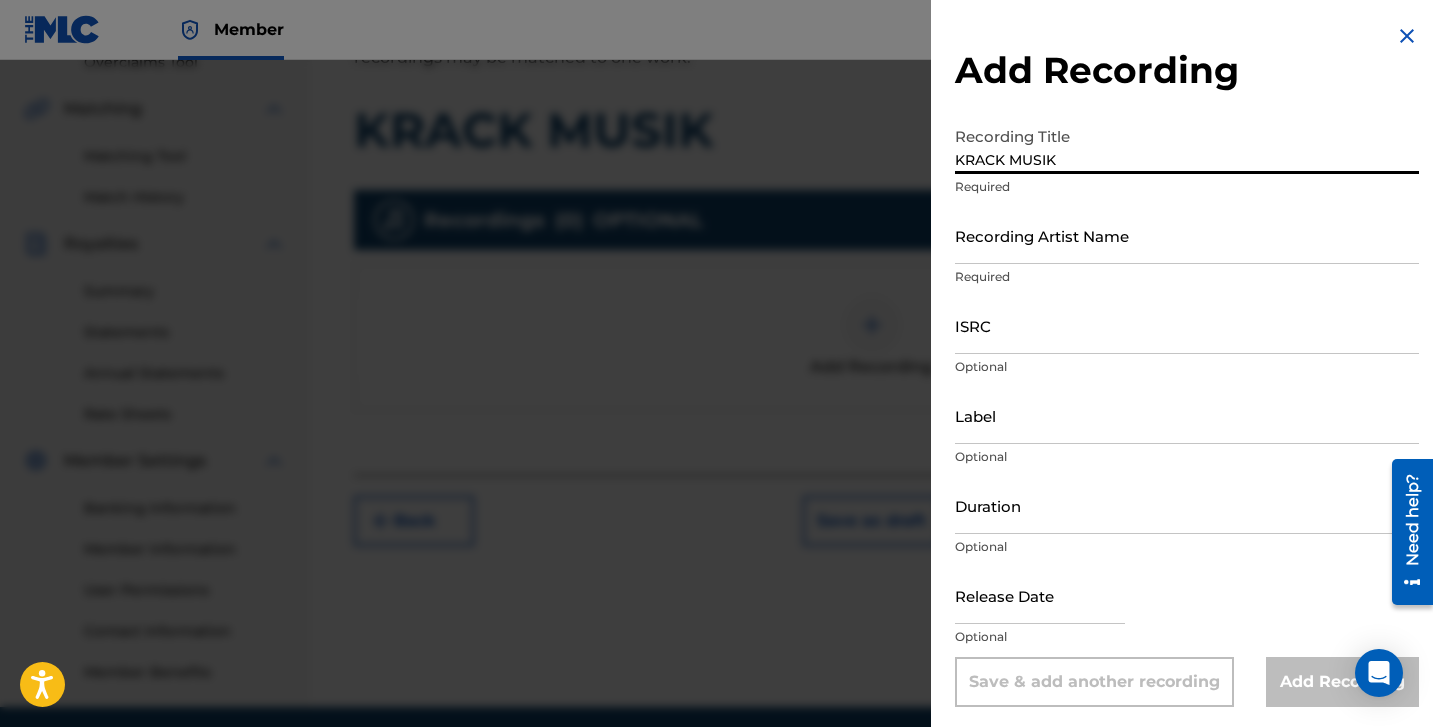 type on "KRACK MUSIK" 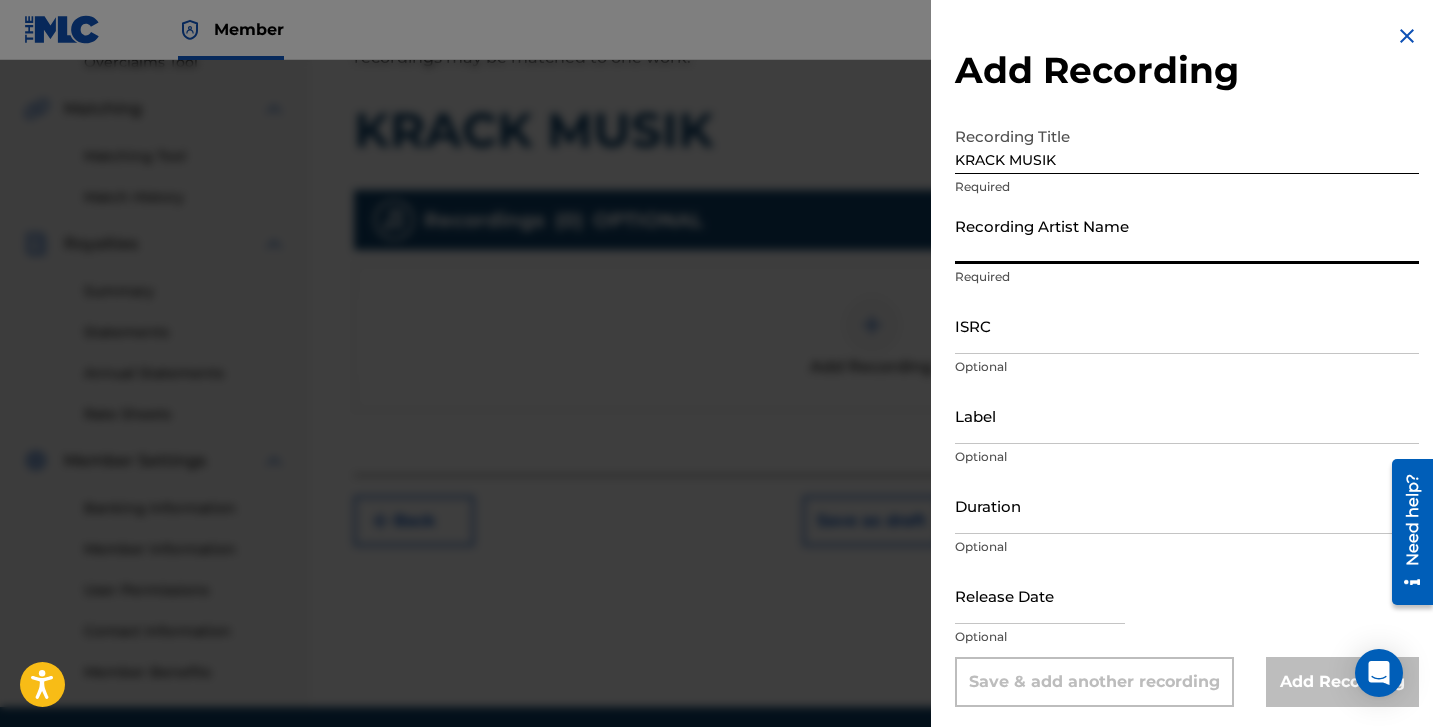 click on "Recording Artist Name" at bounding box center [1187, 235] 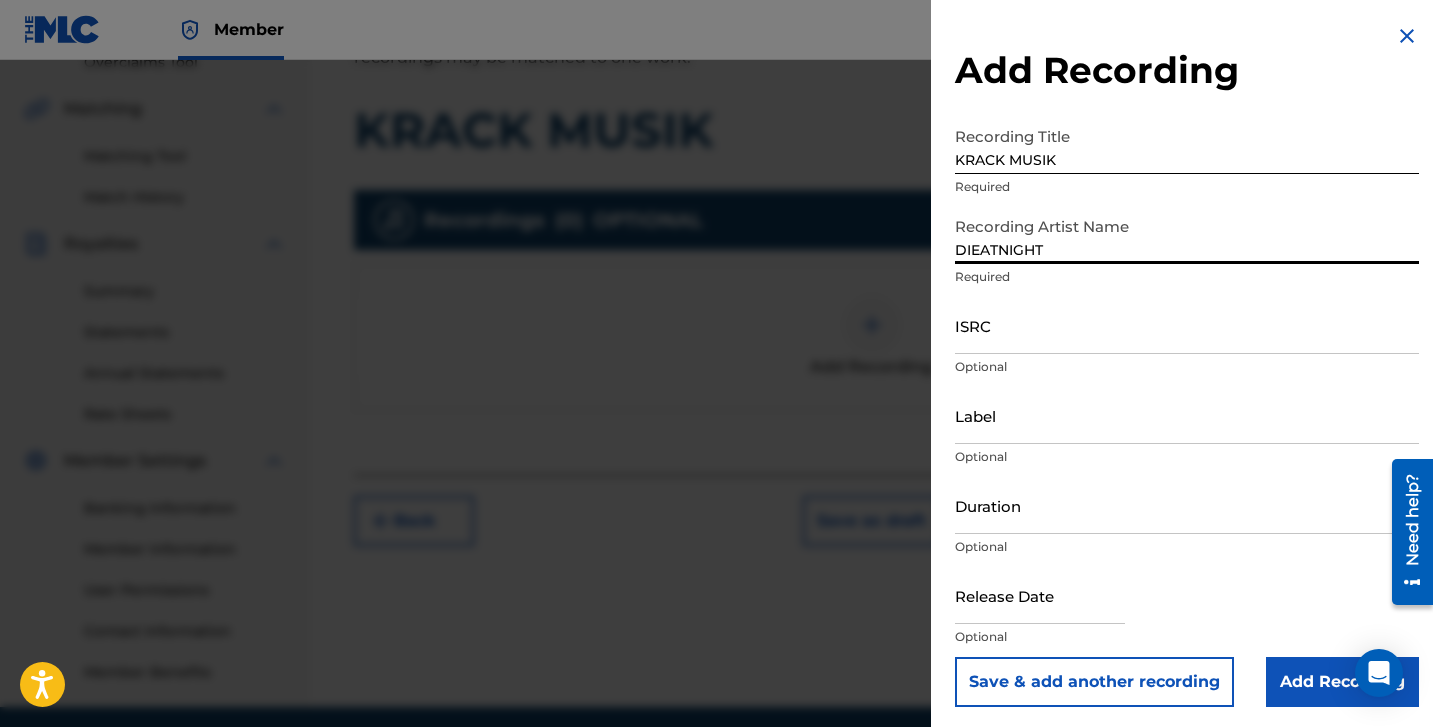 type on "DIEATNIGHT" 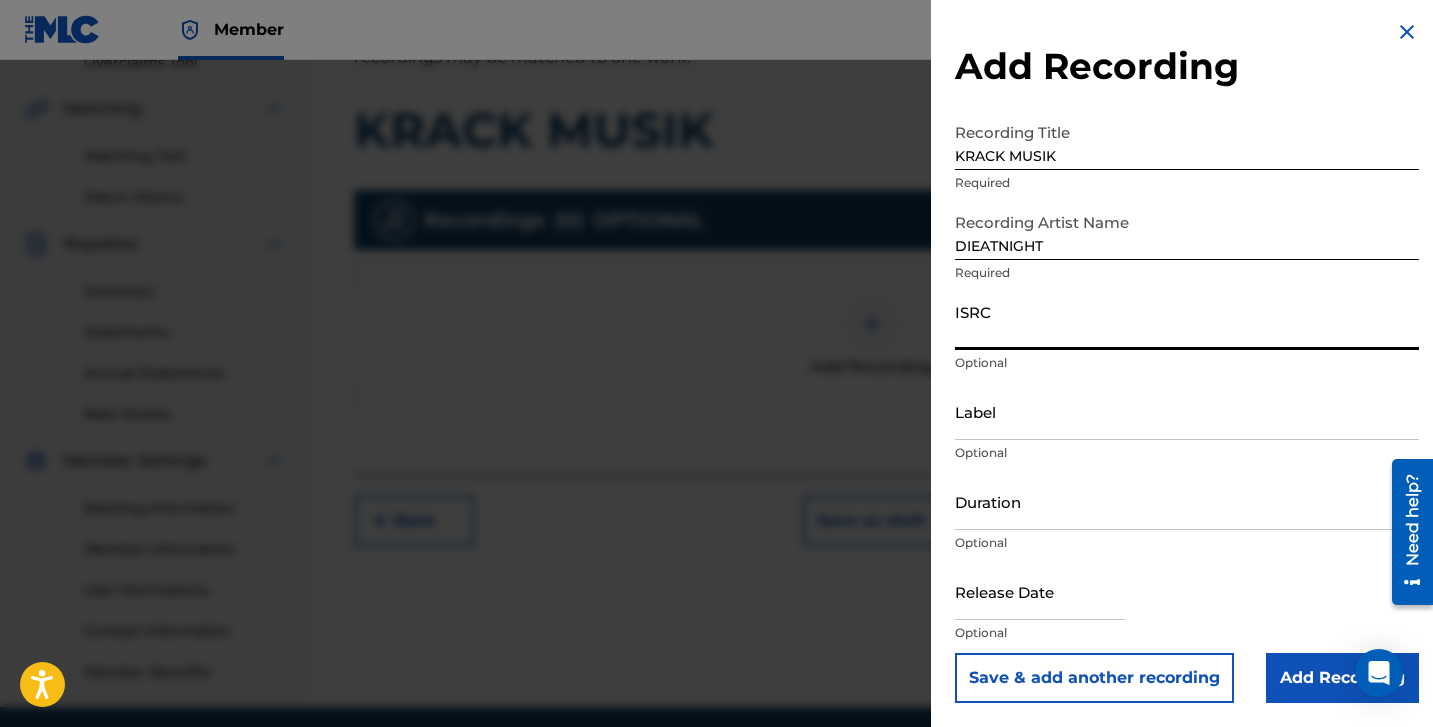 scroll, scrollTop: 4, scrollLeft: 0, axis: vertical 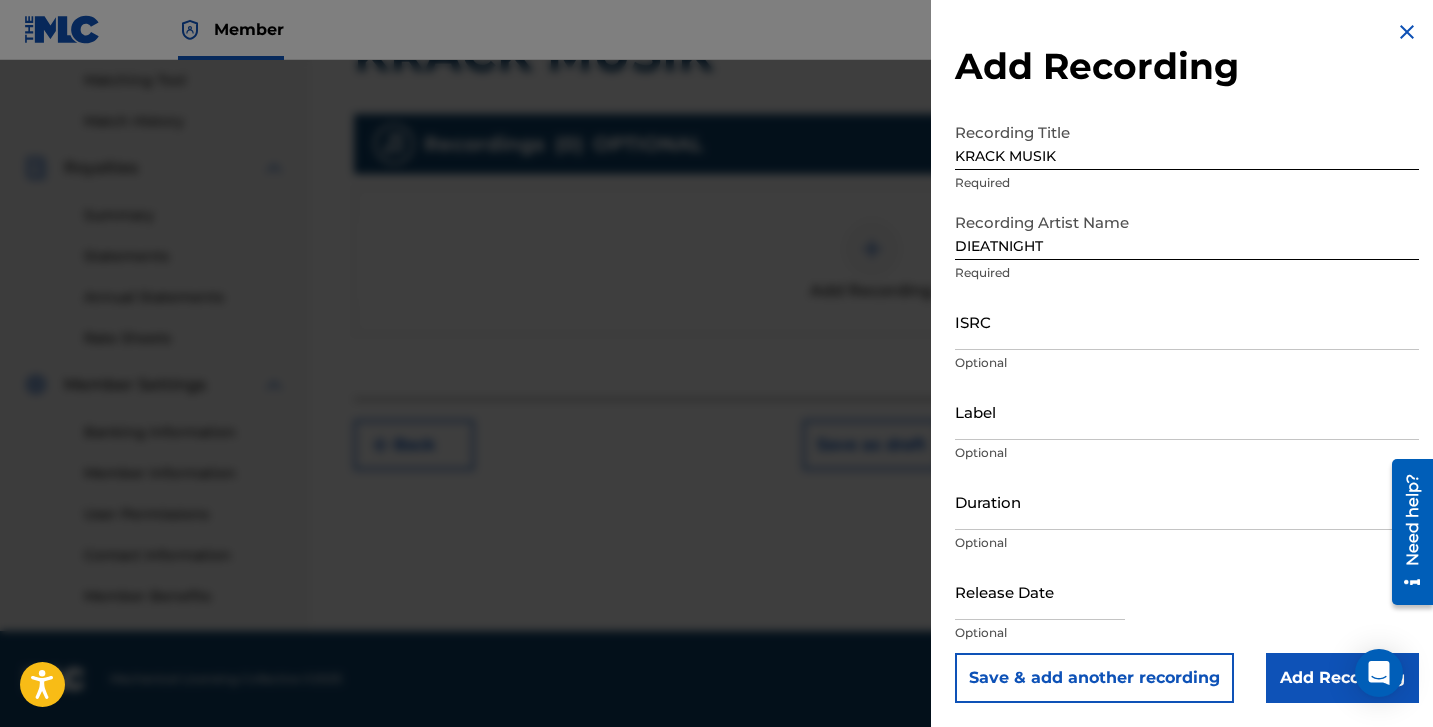 click on "Add Recording" at bounding box center (1342, 678) 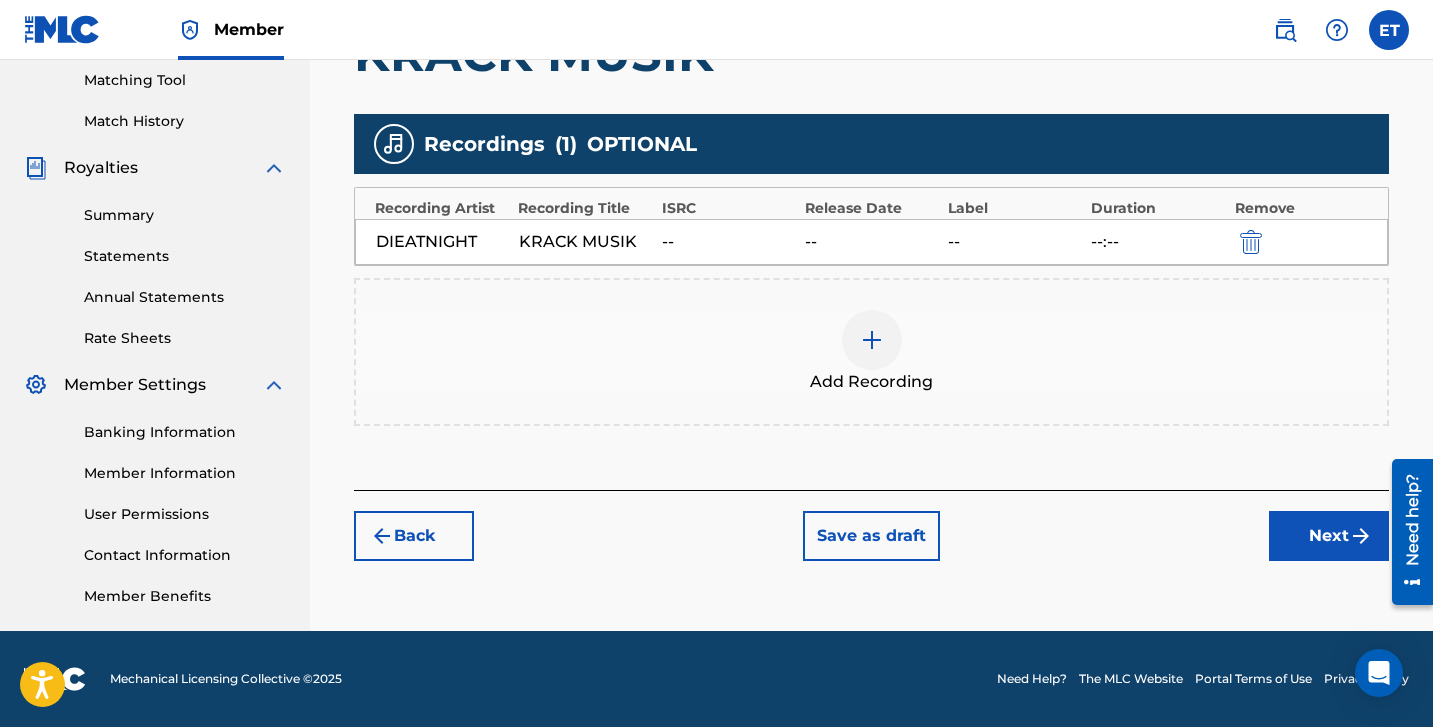 drag, startPoint x: 1285, startPoint y: 535, endPoint x: 1118, endPoint y: 412, distance: 207.4078 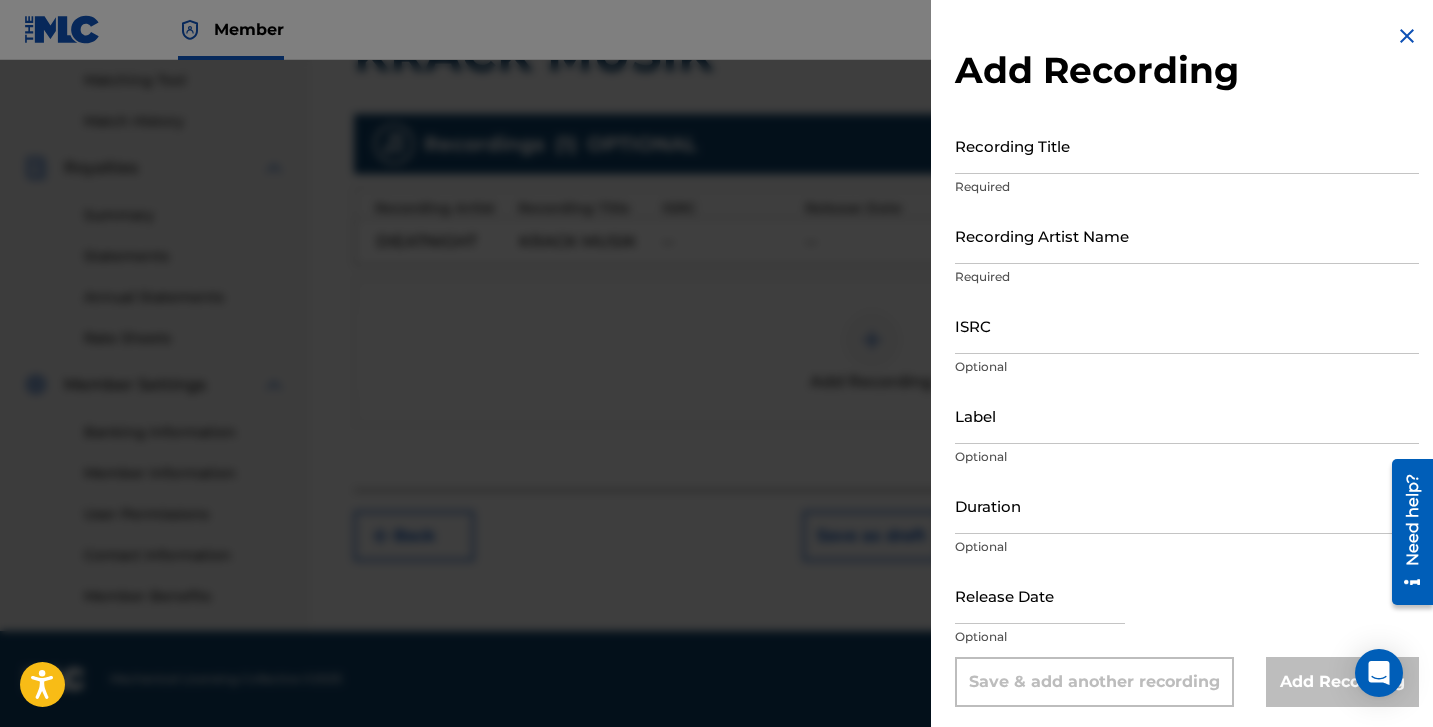 click at bounding box center [1407, 36] 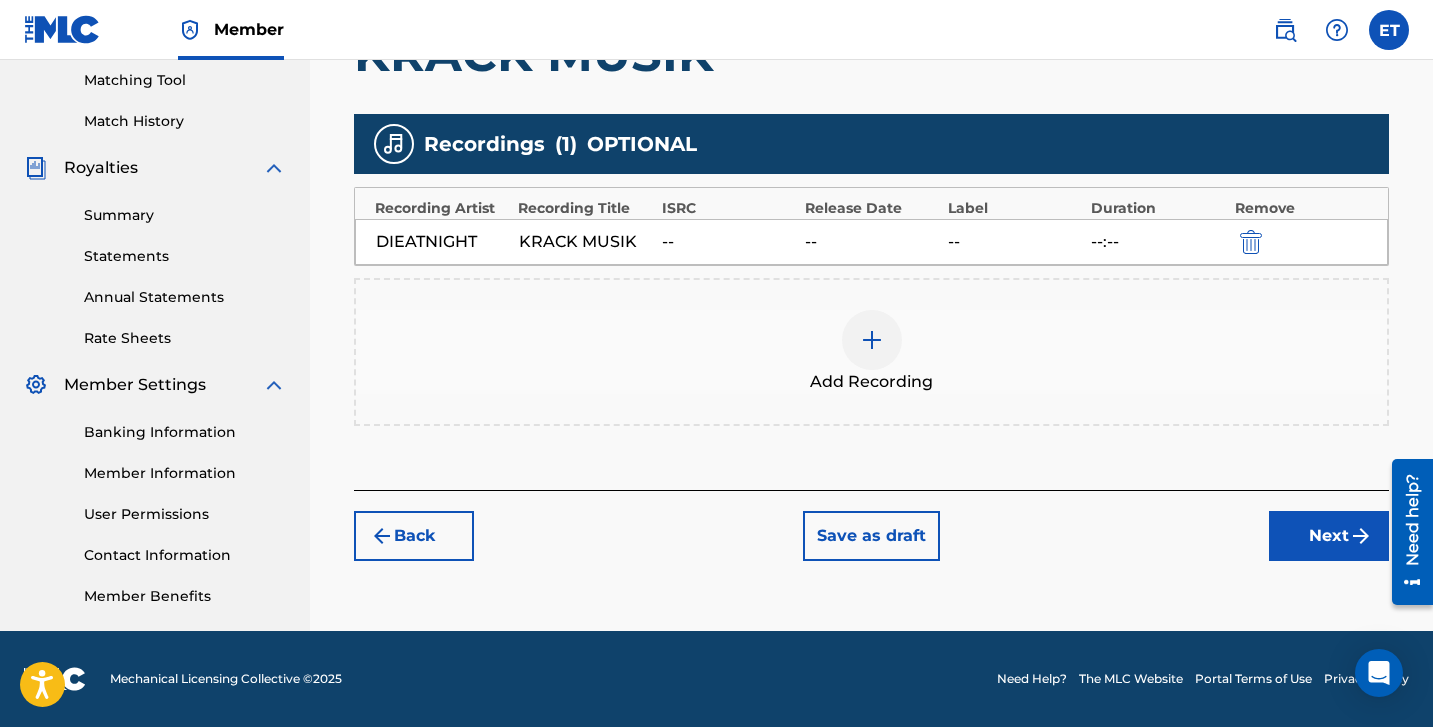 click on "Next" at bounding box center [1329, 536] 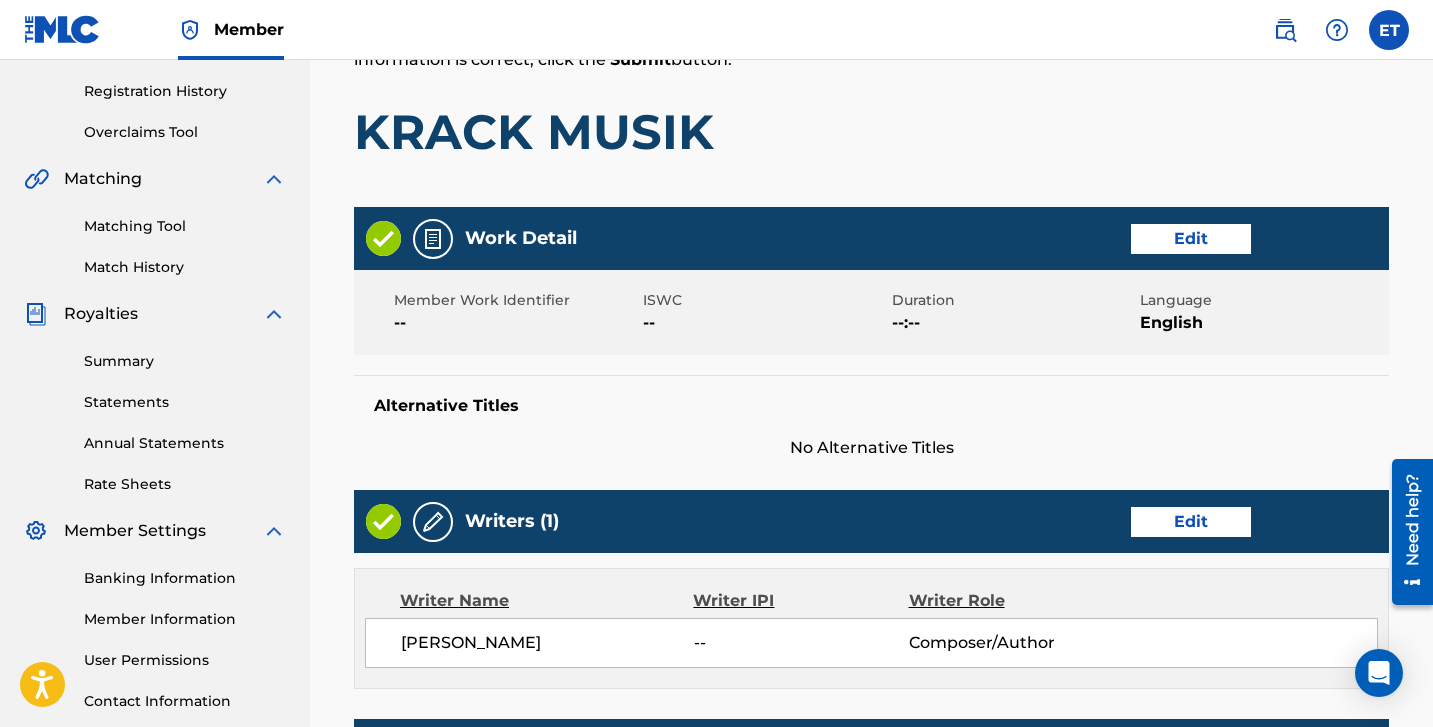 scroll, scrollTop: 372, scrollLeft: 0, axis: vertical 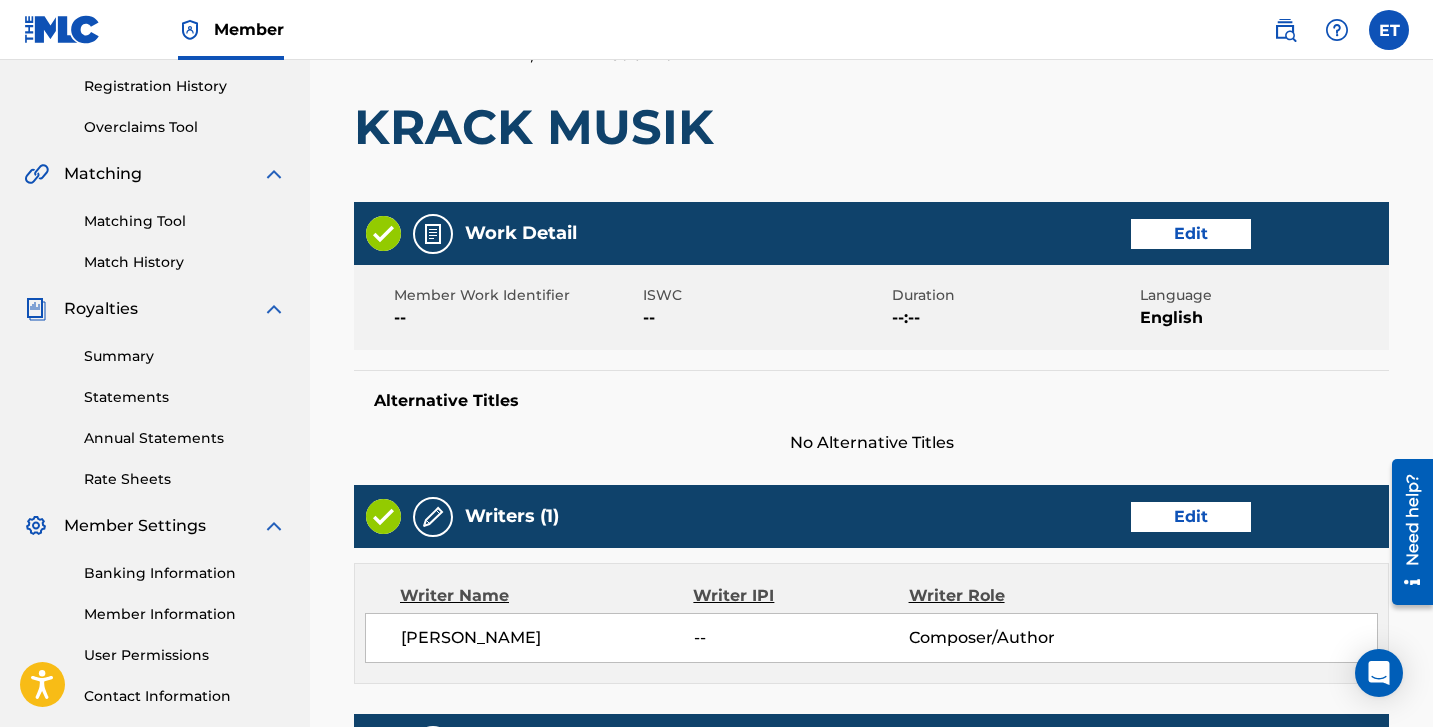 click on "Edit" at bounding box center [1191, 234] 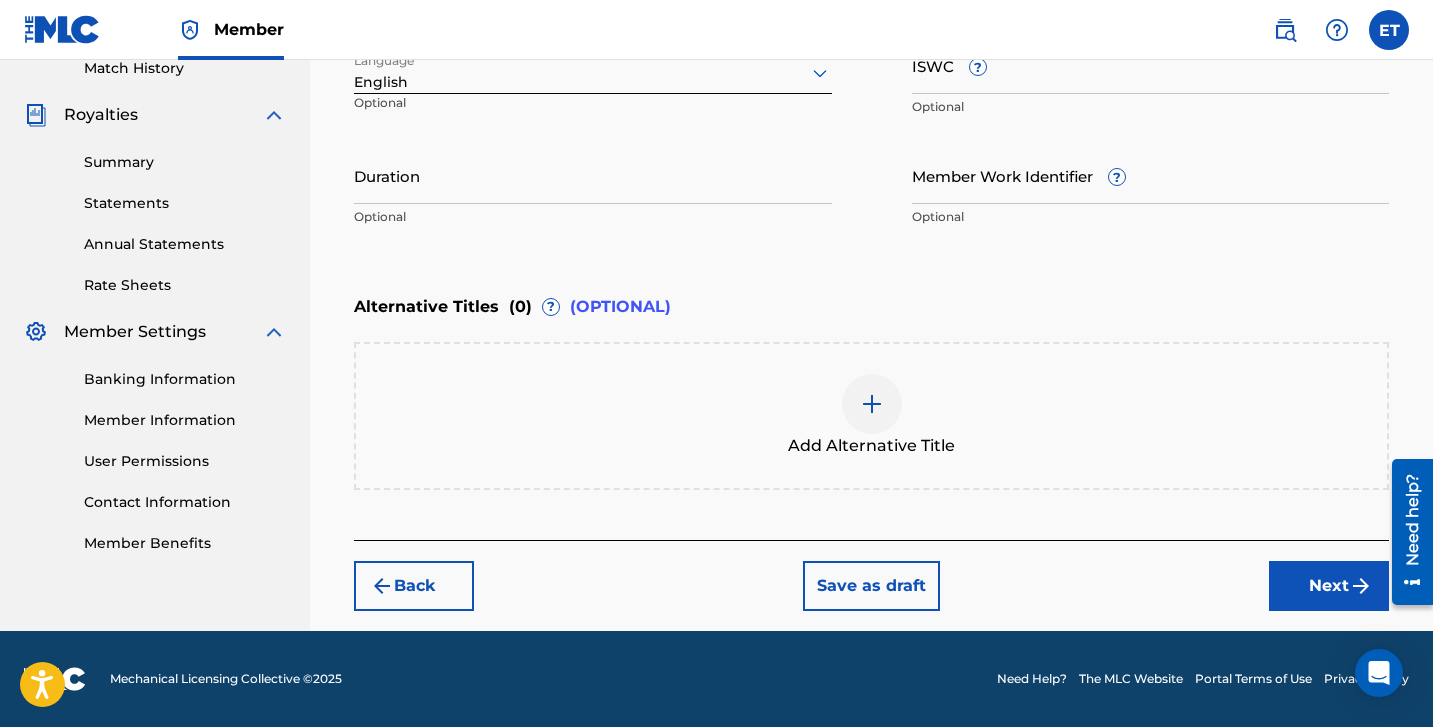 click on "Next" at bounding box center [1329, 586] 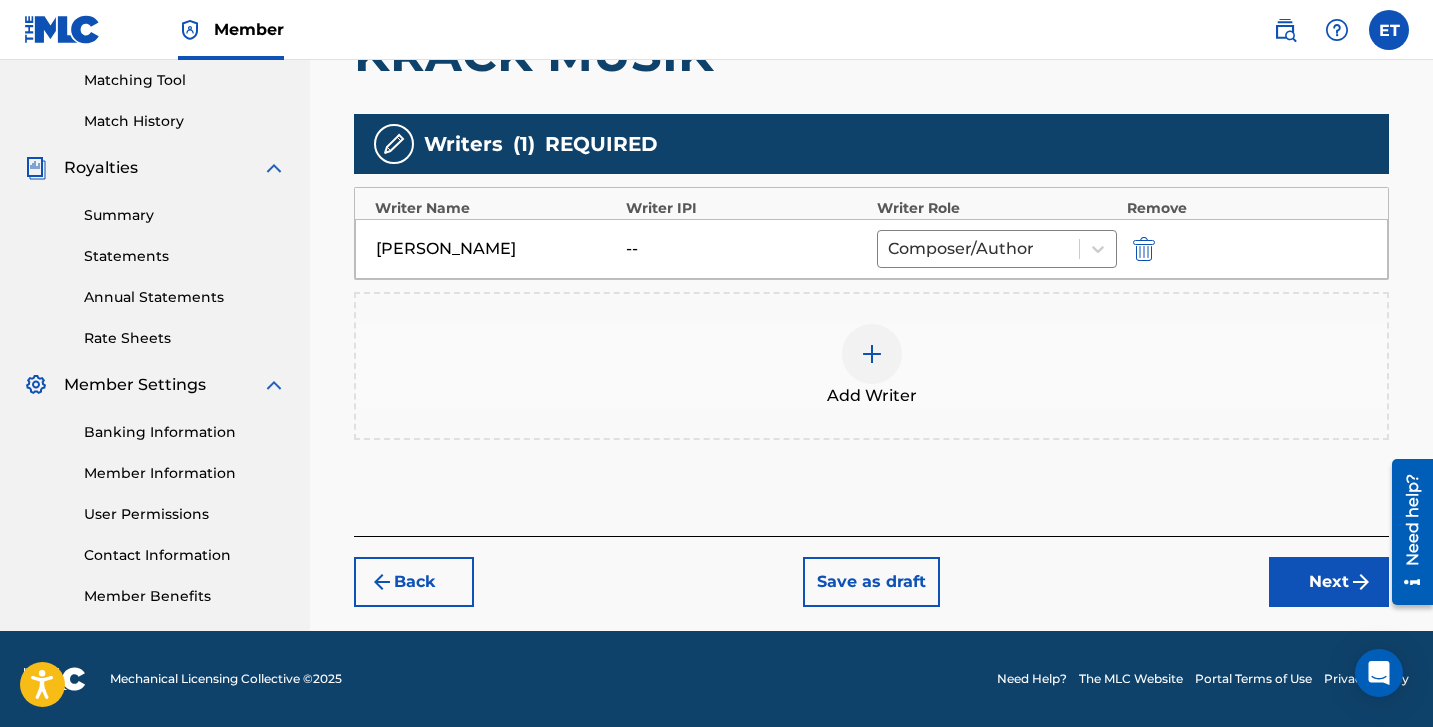 click on "Next" at bounding box center [1329, 582] 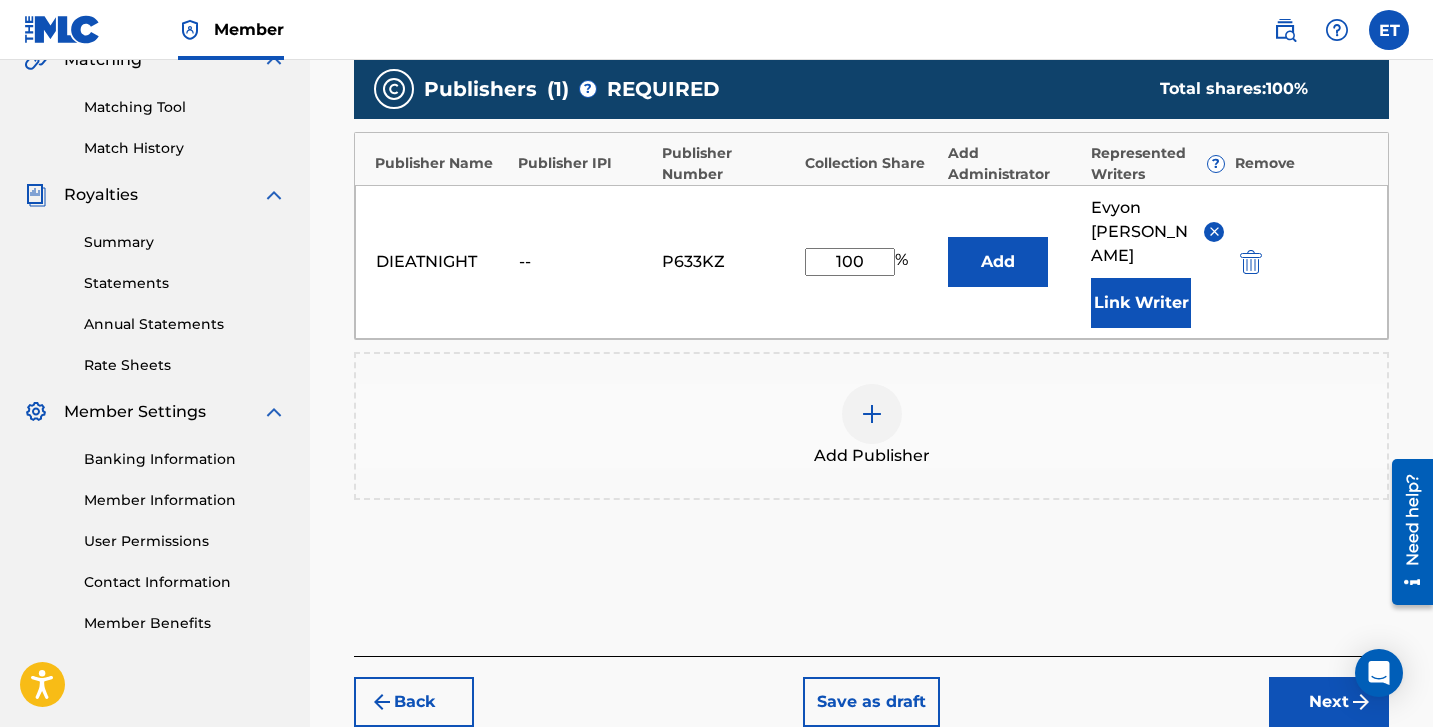 click on "Next" at bounding box center [1329, 702] 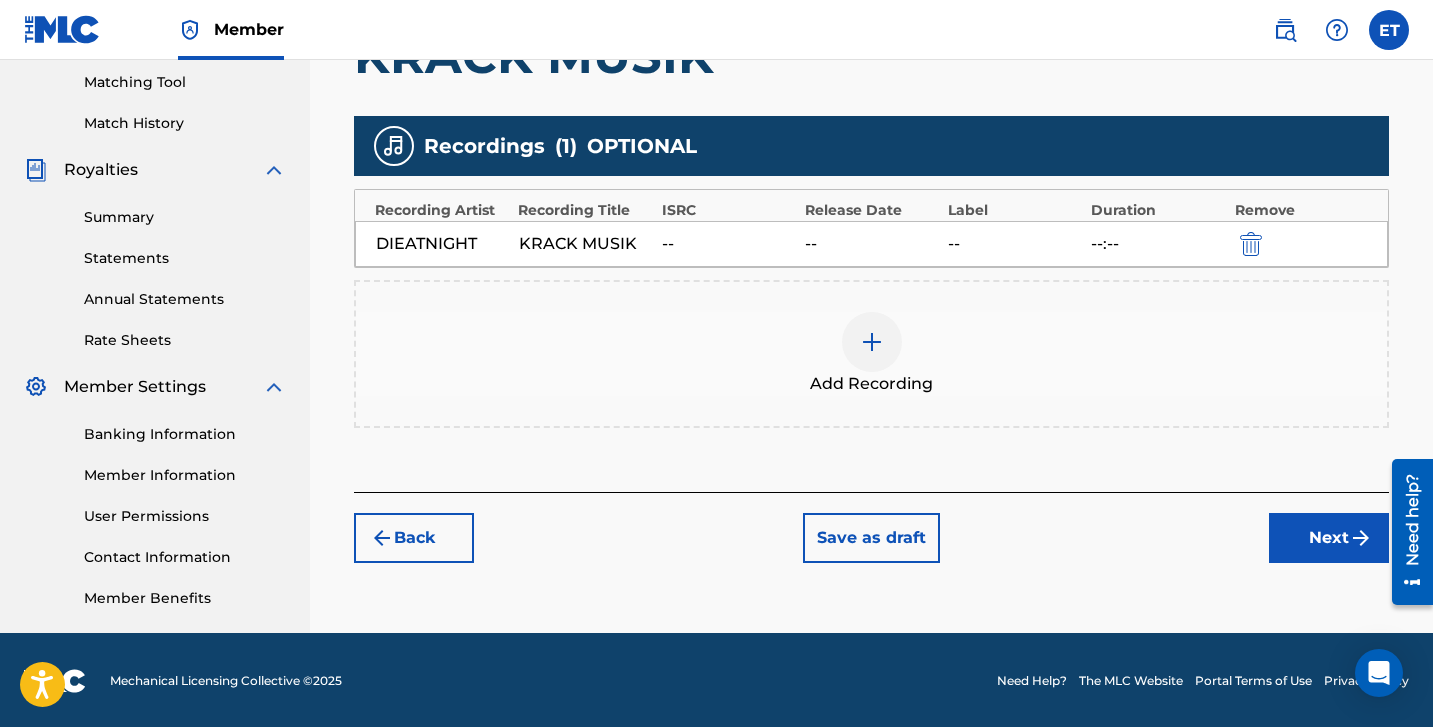 click on "Next" at bounding box center [1329, 538] 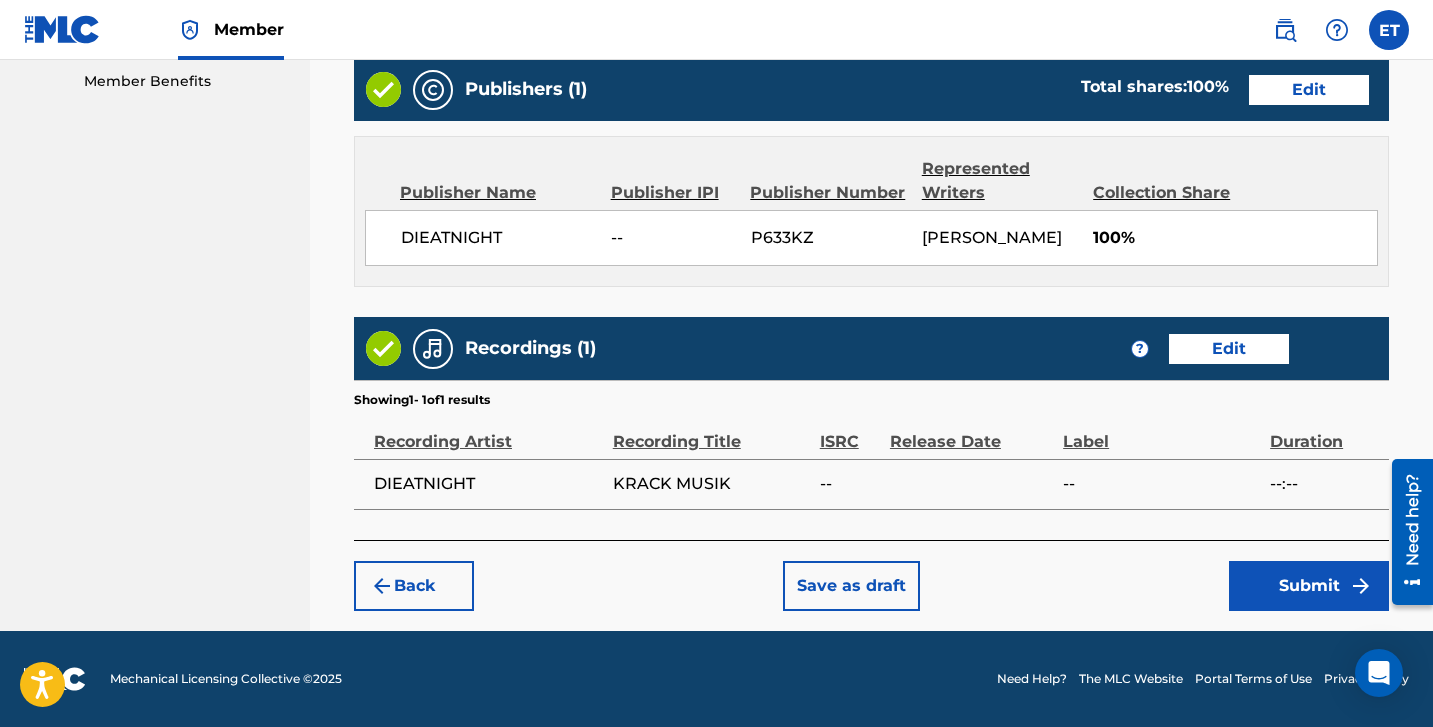 scroll, scrollTop: 1027, scrollLeft: 0, axis: vertical 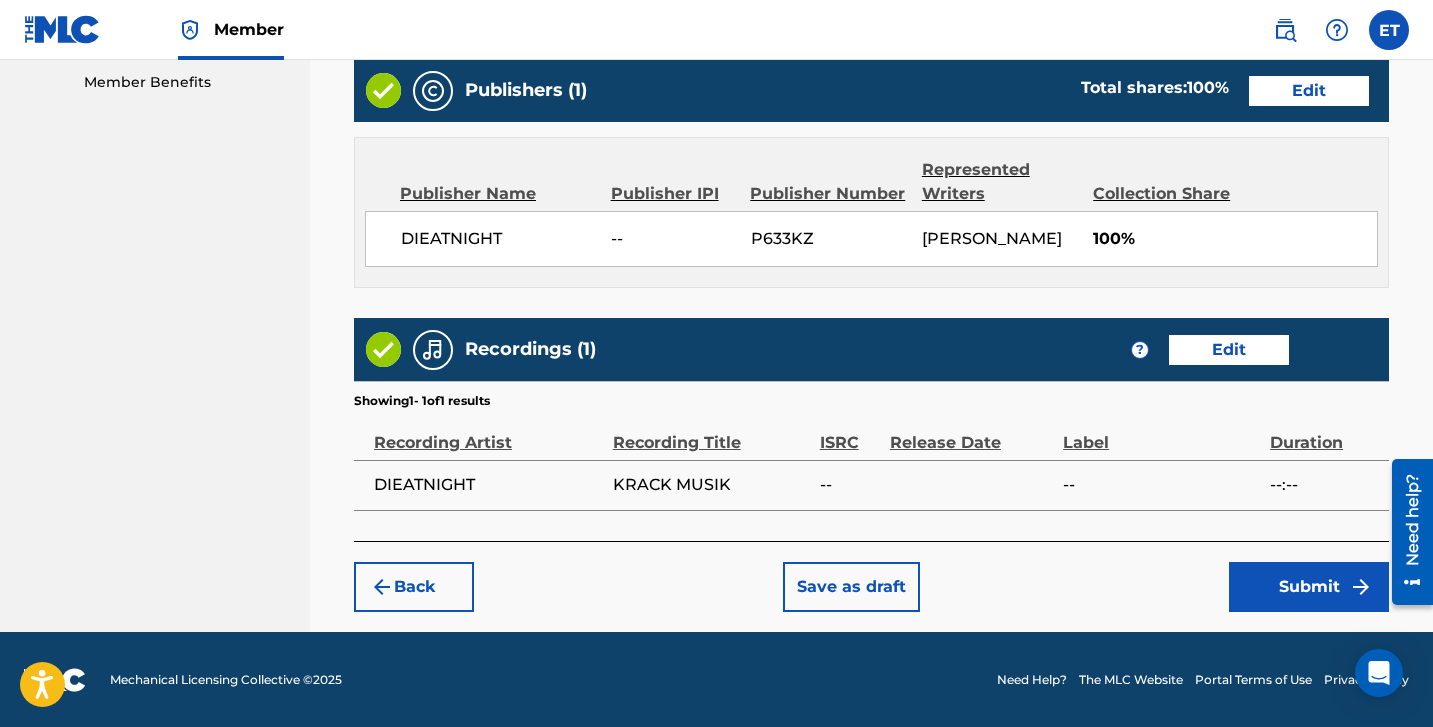click on "Submit" at bounding box center (1309, 587) 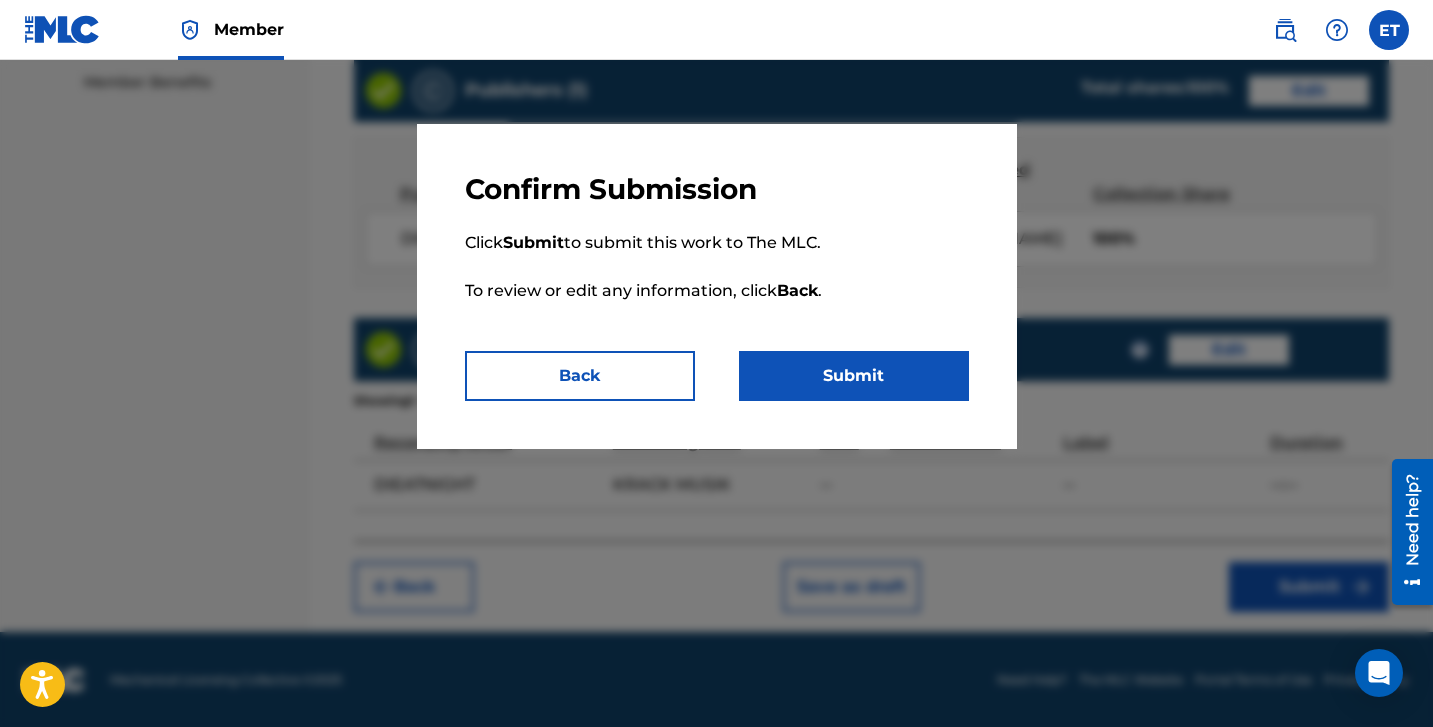 click on "Submit" at bounding box center [854, 376] 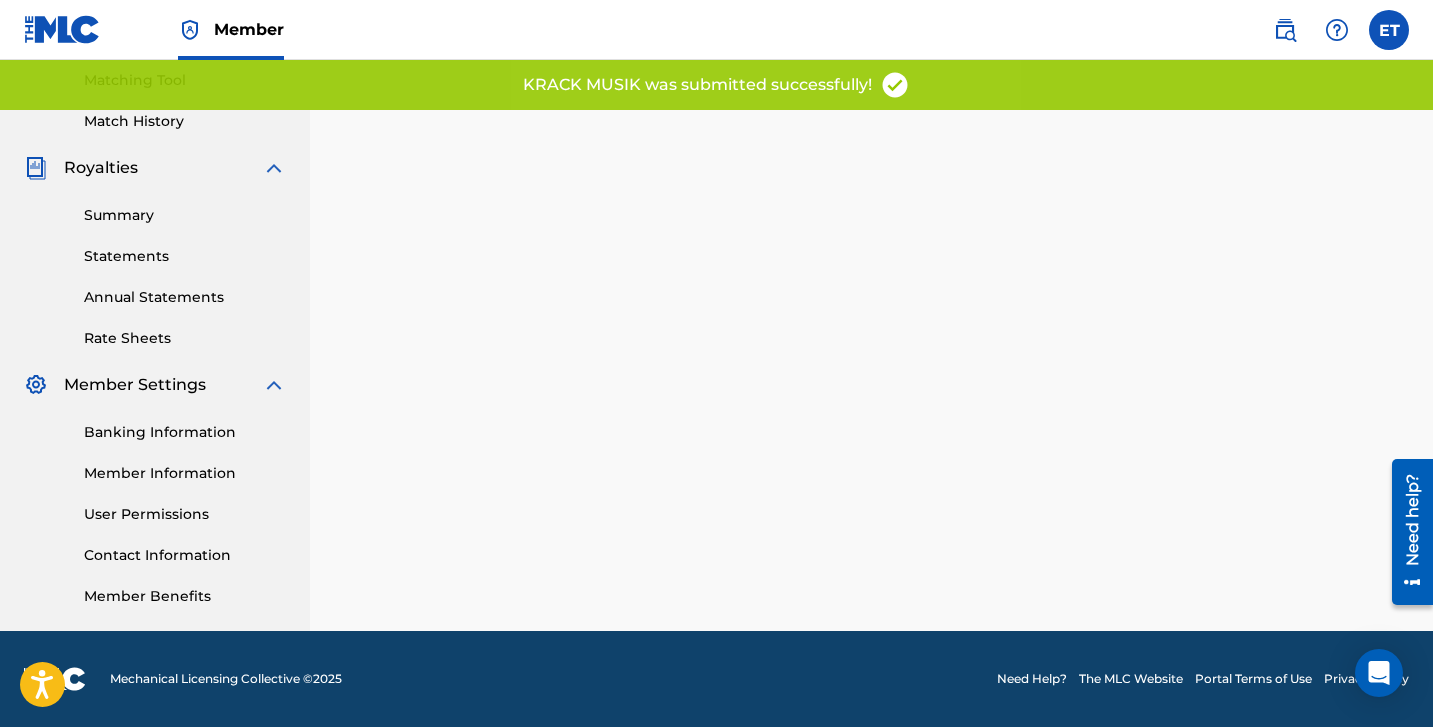 scroll, scrollTop: 0, scrollLeft: 0, axis: both 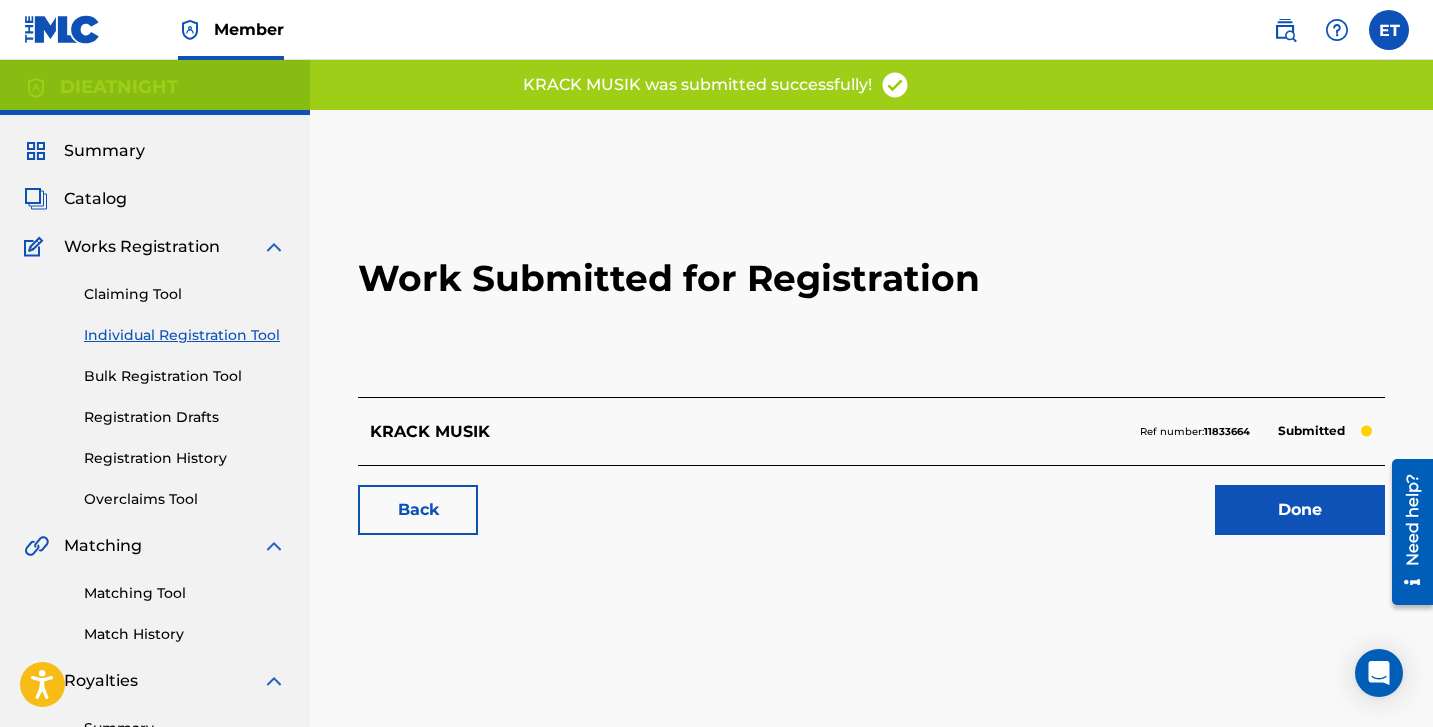 click on "Done" at bounding box center [1300, 510] 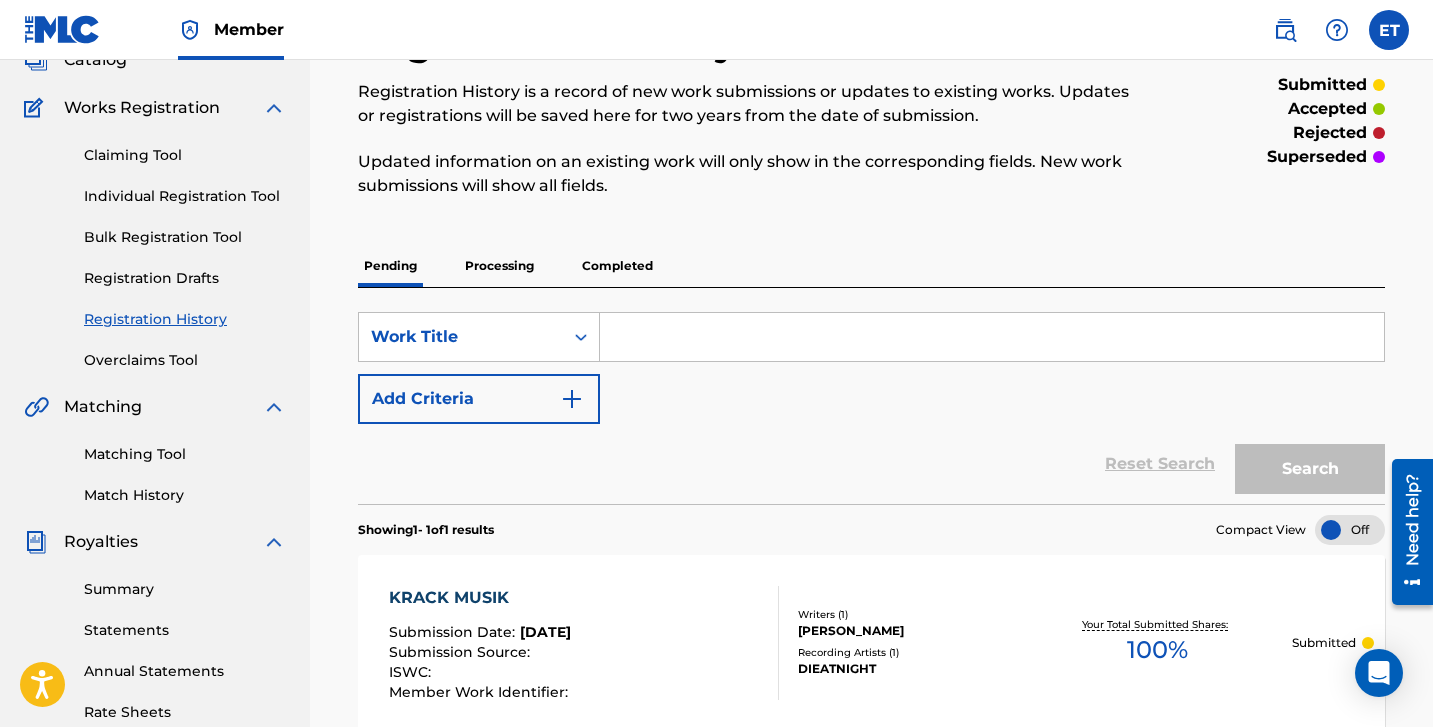 scroll, scrollTop: 139, scrollLeft: 0, axis: vertical 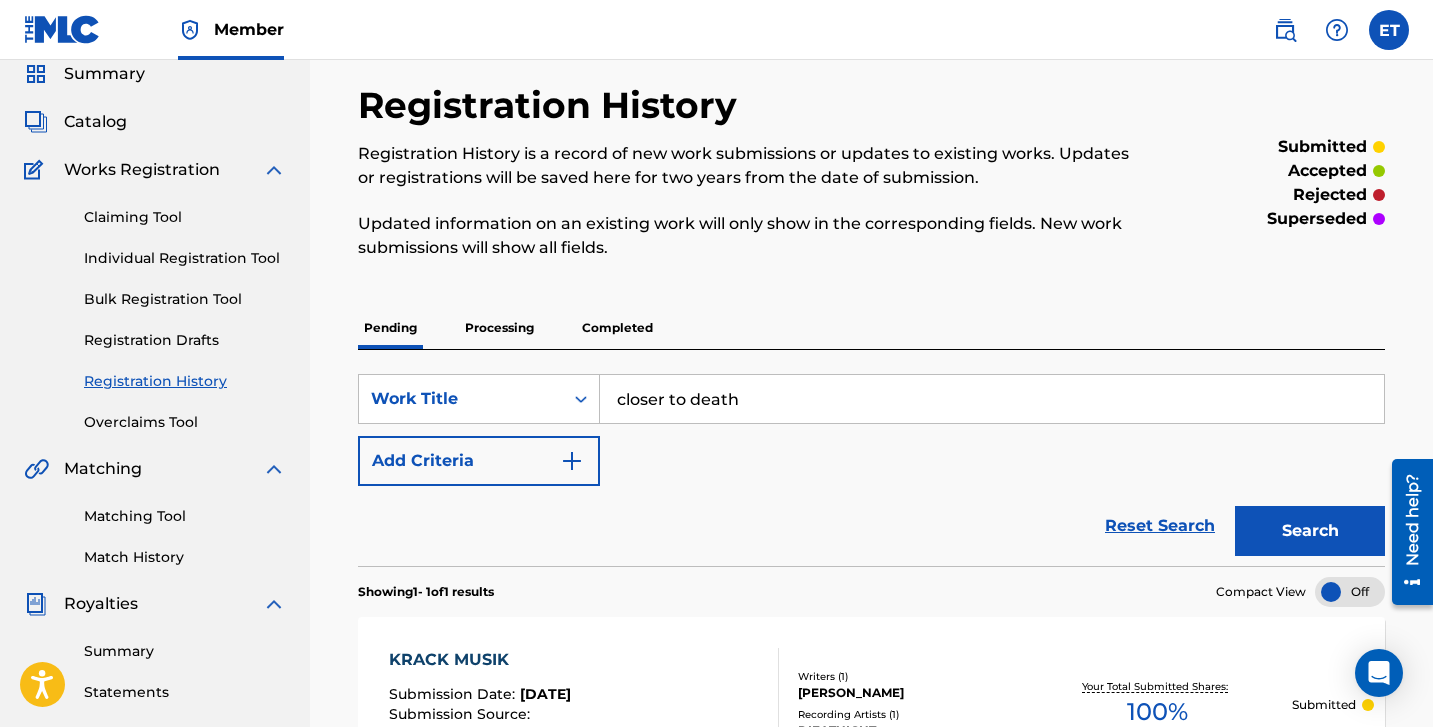 type on "closer to death" 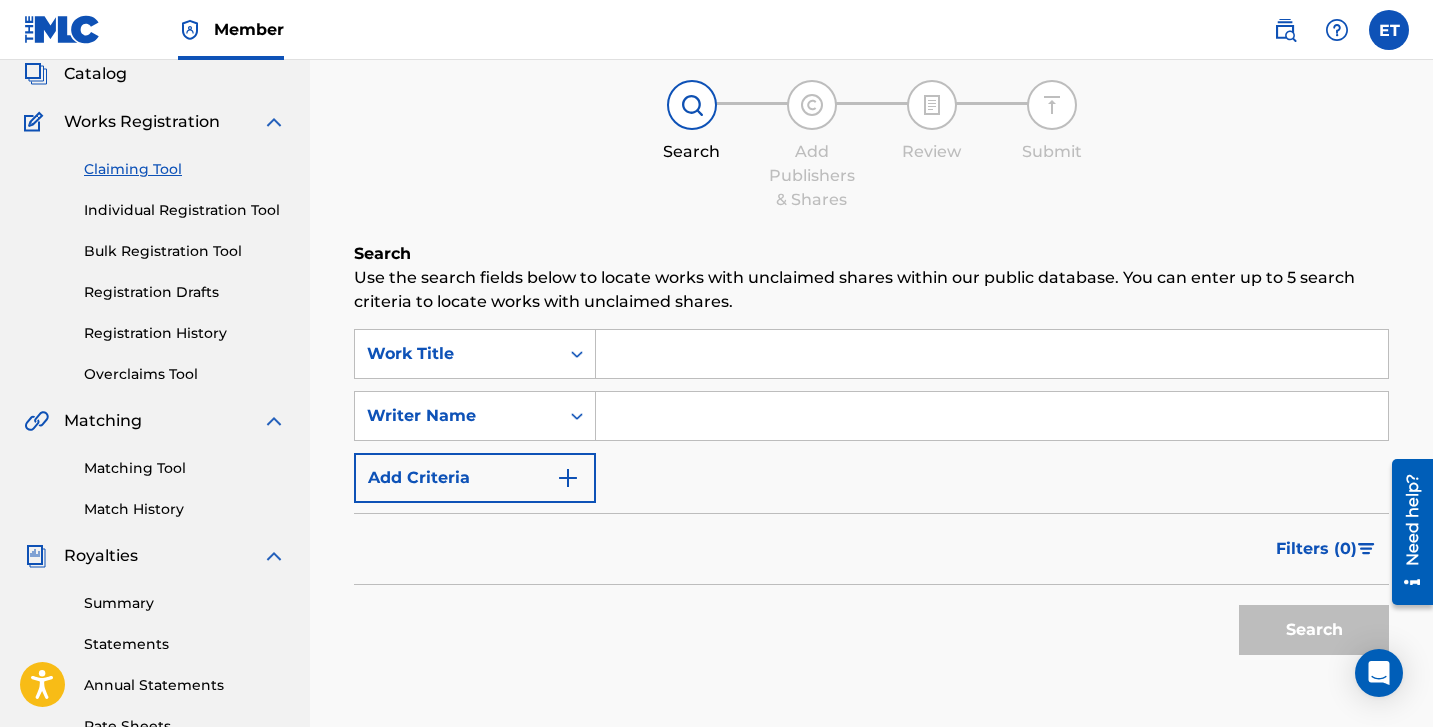 scroll, scrollTop: 150, scrollLeft: 0, axis: vertical 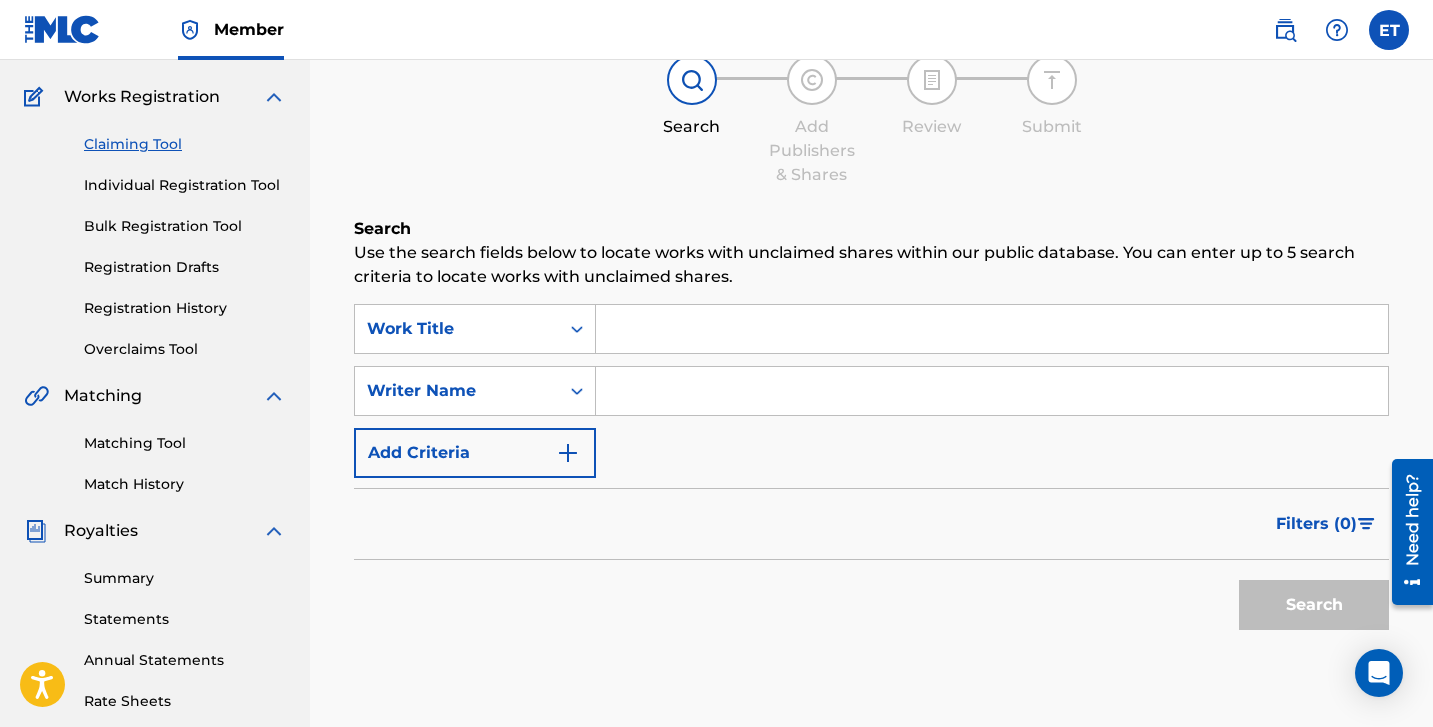 click at bounding box center (992, 329) 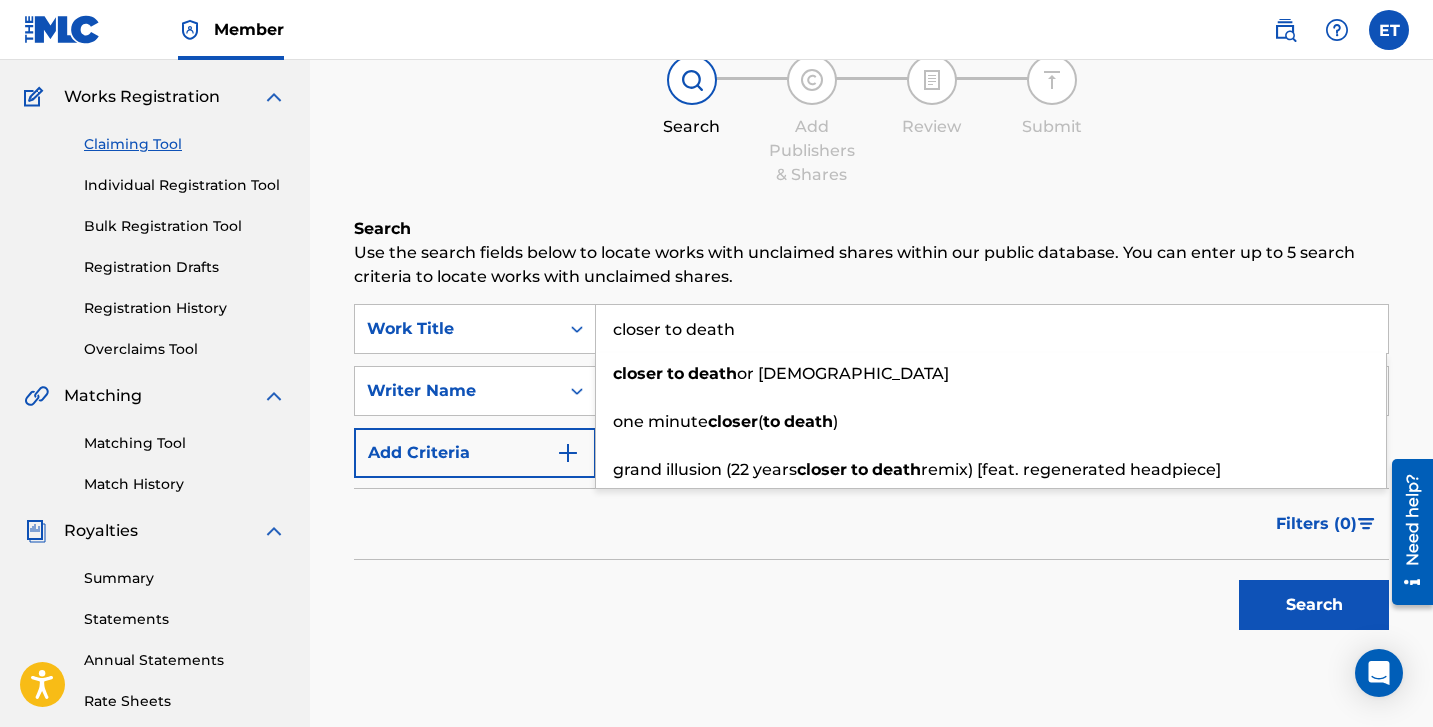 type on "closer to death" 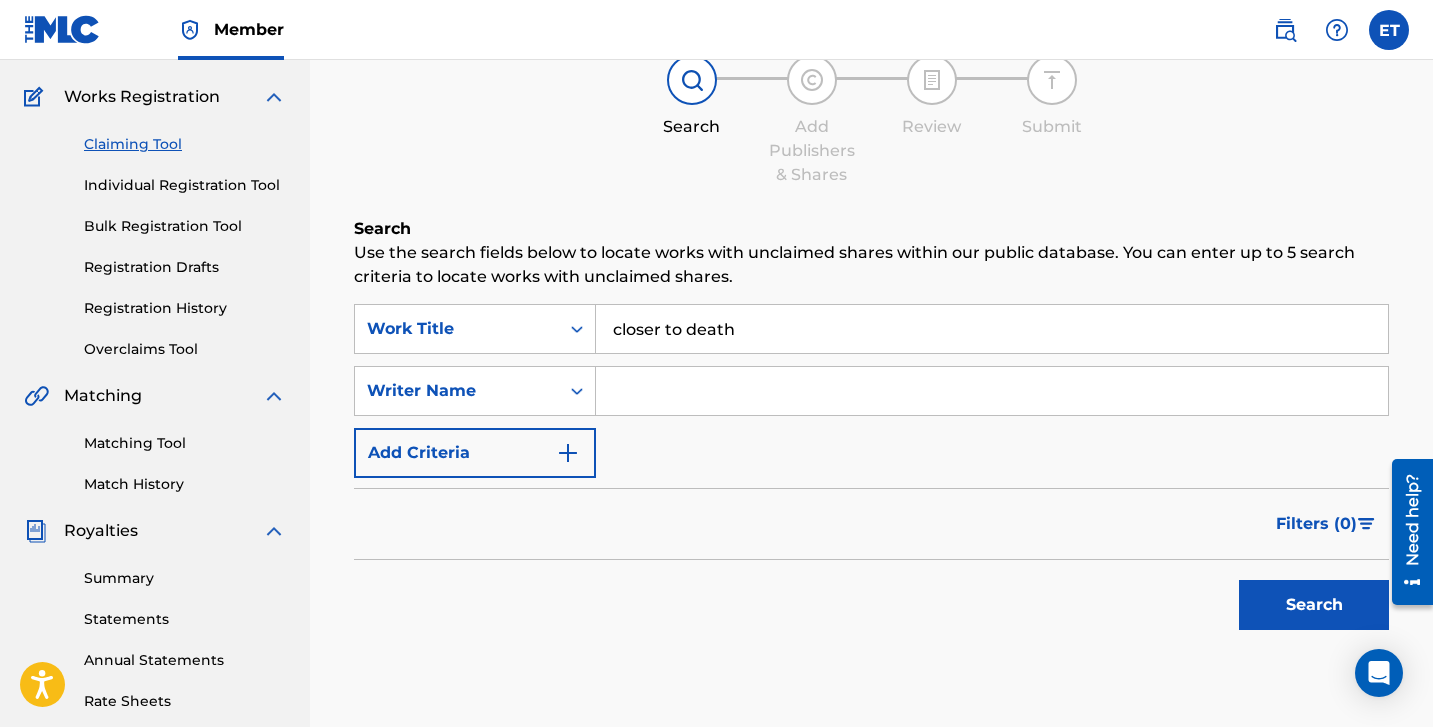 click on "Search" at bounding box center (871, 600) 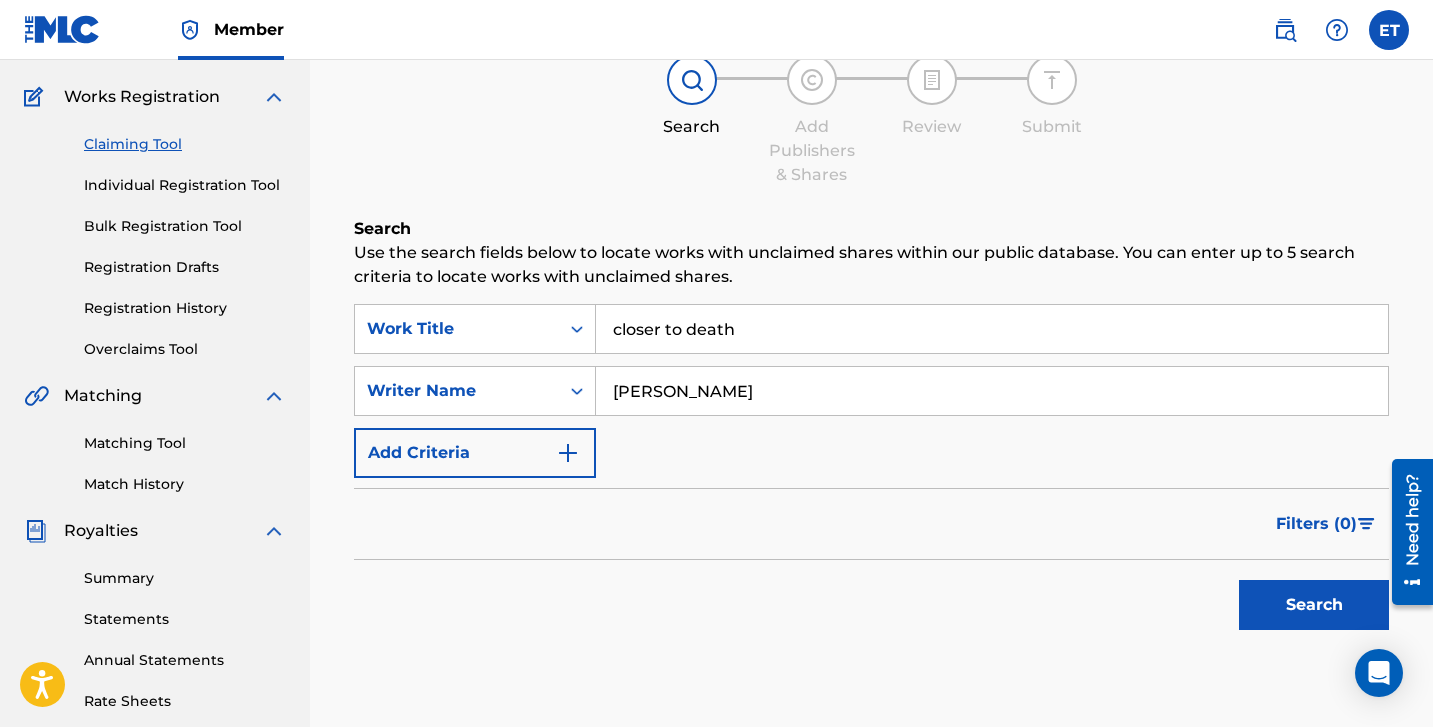 type on "[PERSON_NAME]" 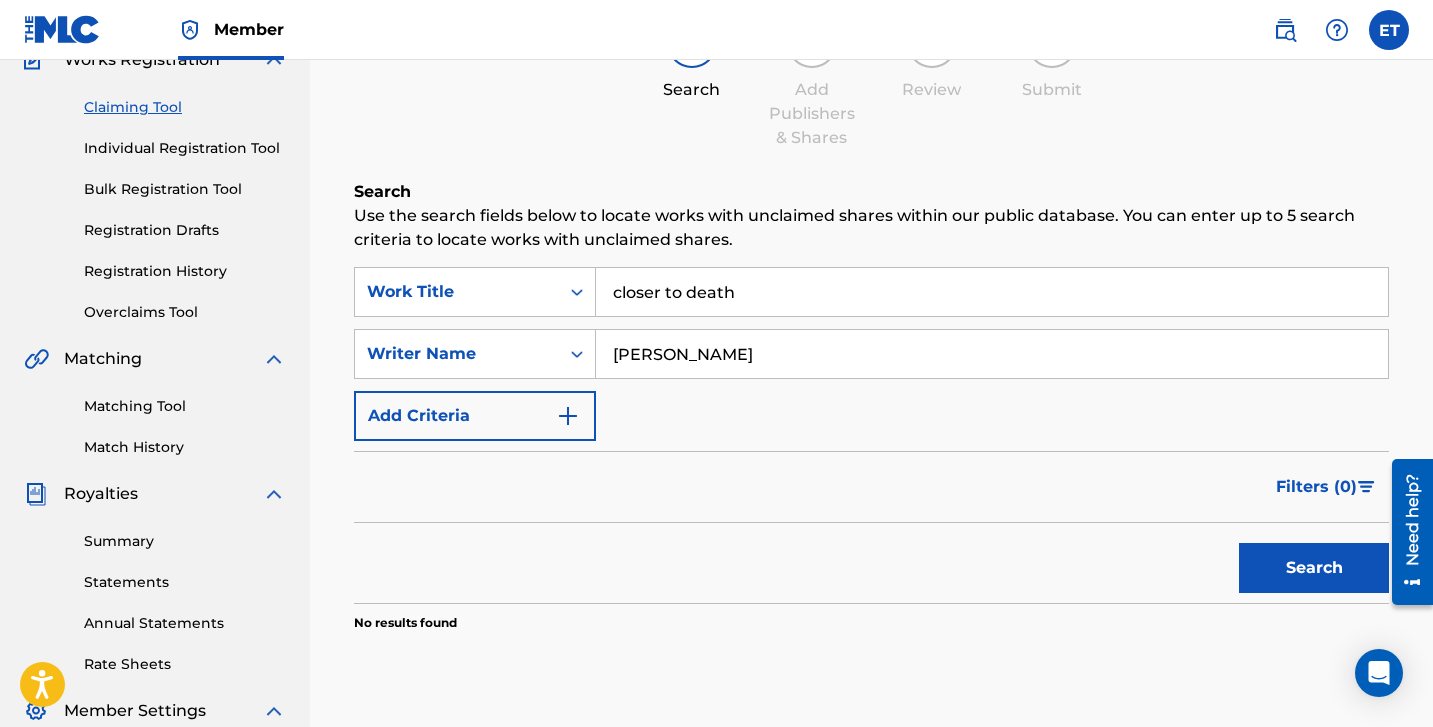 scroll, scrollTop: 184, scrollLeft: 0, axis: vertical 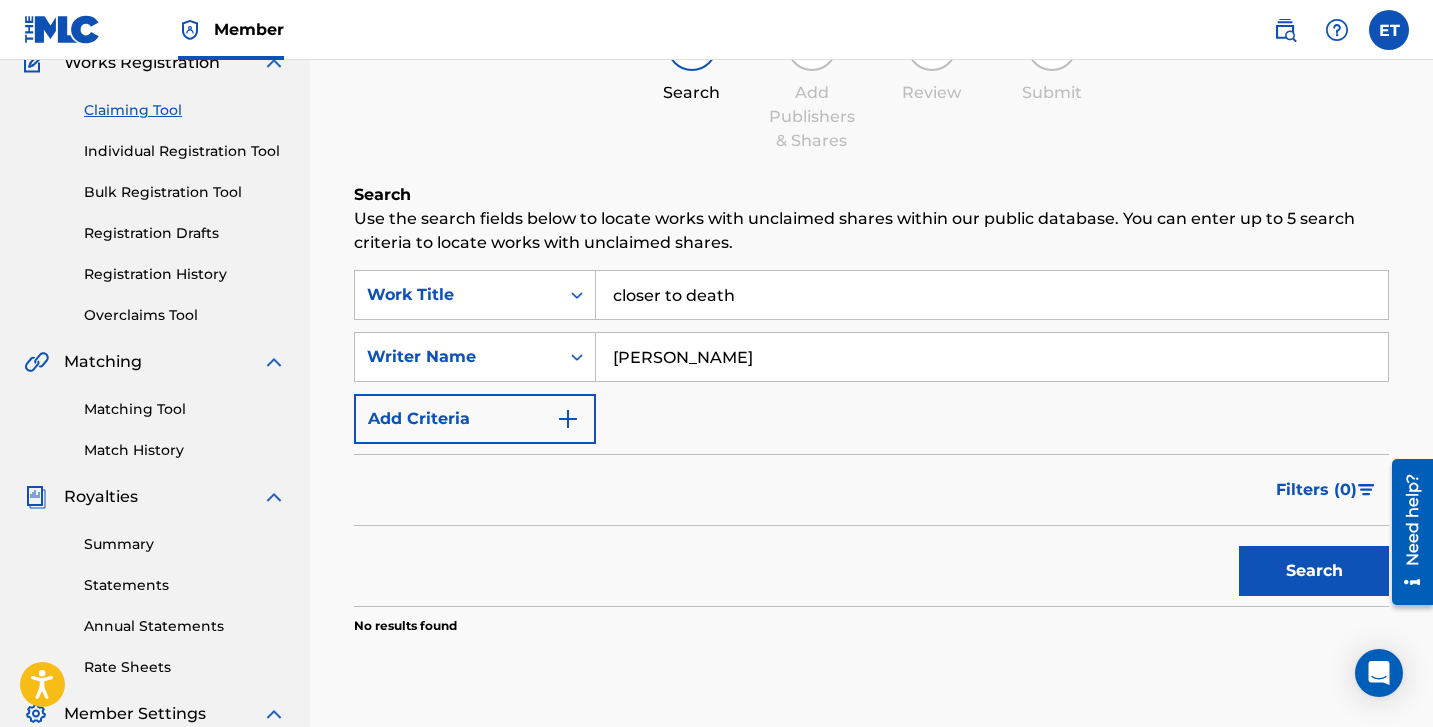 click on "Individual Registration Tool" at bounding box center (185, 151) 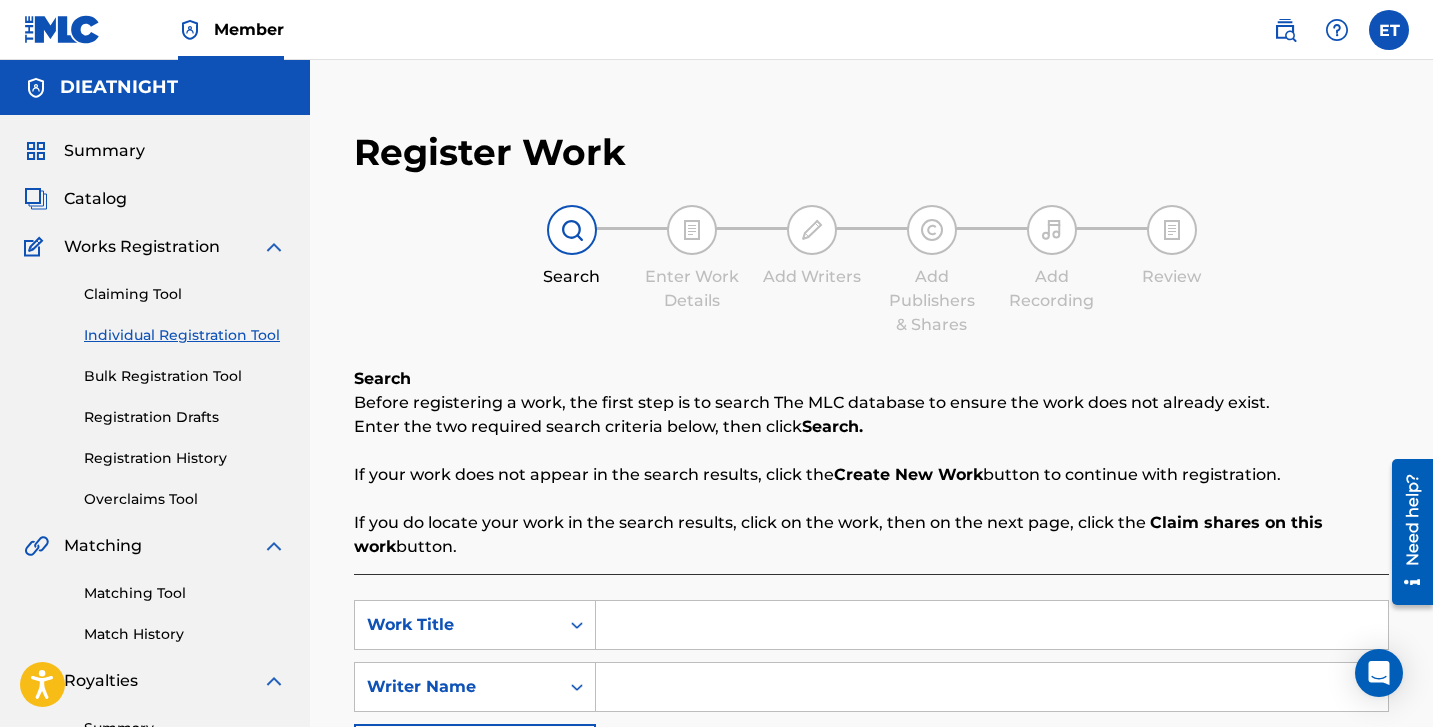 scroll, scrollTop: 459, scrollLeft: 0, axis: vertical 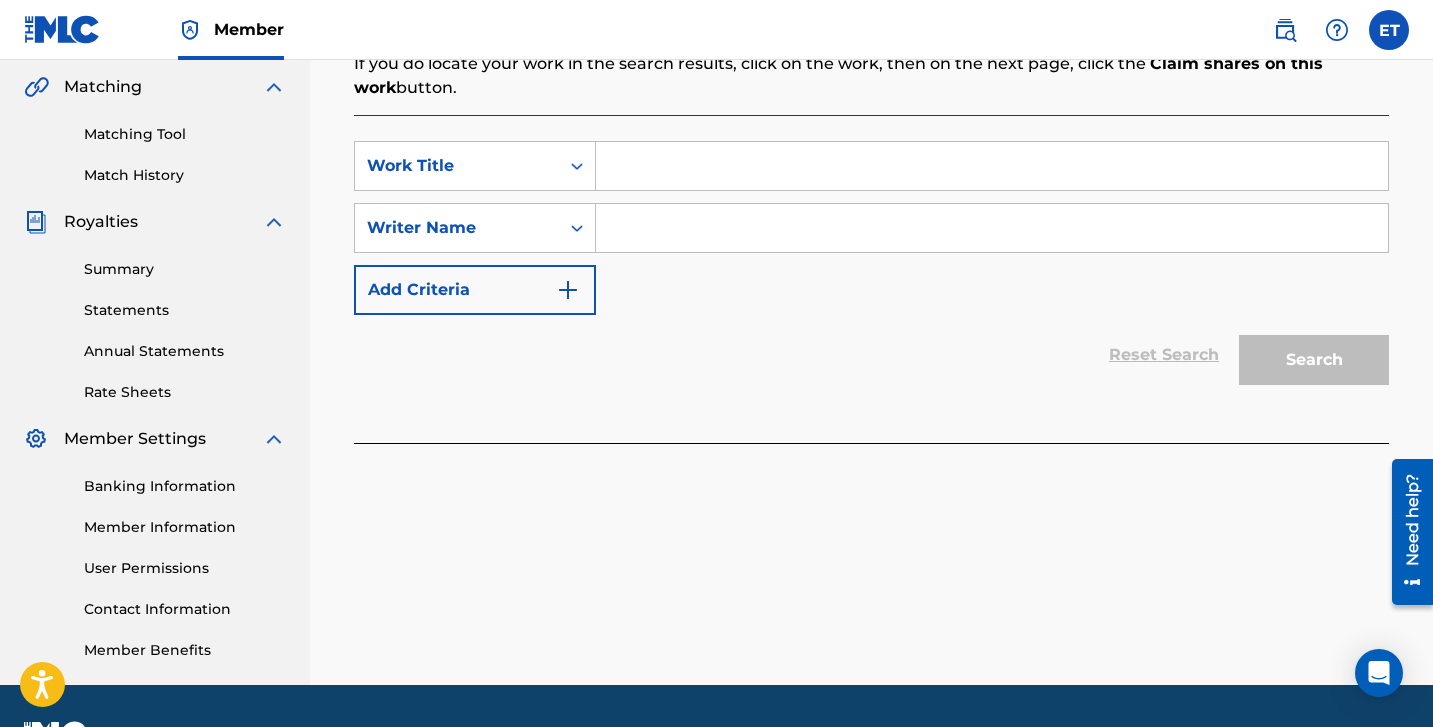 click at bounding box center (992, 166) 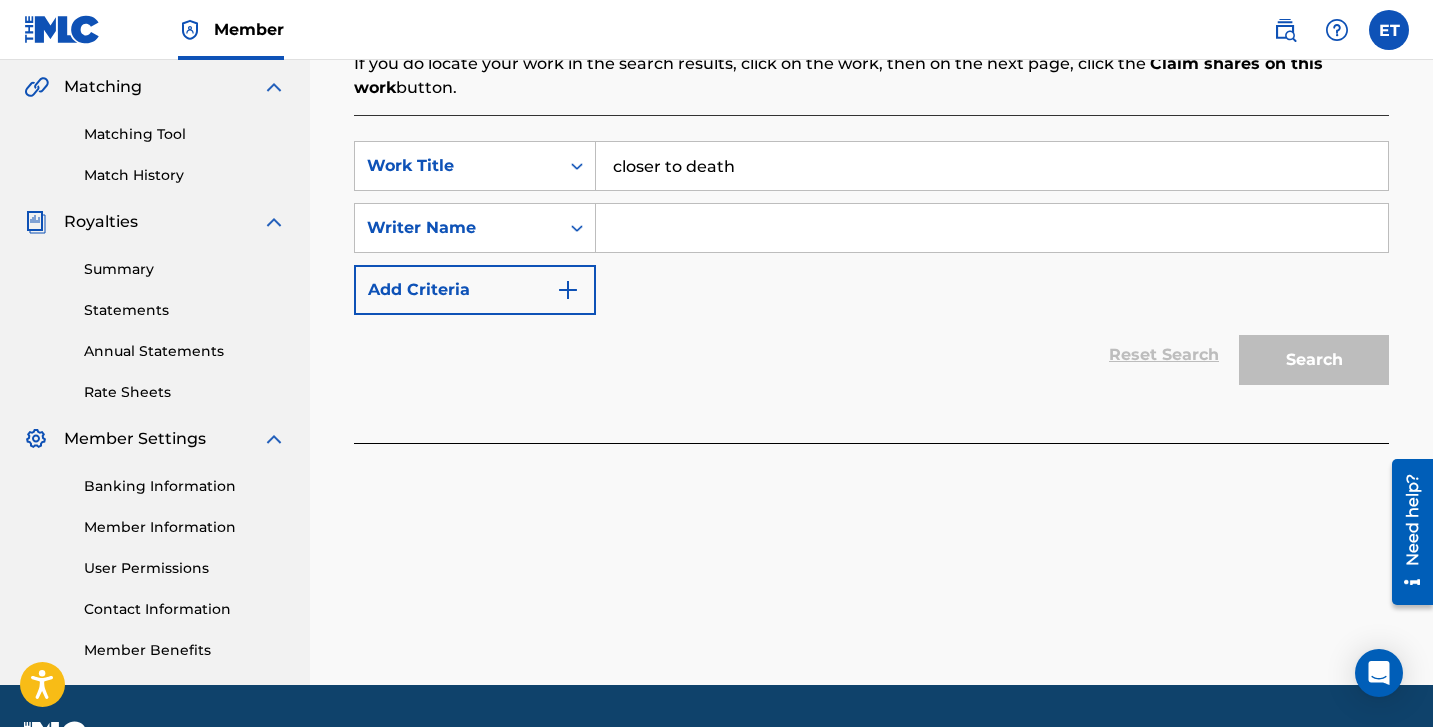 type on "closer to death" 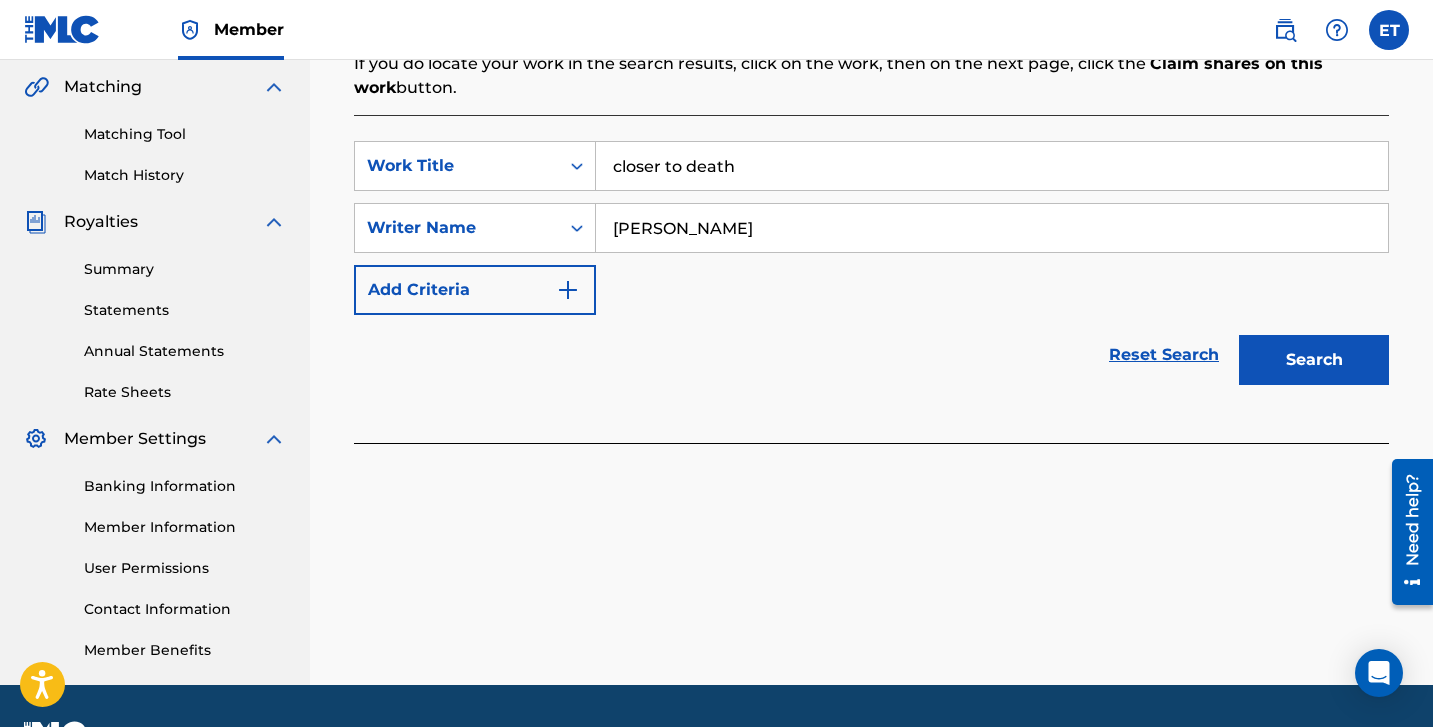 type on "[PERSON_NAME]" 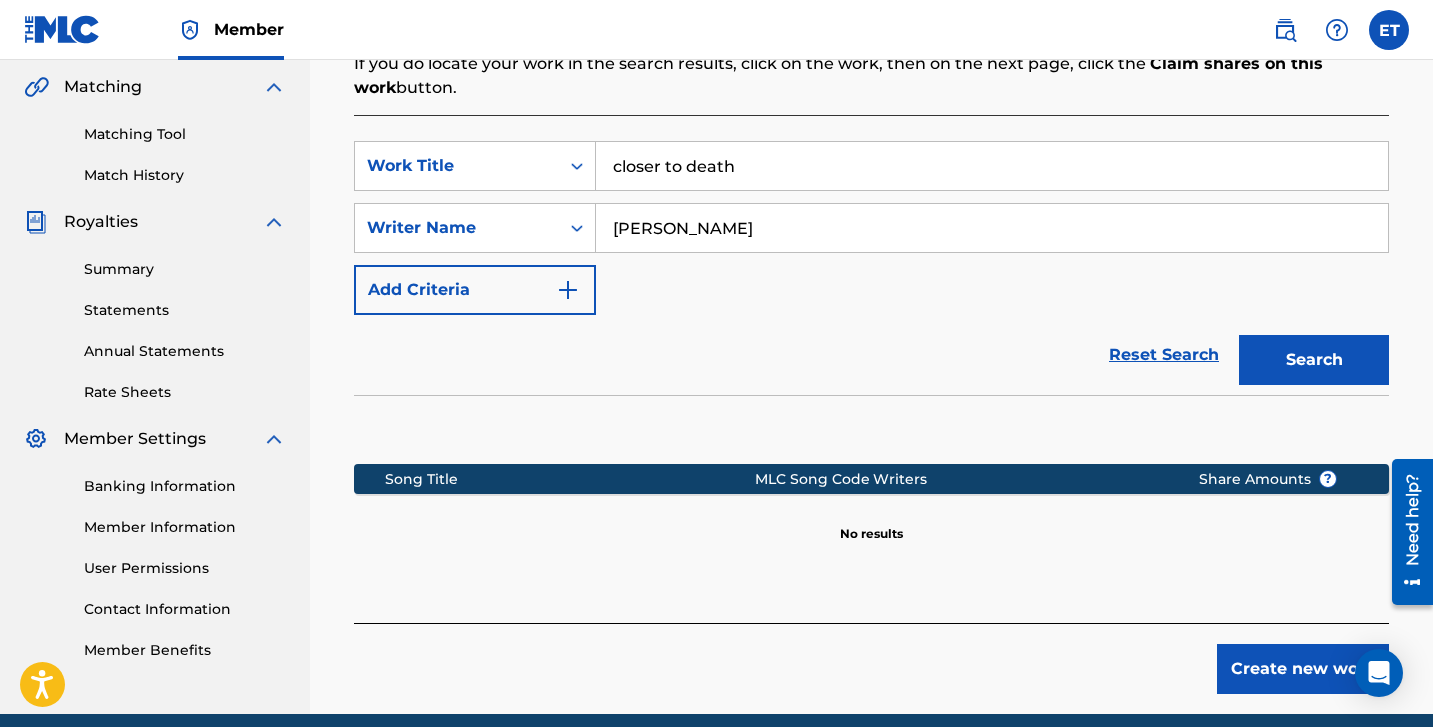 click on "Create new work" at bounding box center [1303, 669] 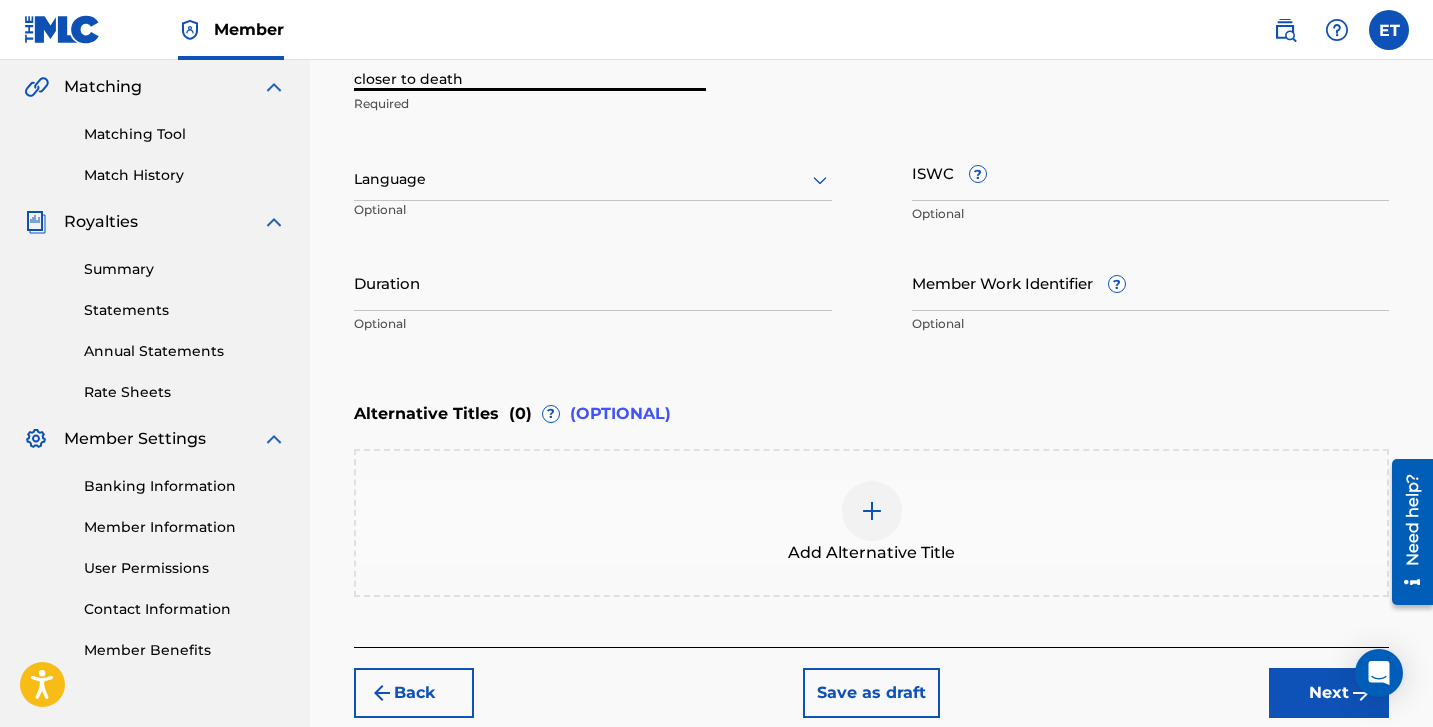 click on "closer to death" at bounding box center (530, 62) 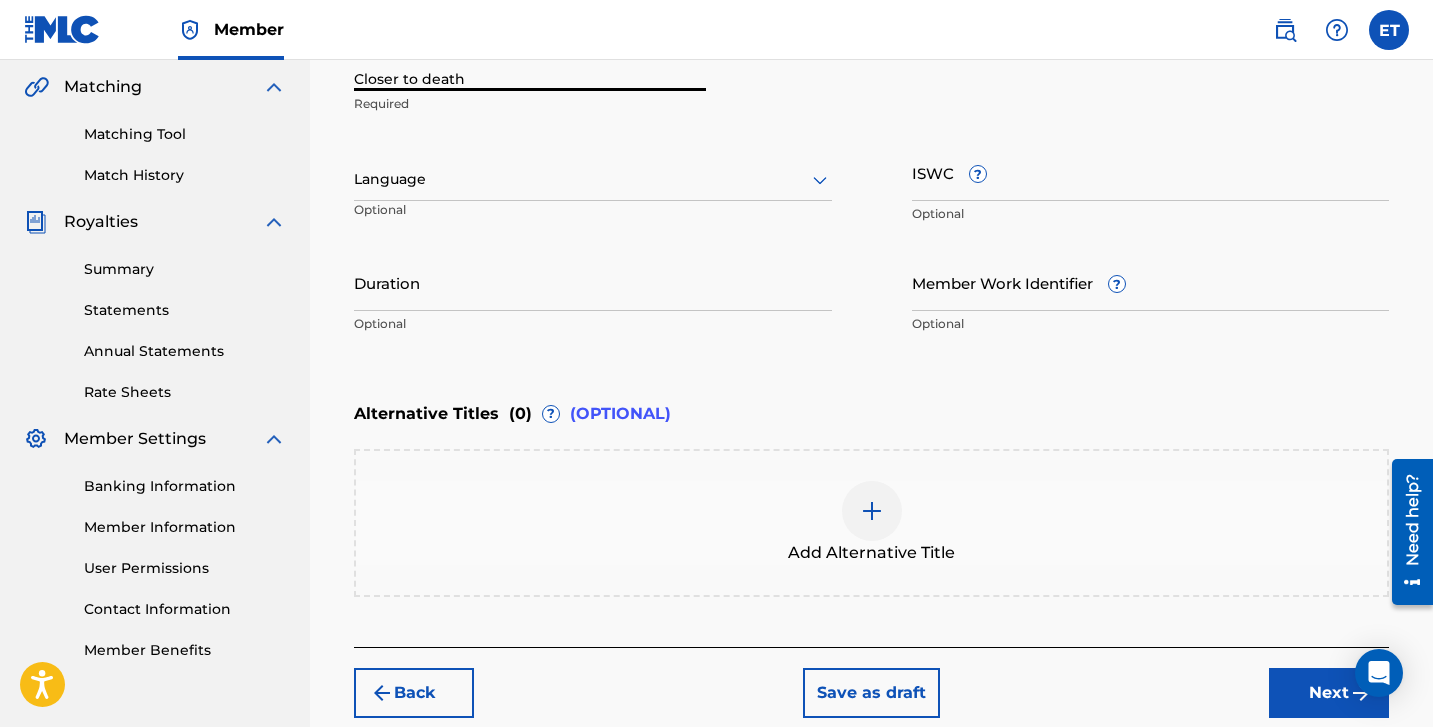 click on "Closer to death" at bounding box center [530, 62] 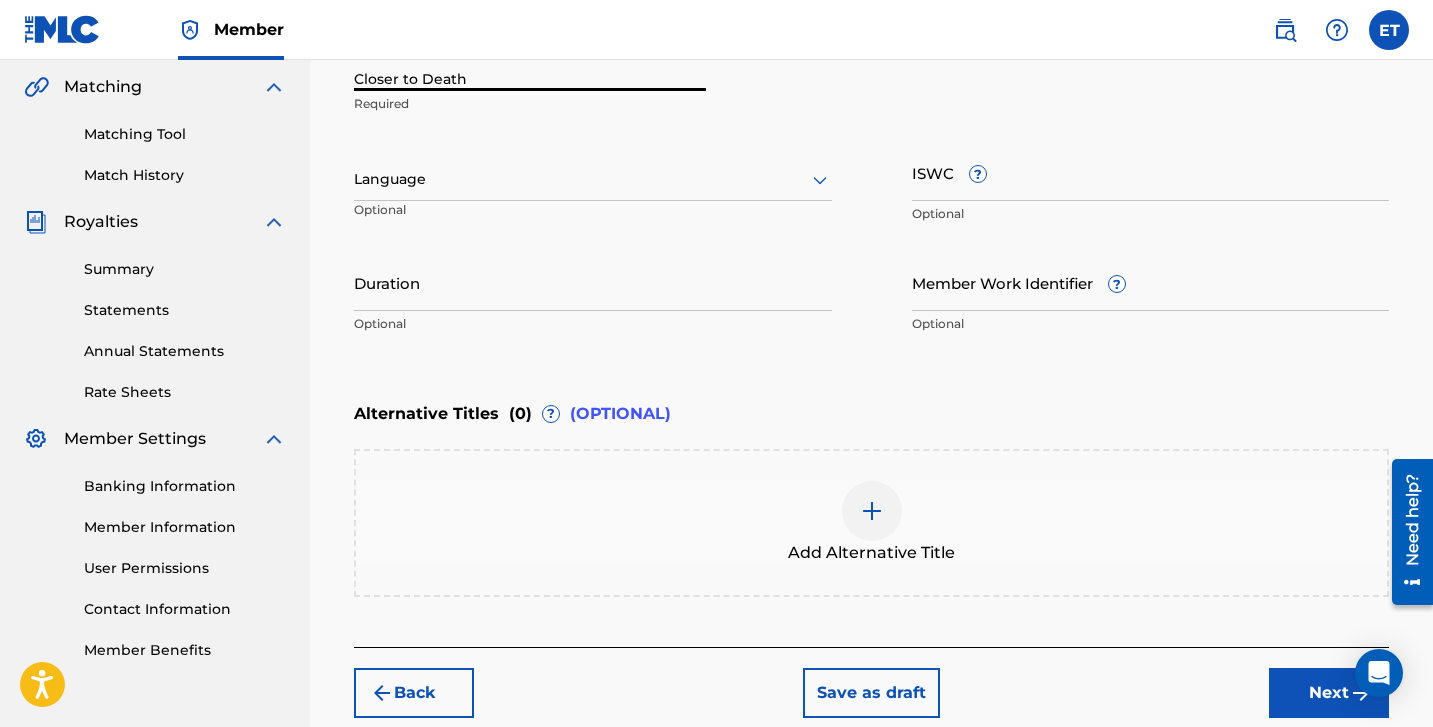 click on "Closer to Death" at bounding box center (530, 62) 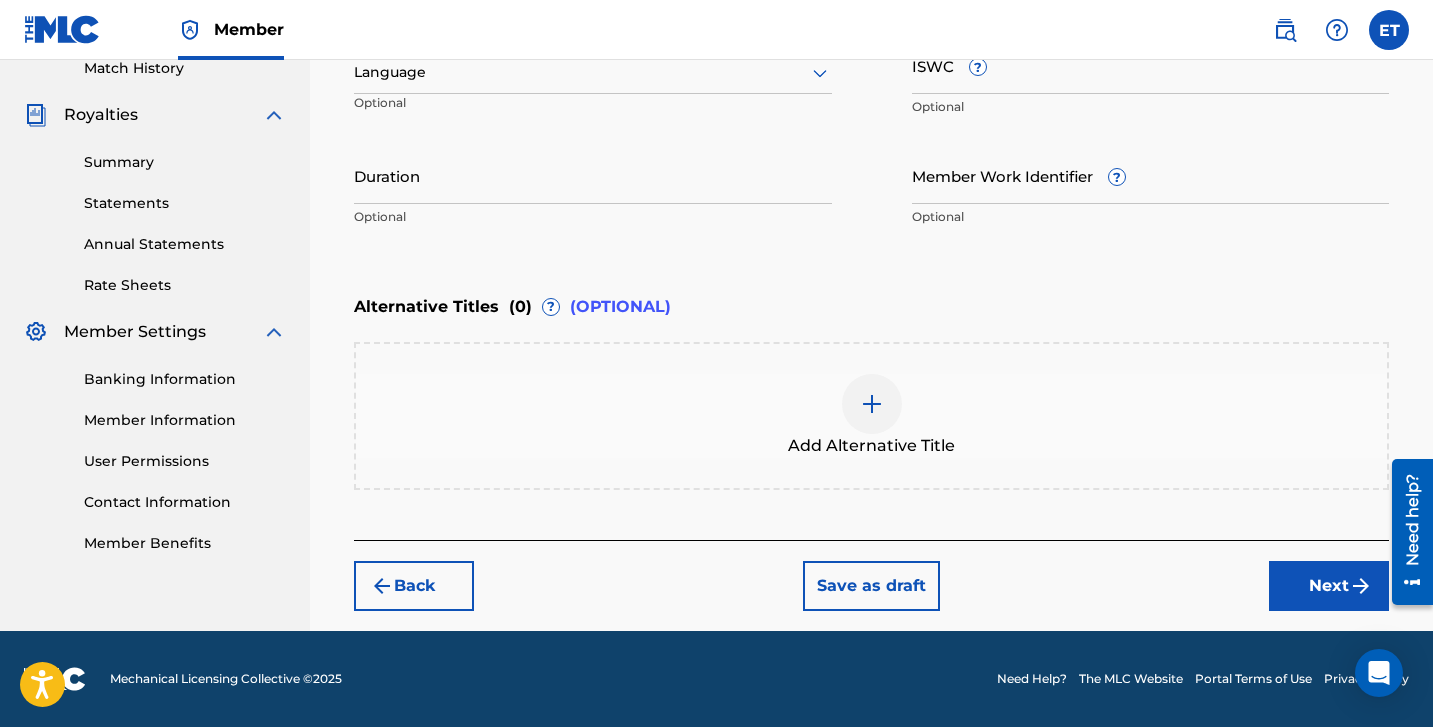 type on "Closer to Death" 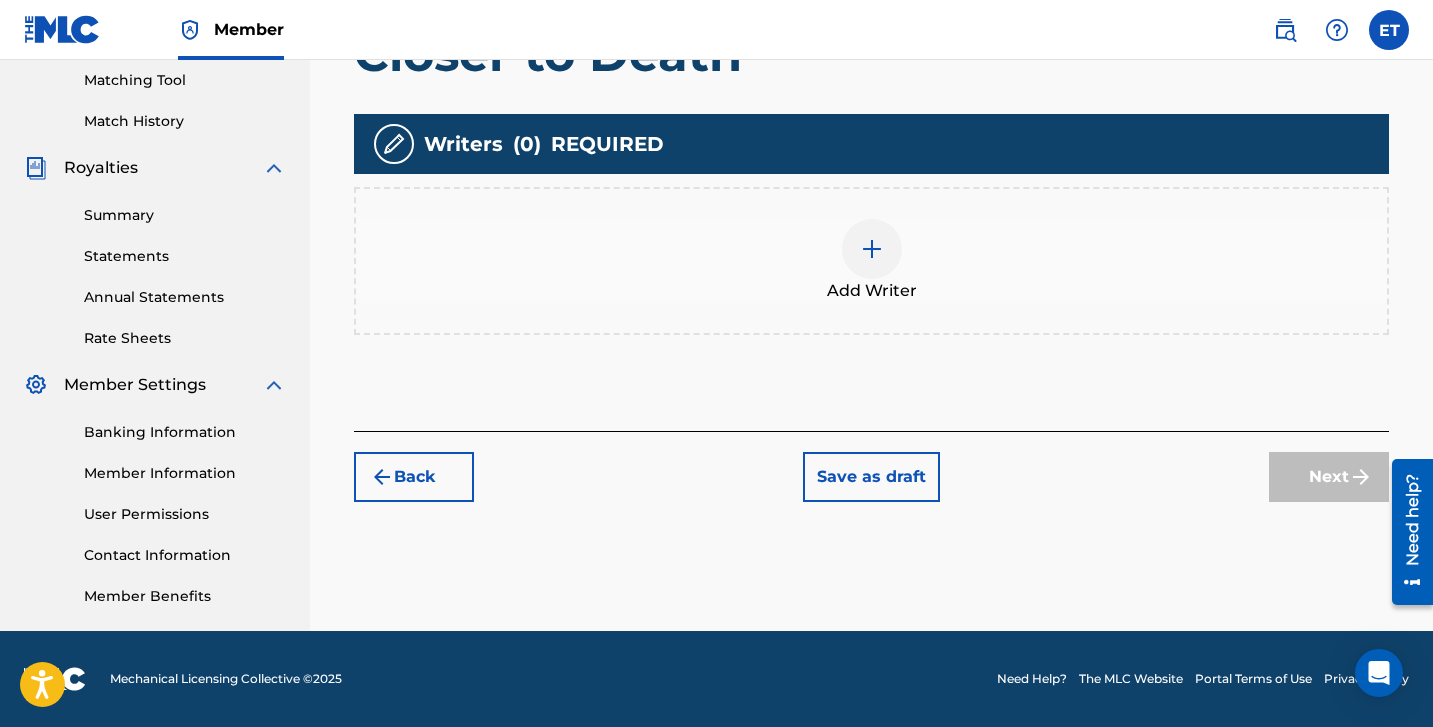 scroll, scrollTop: 513, scrollLeft: 0, axis: vertical 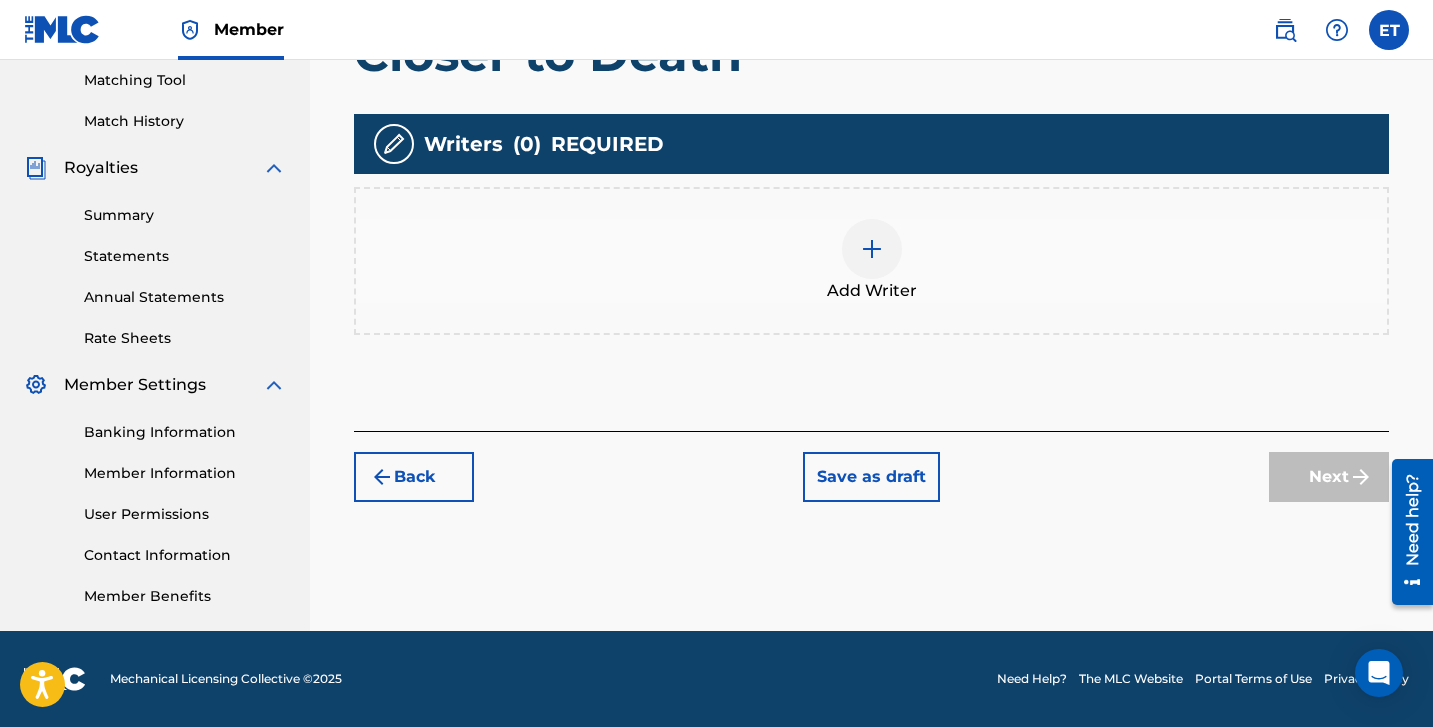 click at bounding box center [872, 249] 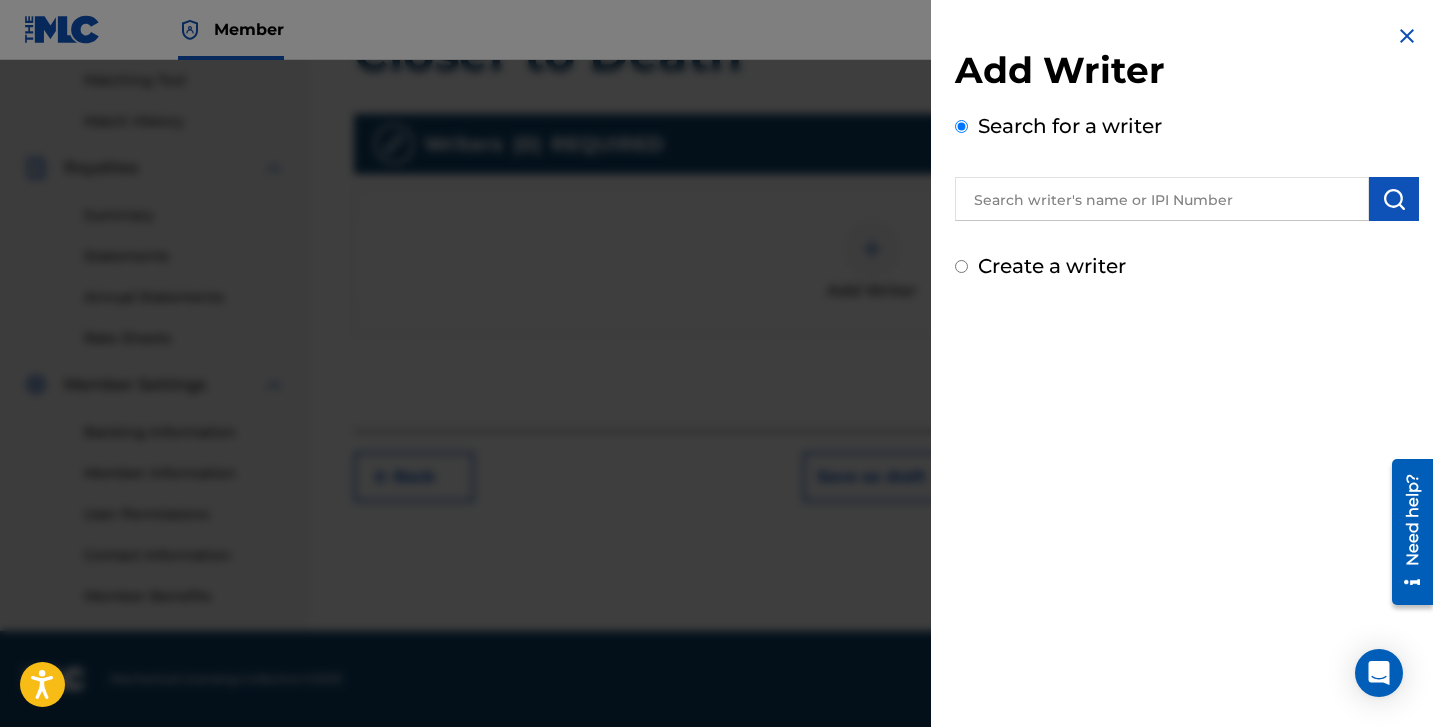 click at bounding box center [1162, 199] 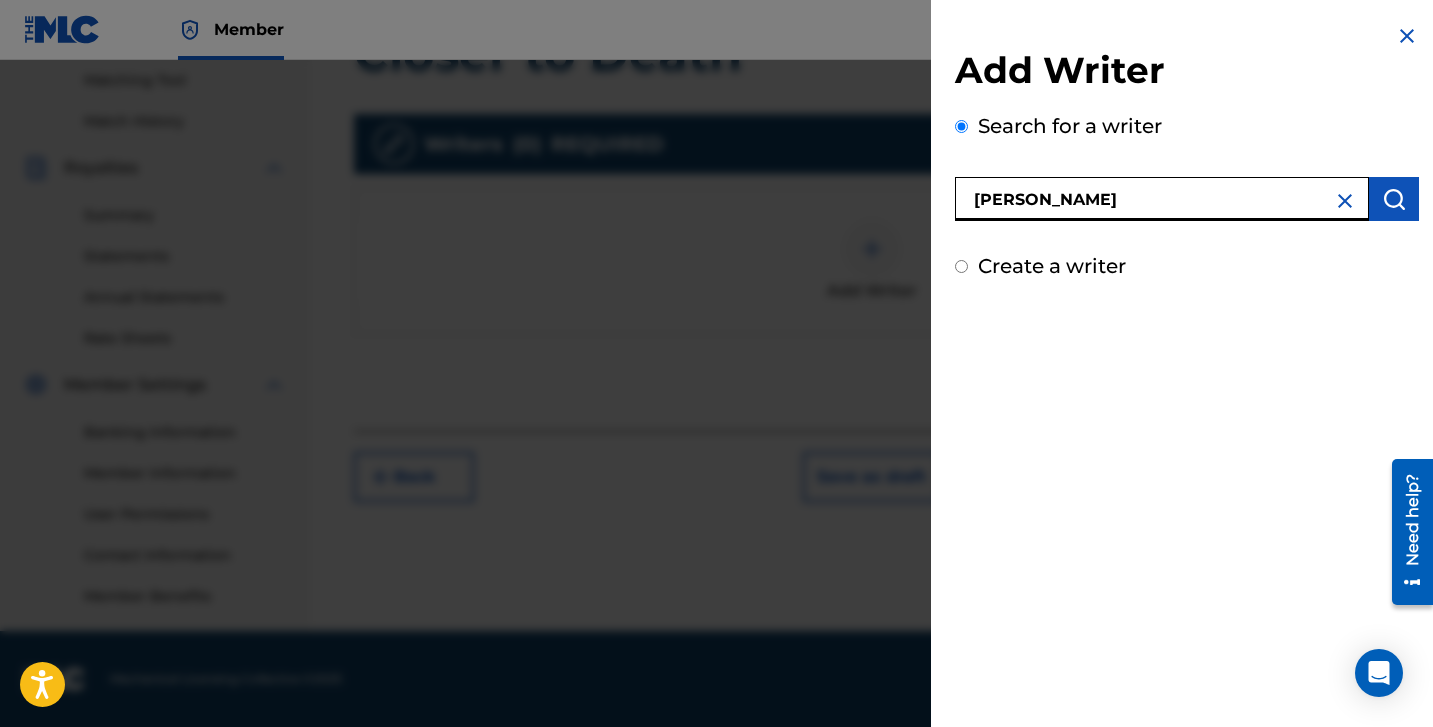 type on "[PERSON_NAME]" 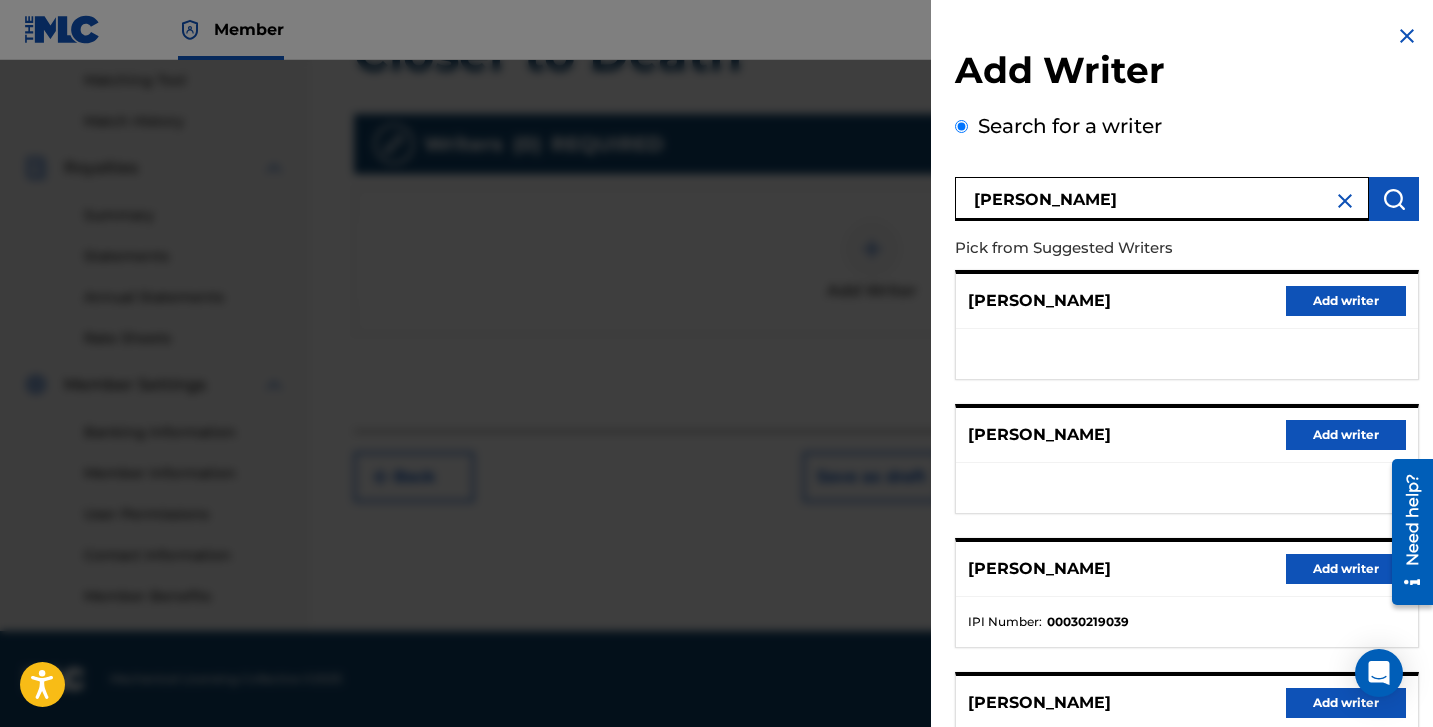 click at bounding box center (1345, 201) 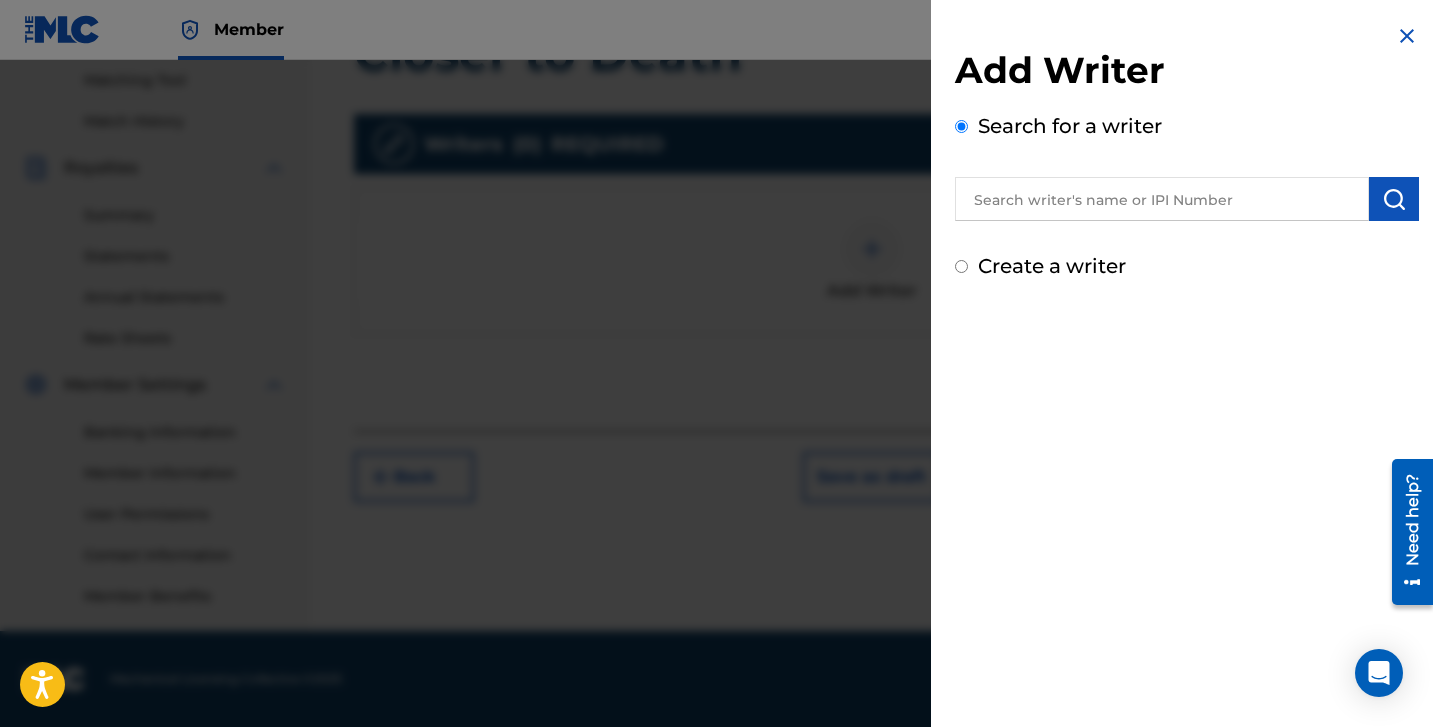 click on "Create a writer" at bounding box center (1187, 266) 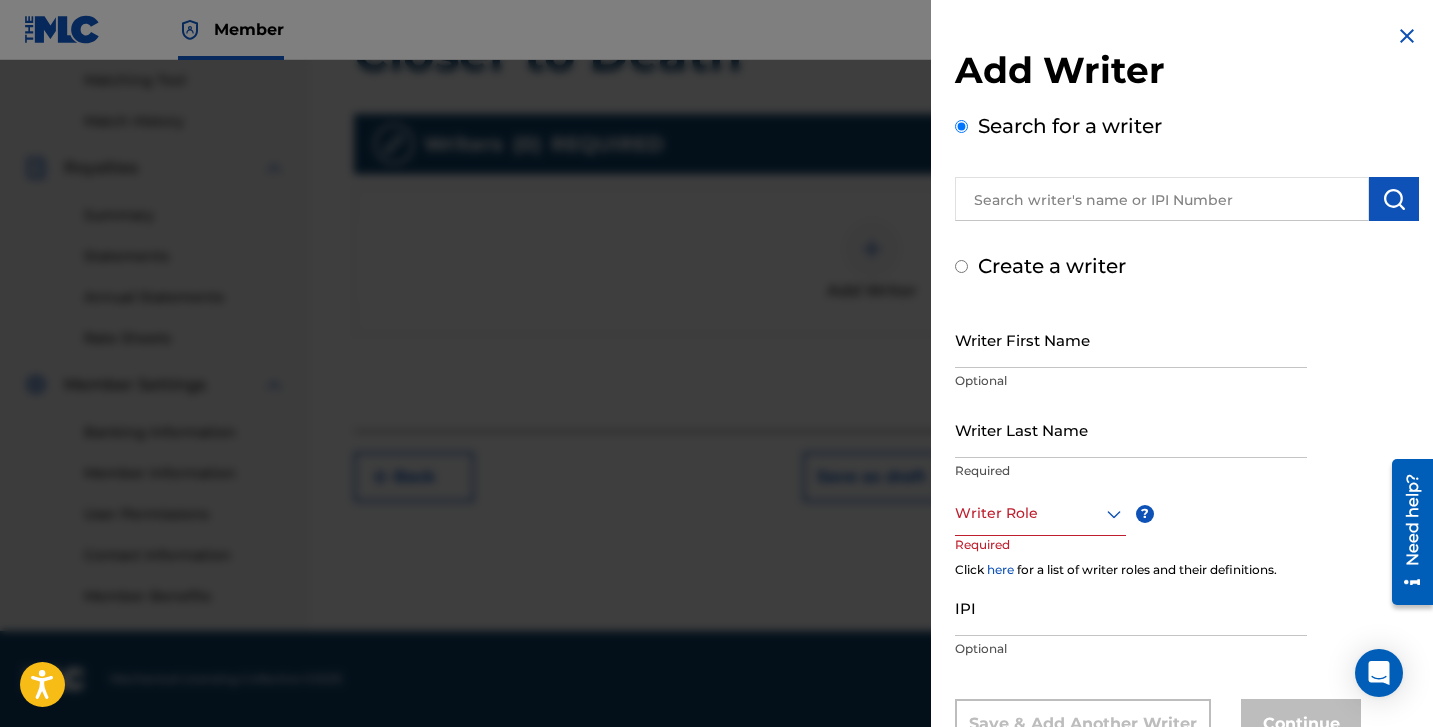radio on "false" 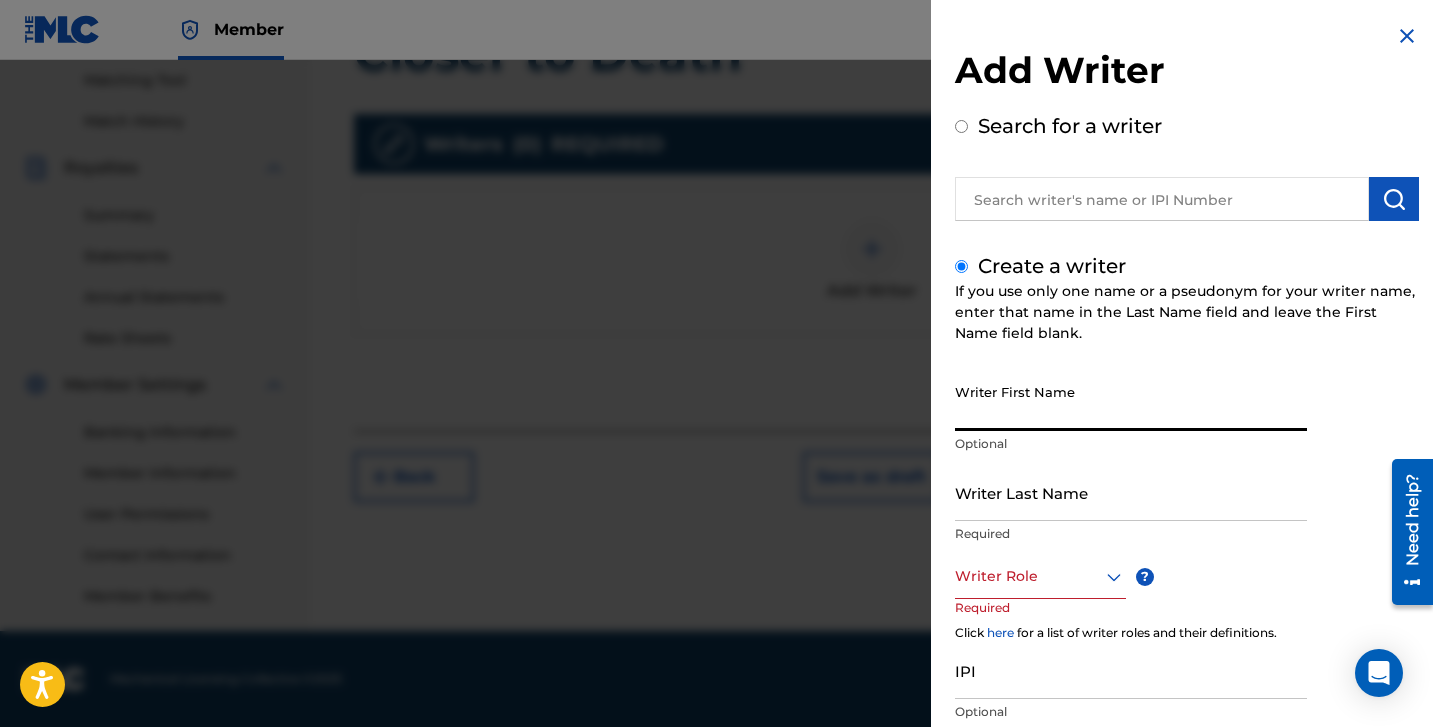 click on "Writer First Name" at bounding box center [1131, 402] 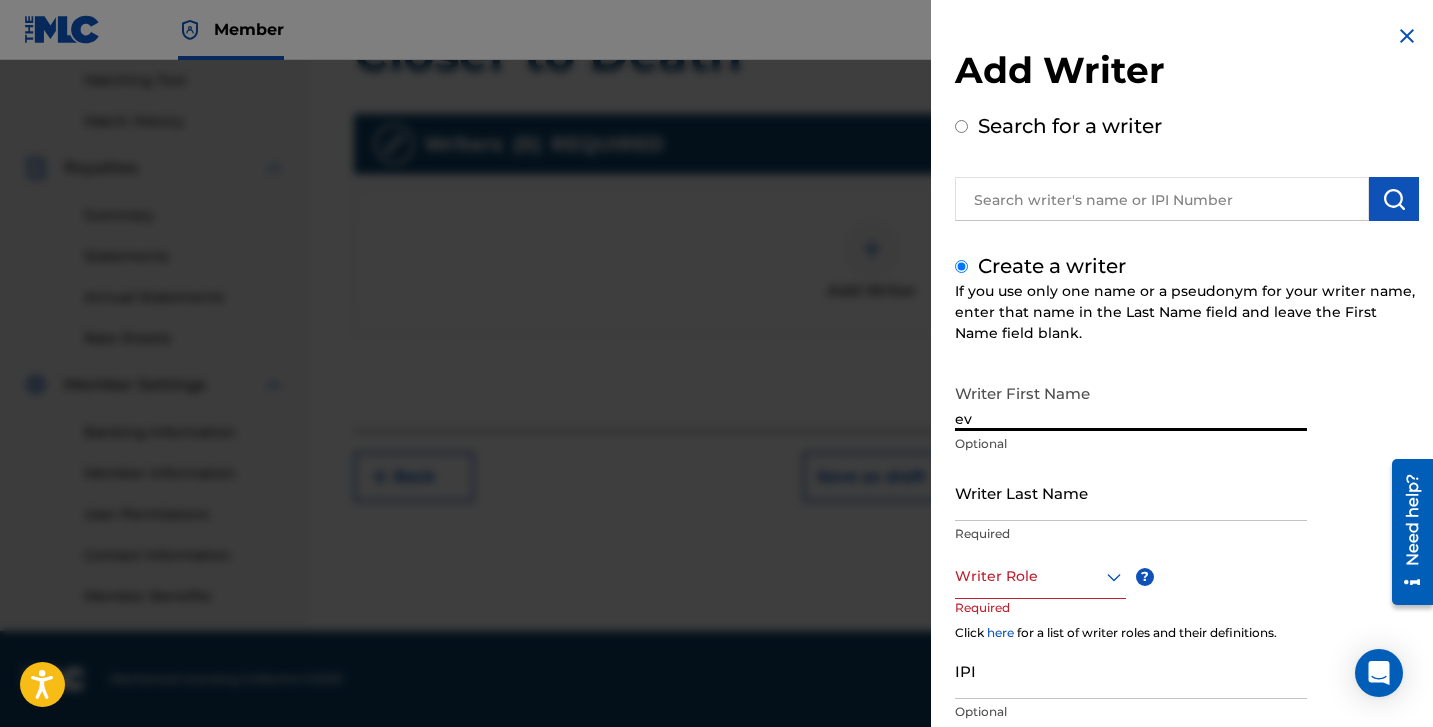 type on "e" 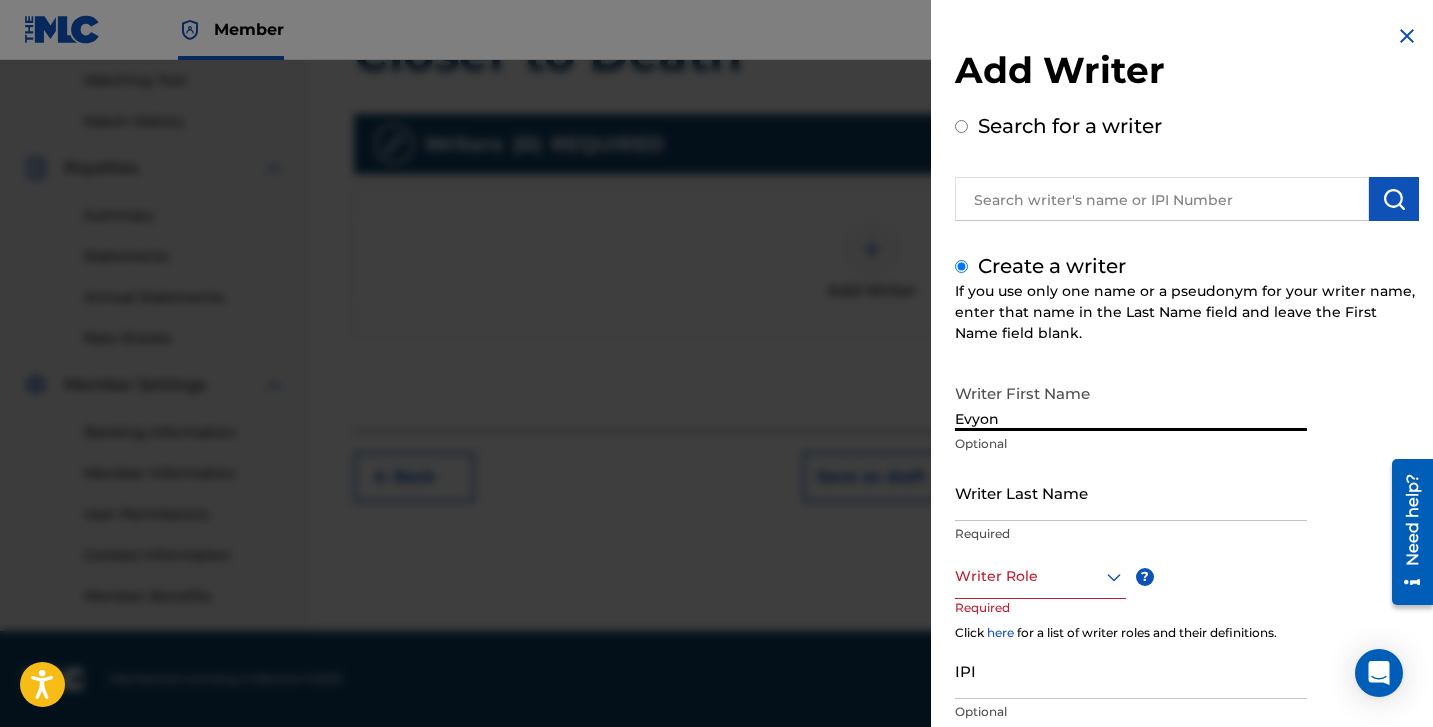 type on "Evyon" 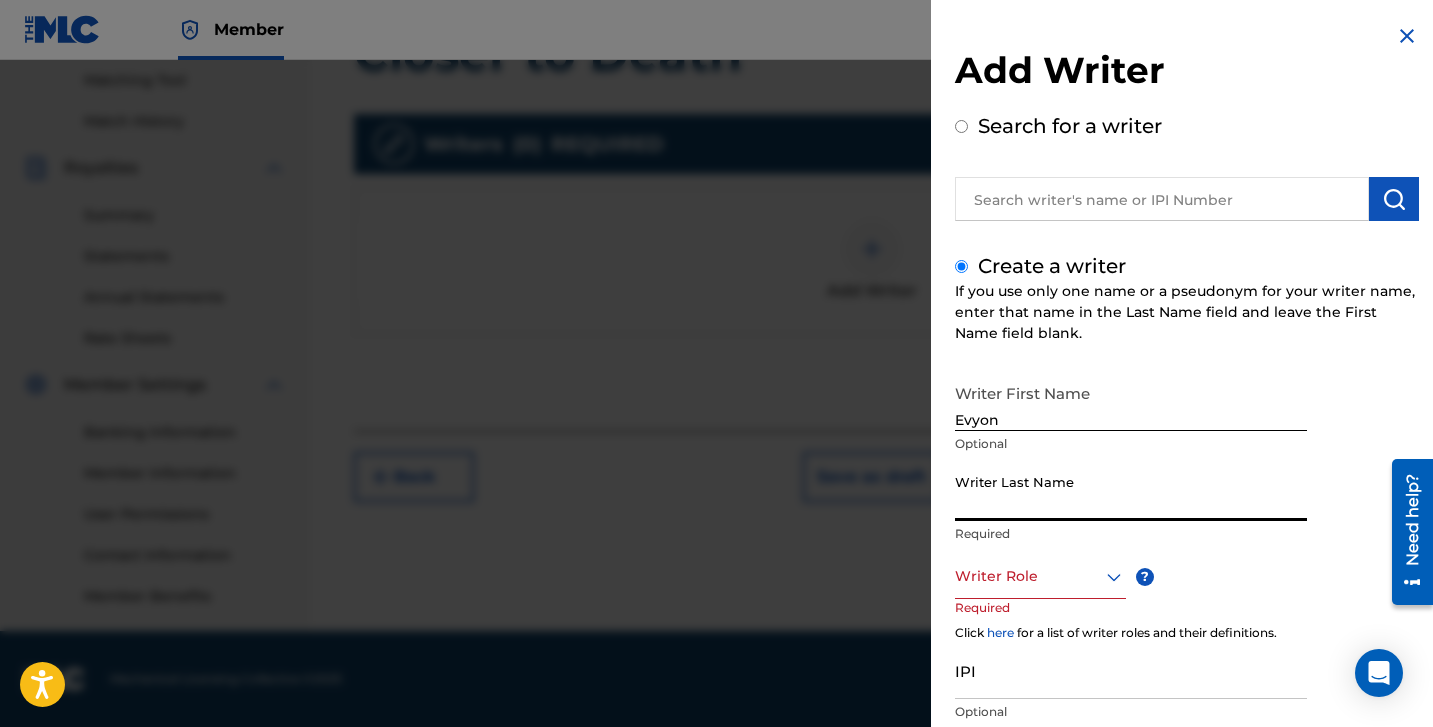 click on "Writer Last Name" at bounding box center [1131, 492] 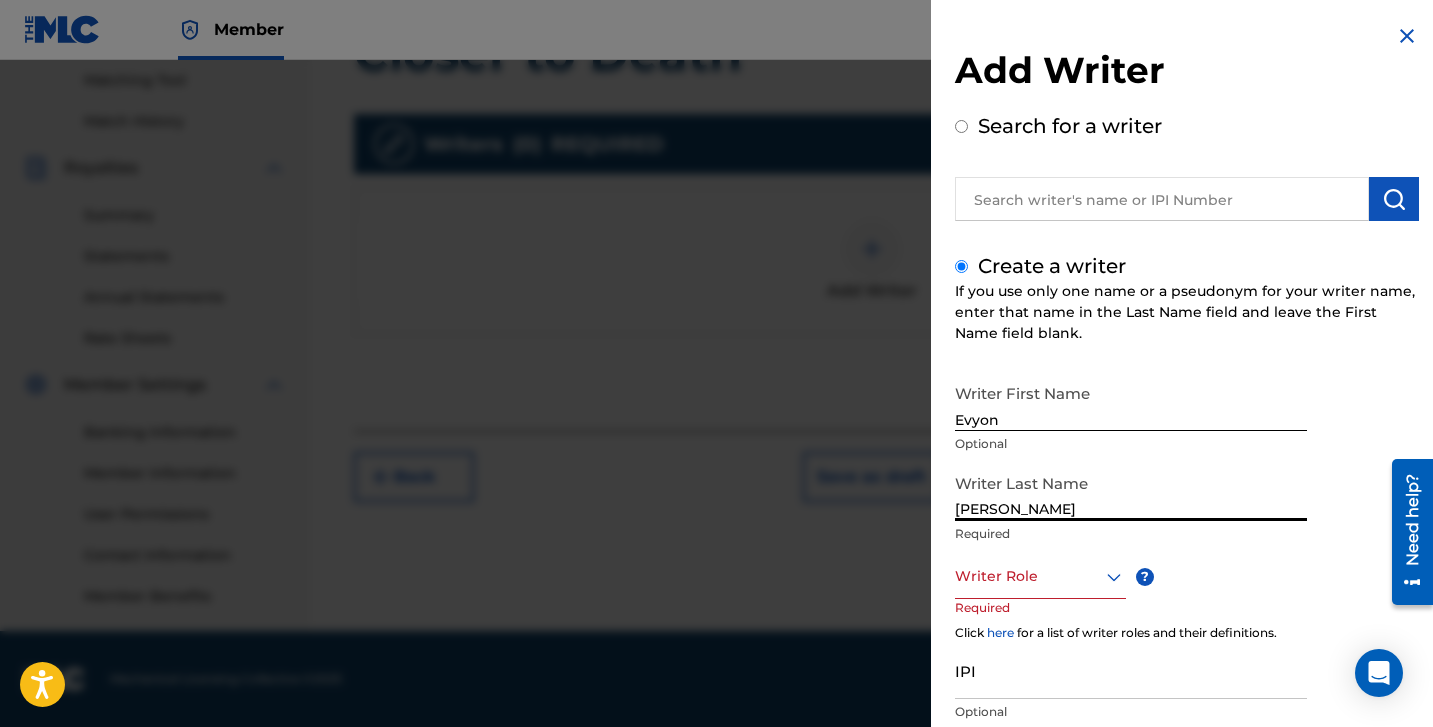 type on "[PERSON_NAME]" 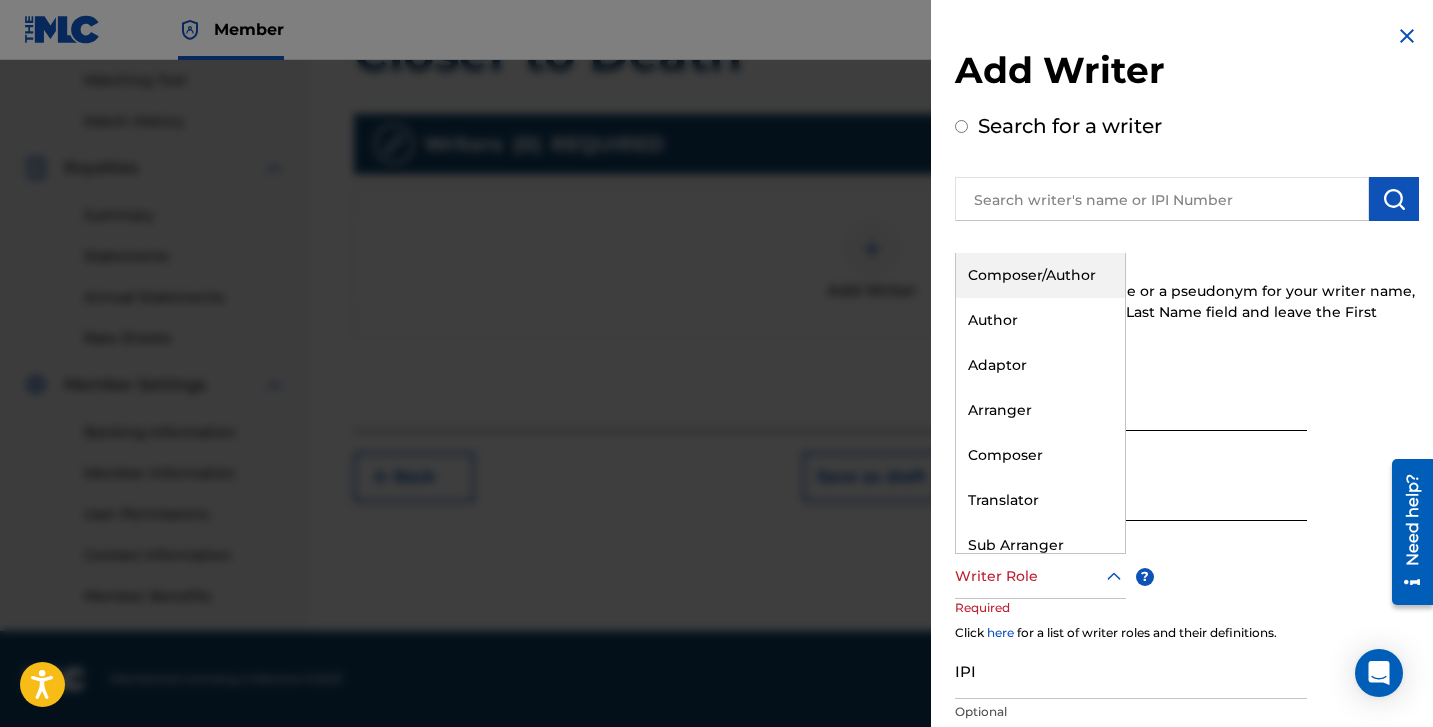 click at bounding box center (1040, 576) 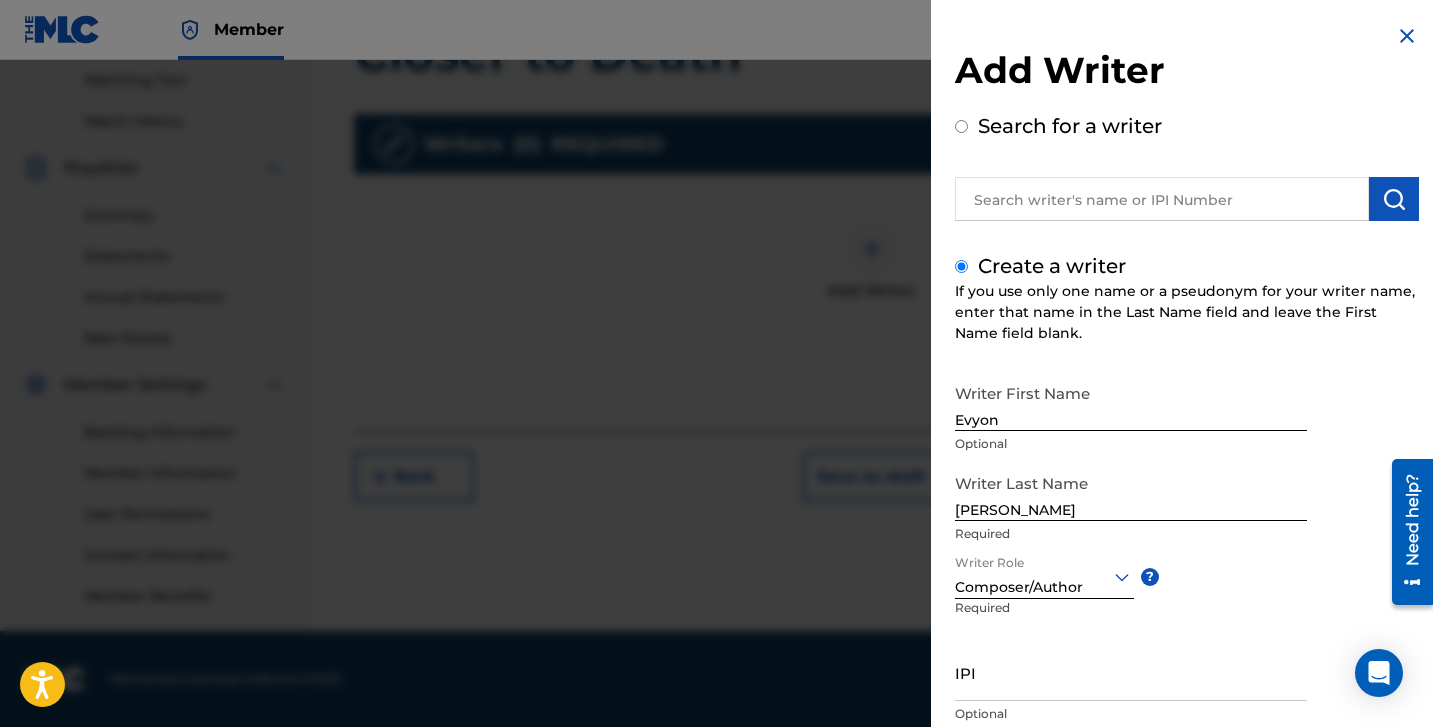 scroll, scrollTop: 141, scrollLeft: 0, axis: vertical 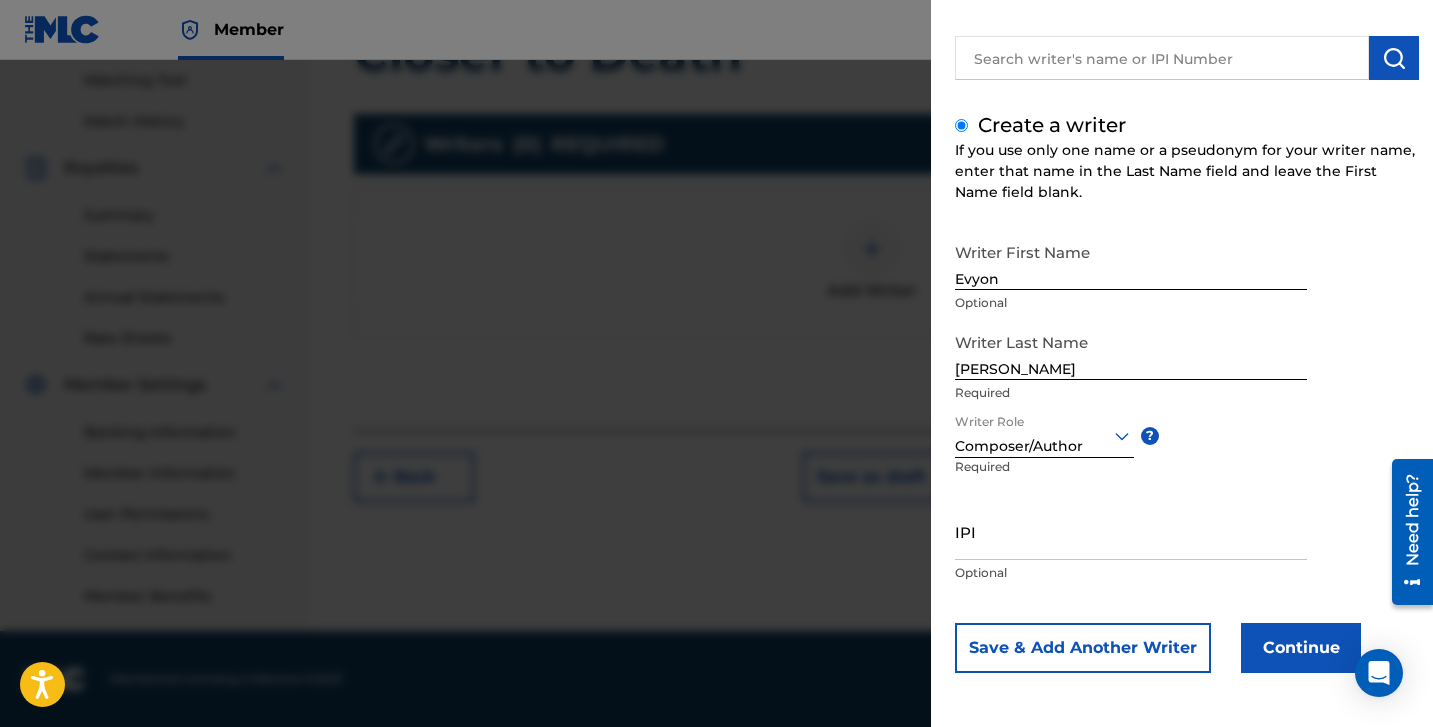click on "Continue" at bounding box center (1301, 648) 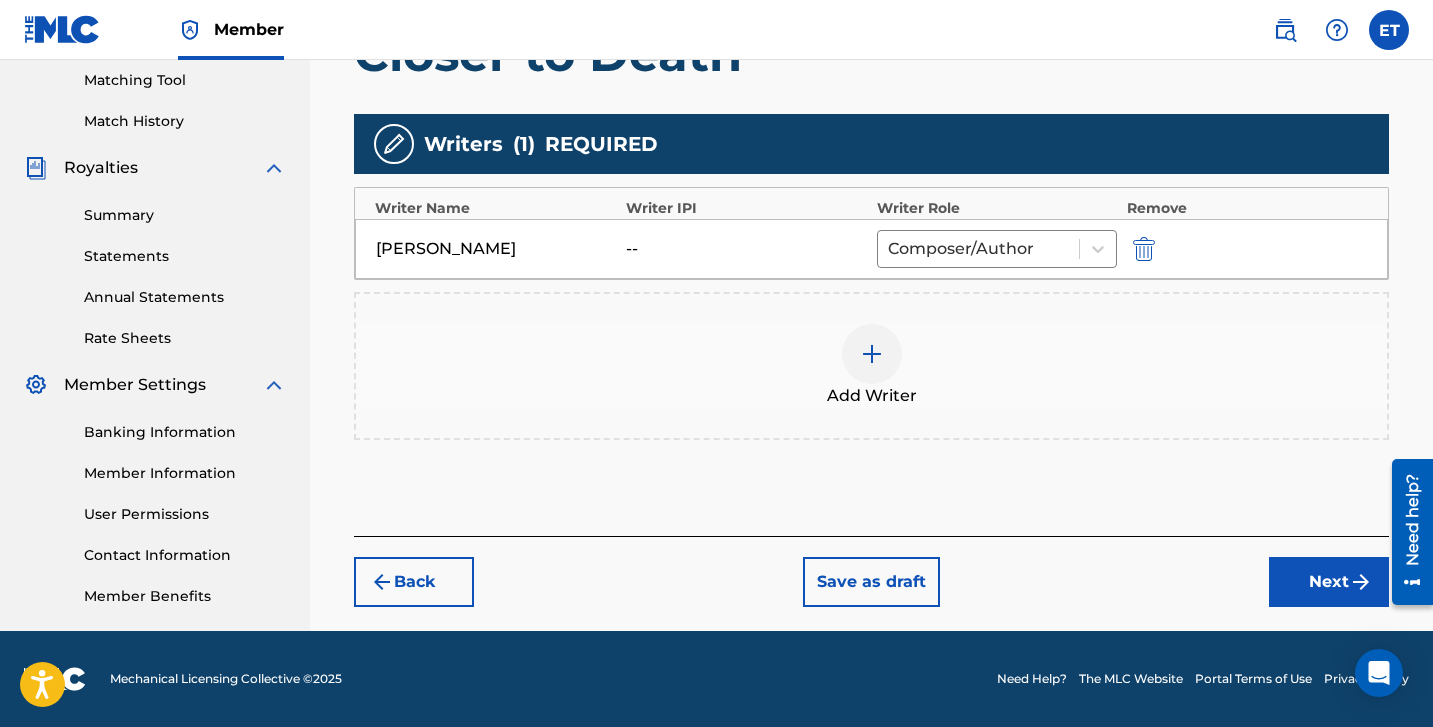 click on "Next" at bounding box center (1329, 582) 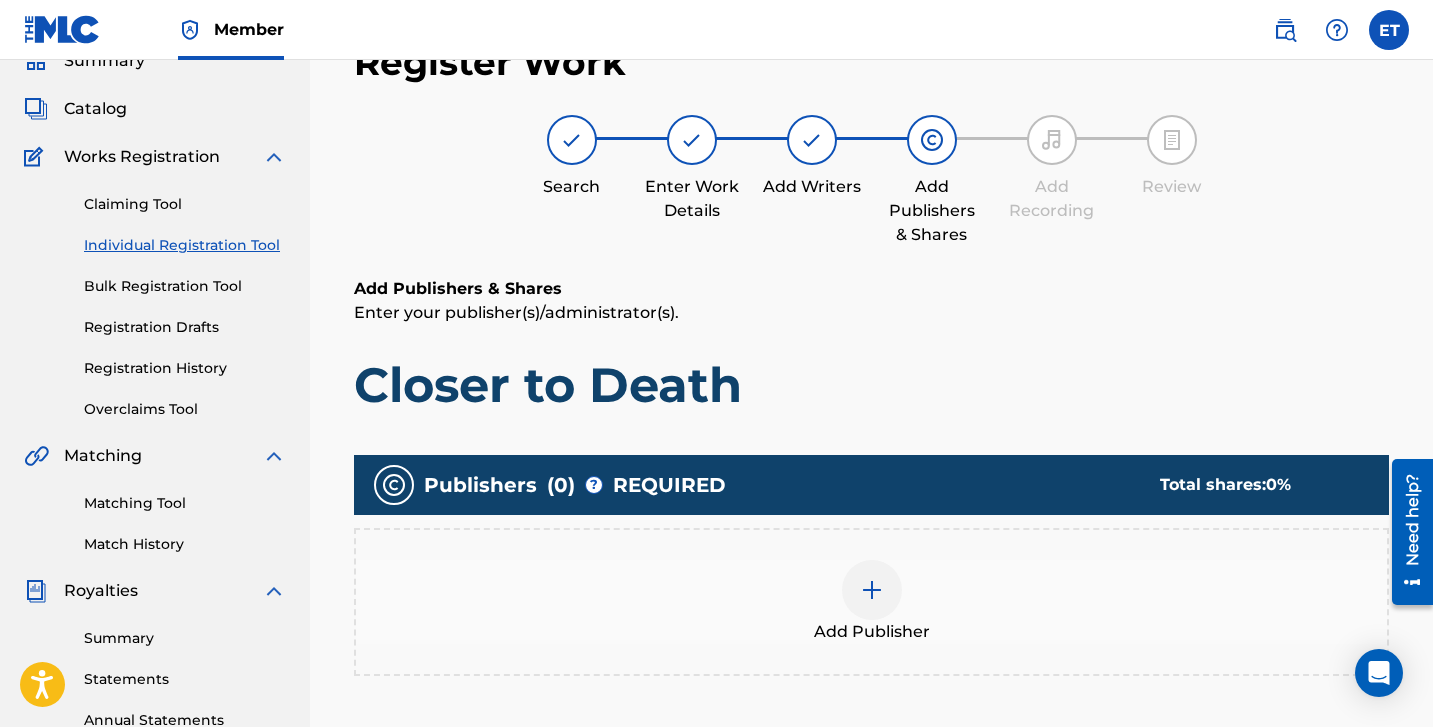 scroll, scrollTop: 172, scrollLeft: 0, axis: vertical 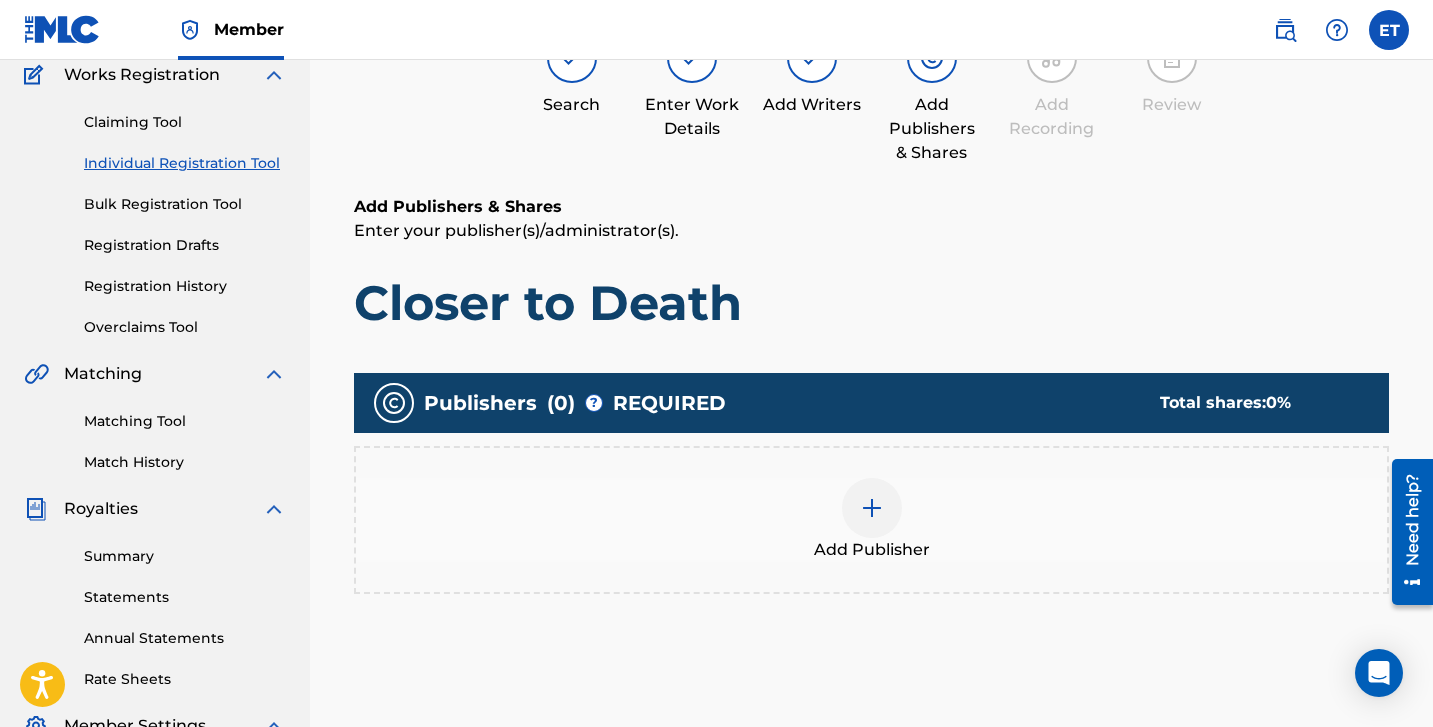 click at bounding box center [872, 508] 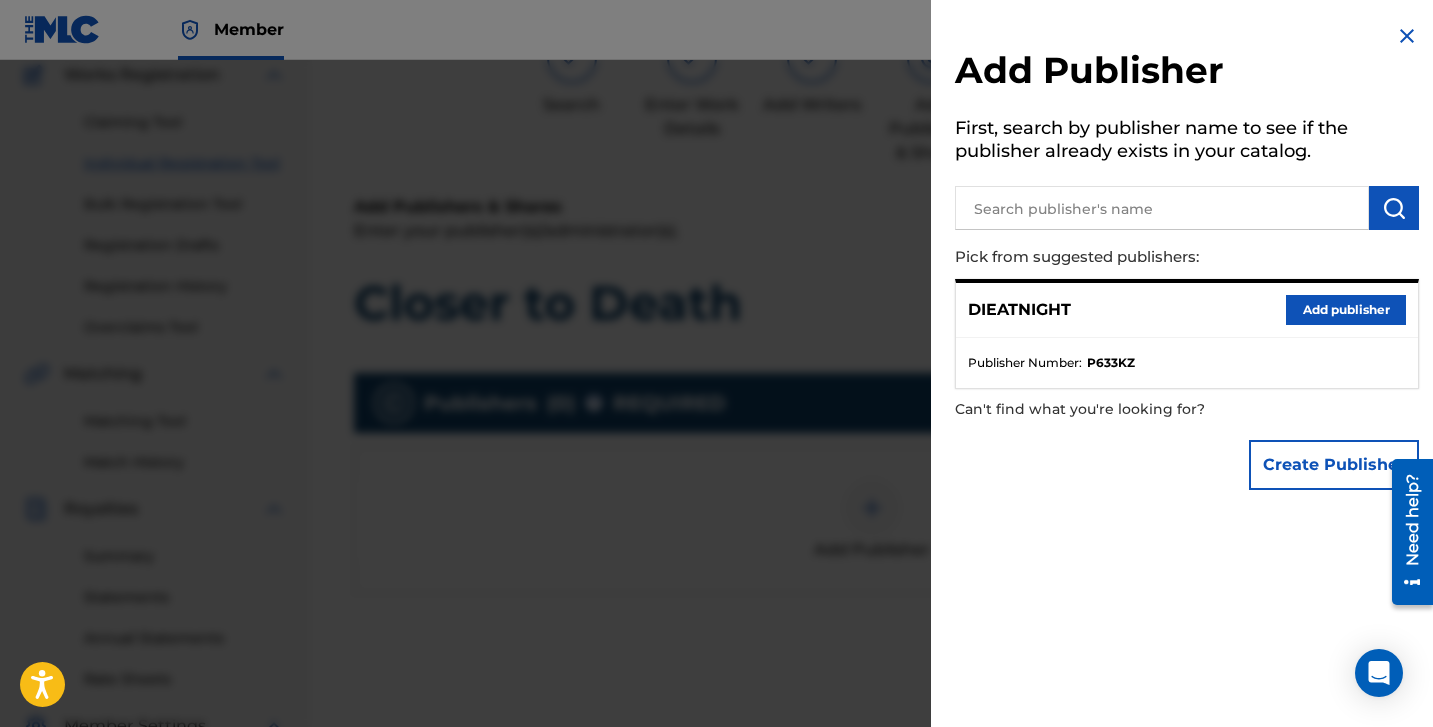 click on "Add publisher" at bounding box center (1346, 310) 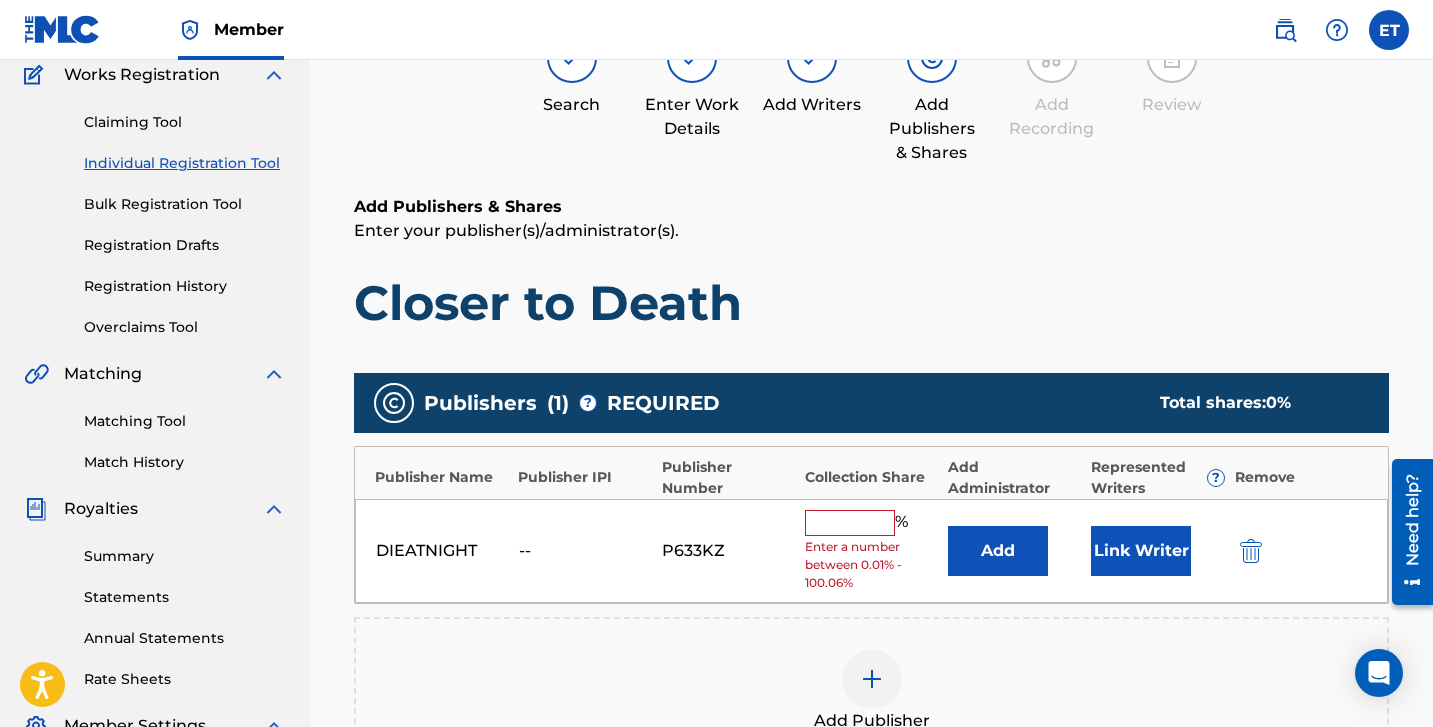 click at bounding box center [850, 523] 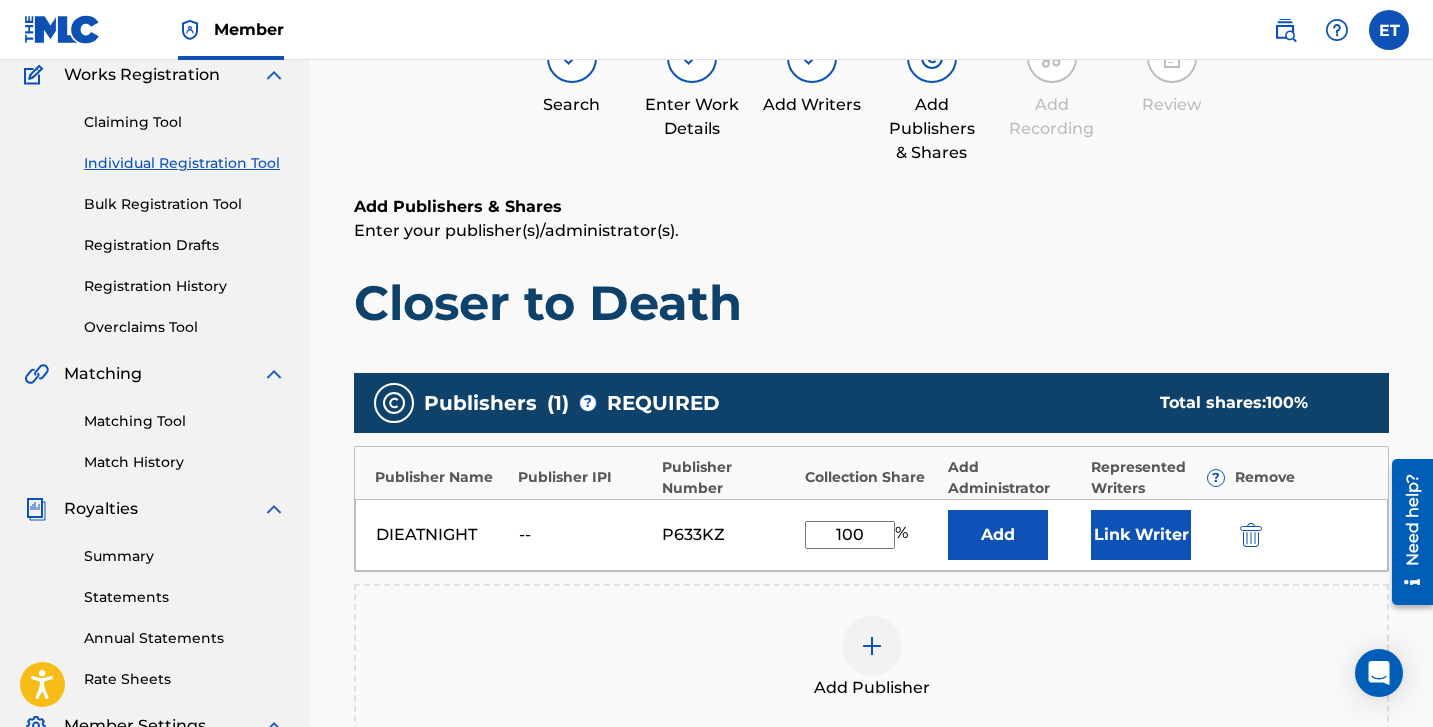 type on "100" 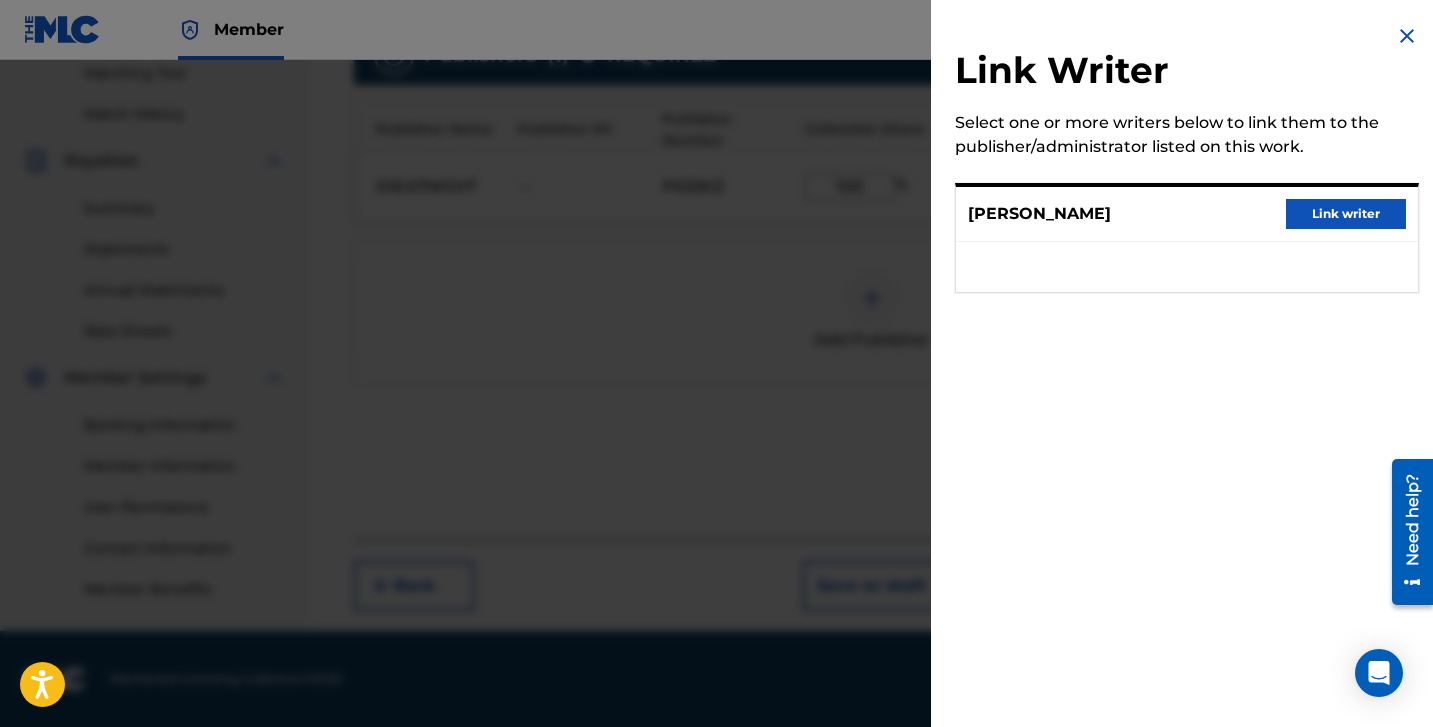 scroll, scrollTop: 520, scrollLeft: 0, axis: vertical 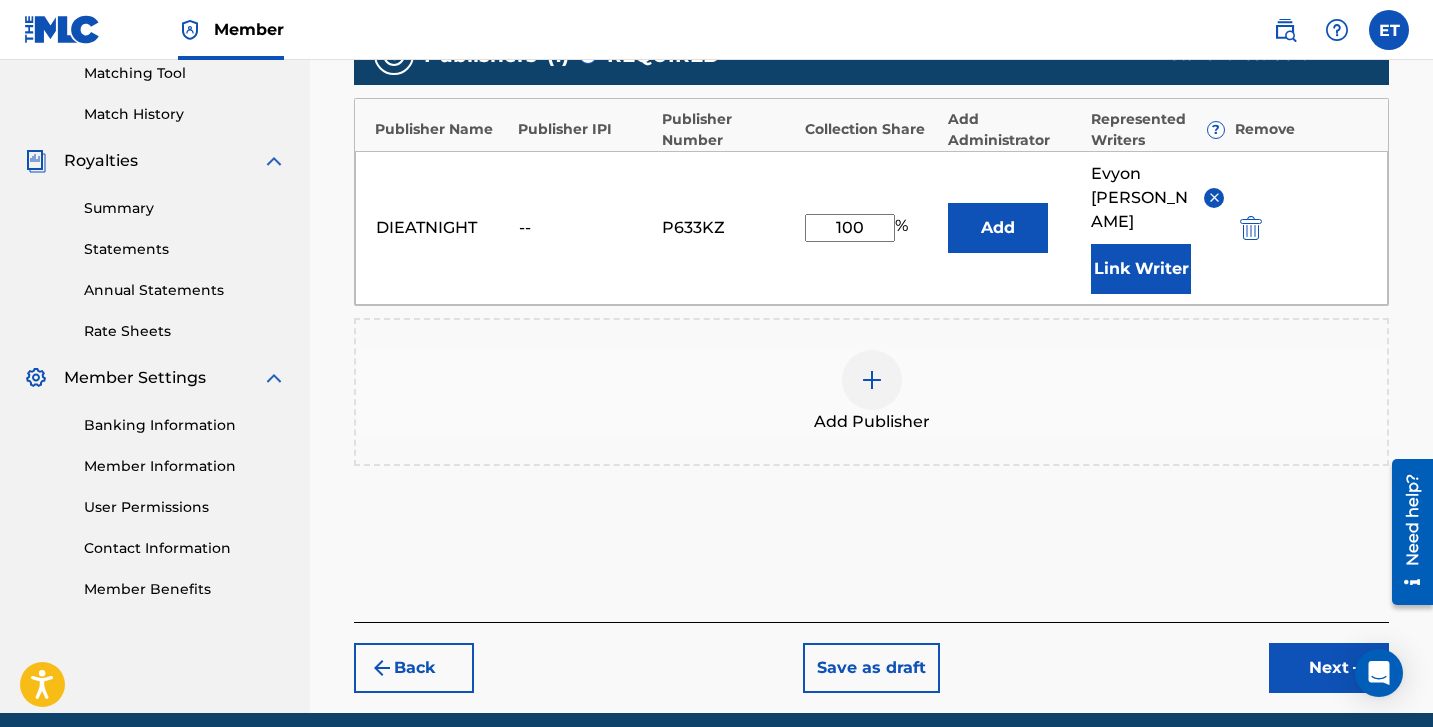 click on "Next" at bounding box center (1329, 668) 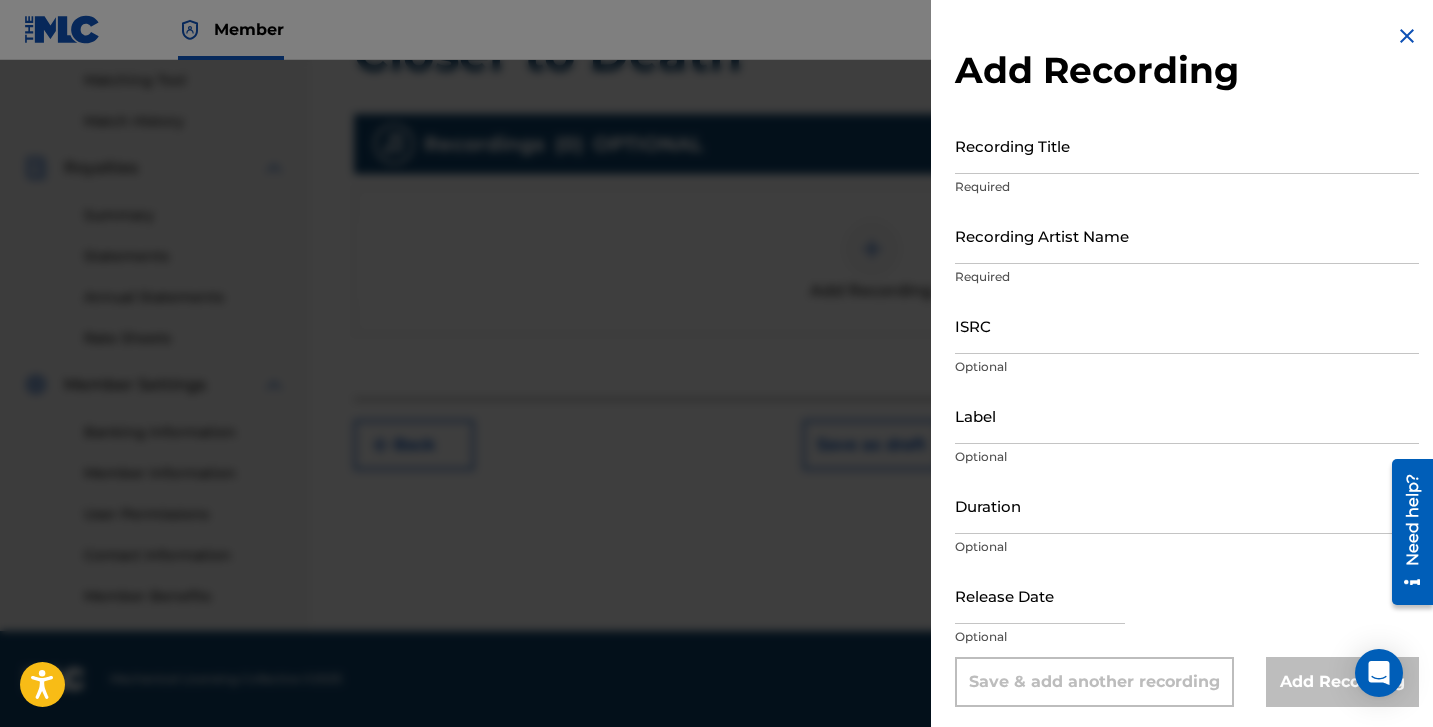 click on "Recording Title" at bounding box center (1187, 145) 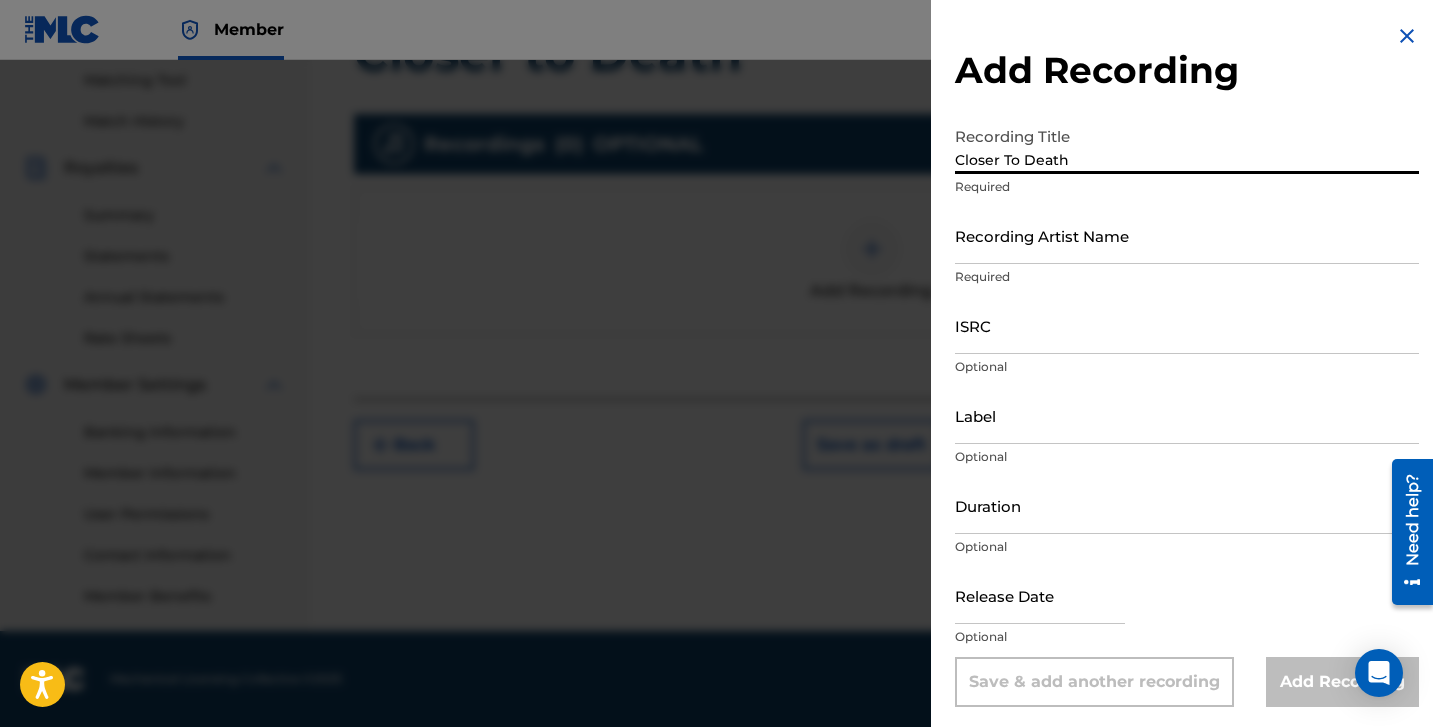 type on "Closer To Death" 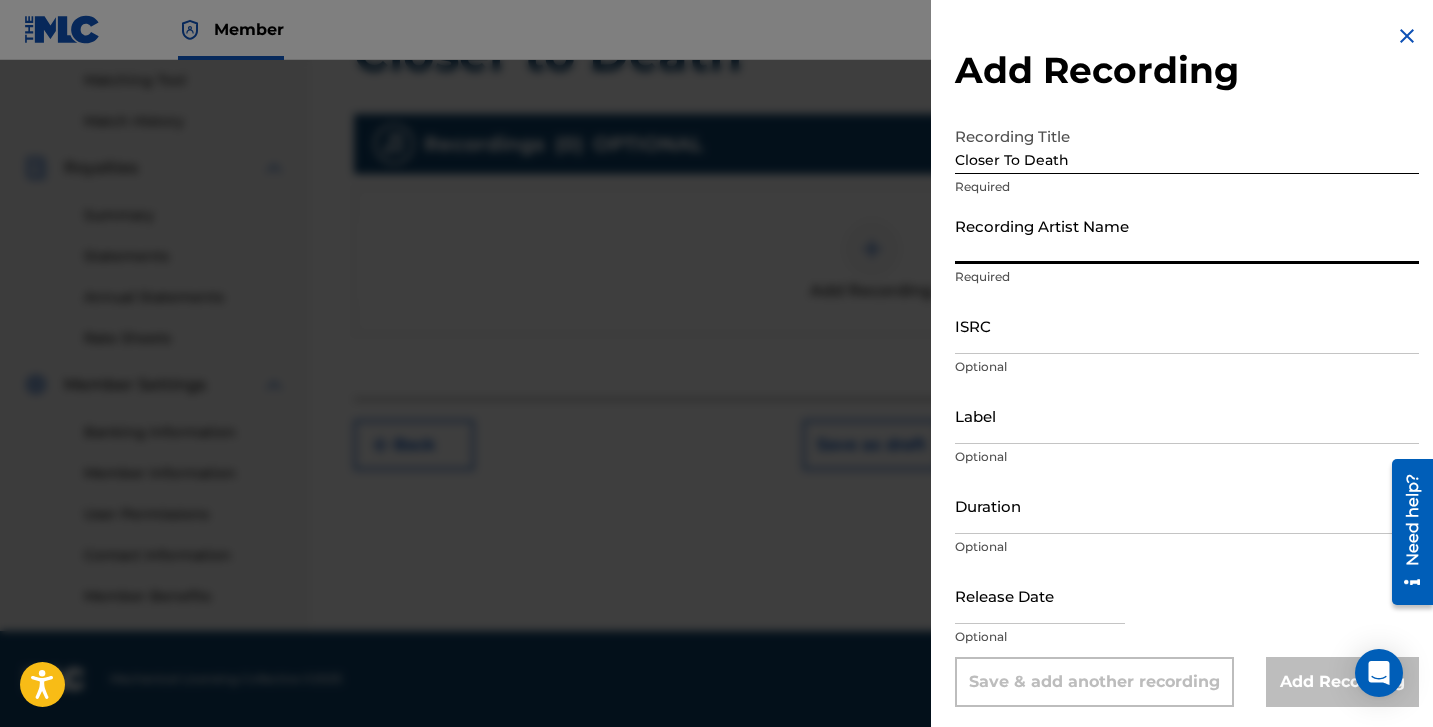 click on "Recording Artist Name" at bounding box center (1187, 235) 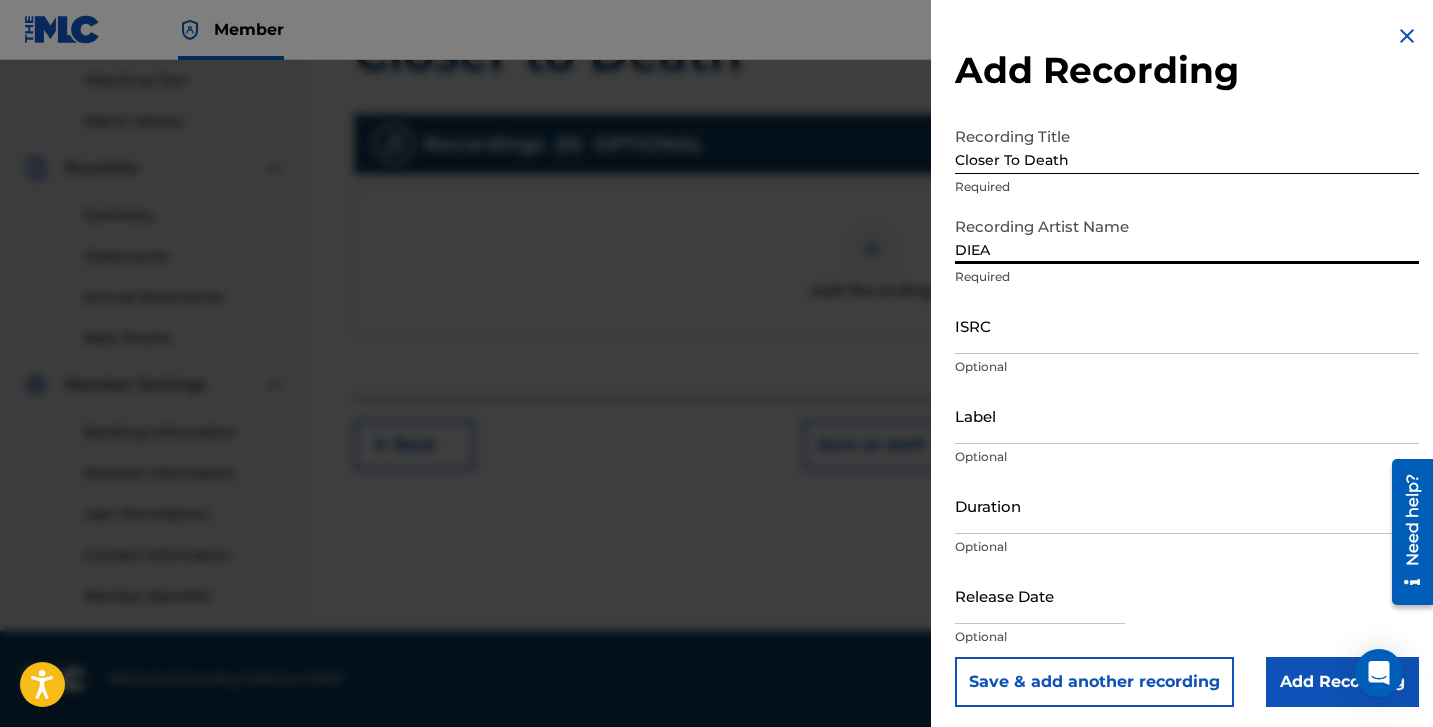 type on "DIEA" 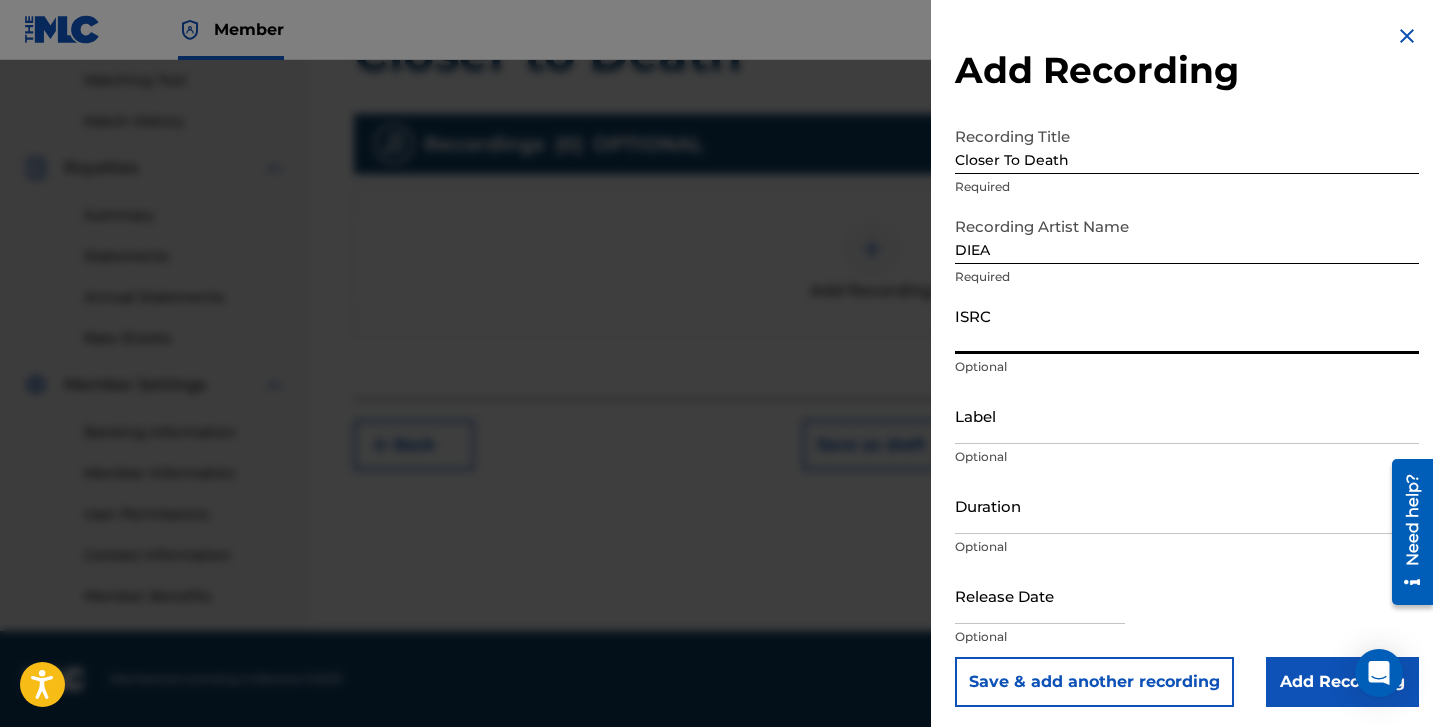 click on "Label" at bounding box center (1187, 415) 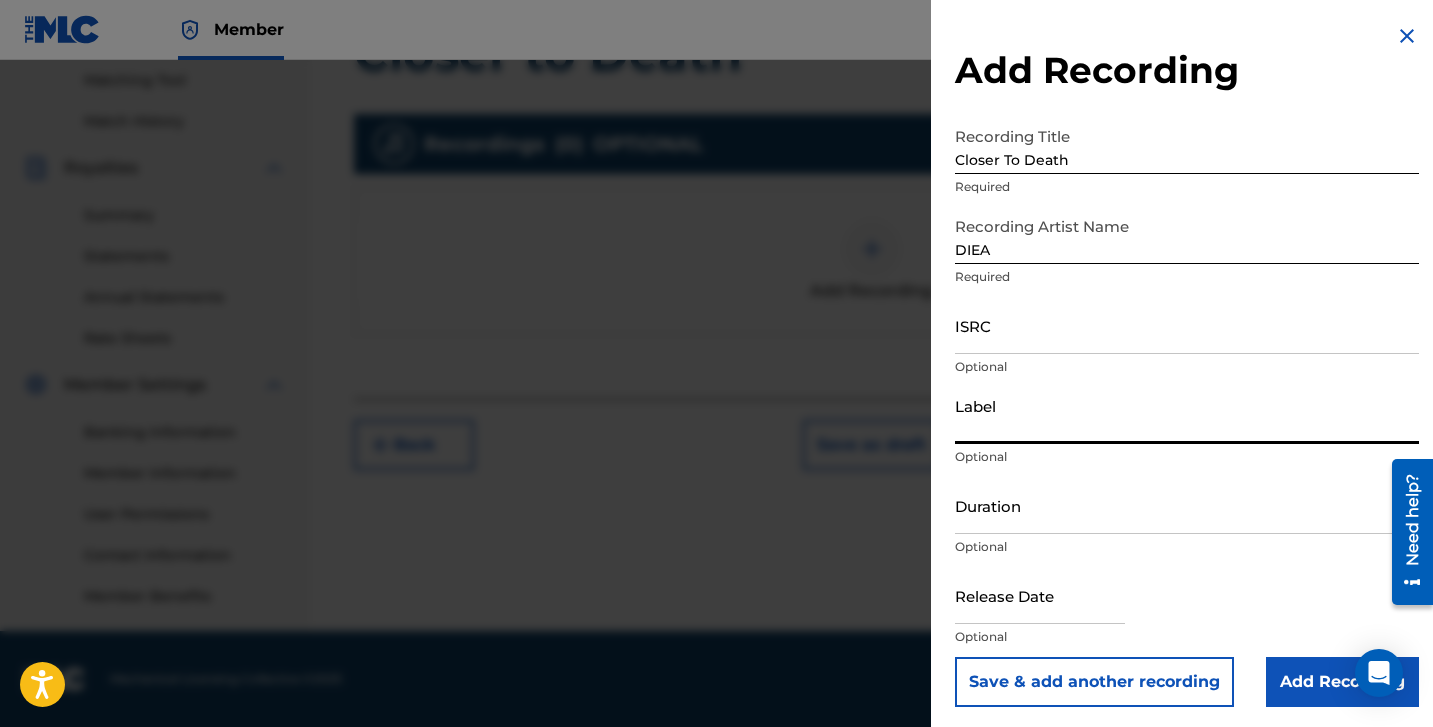 click on "Add Recording" at bounding box center (1342, 682) 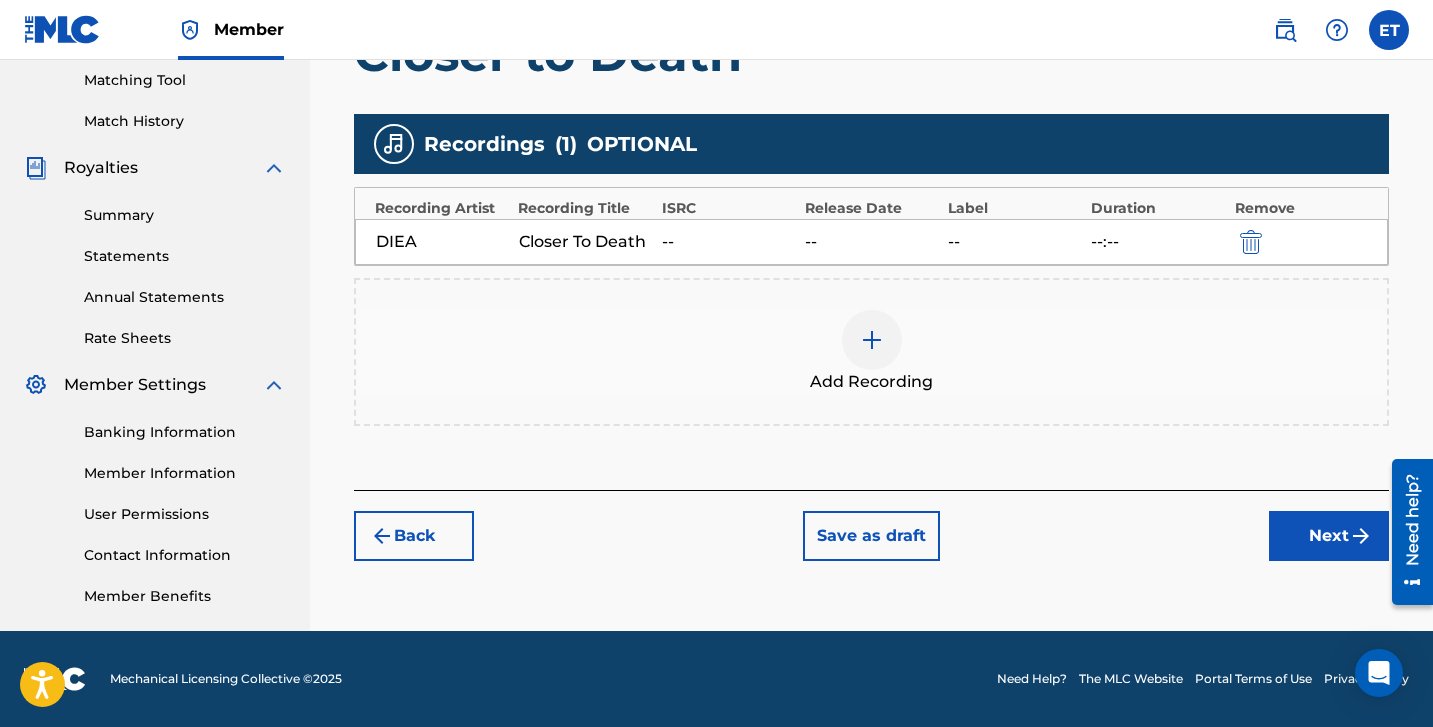 click at bounding box center [1251, 242] 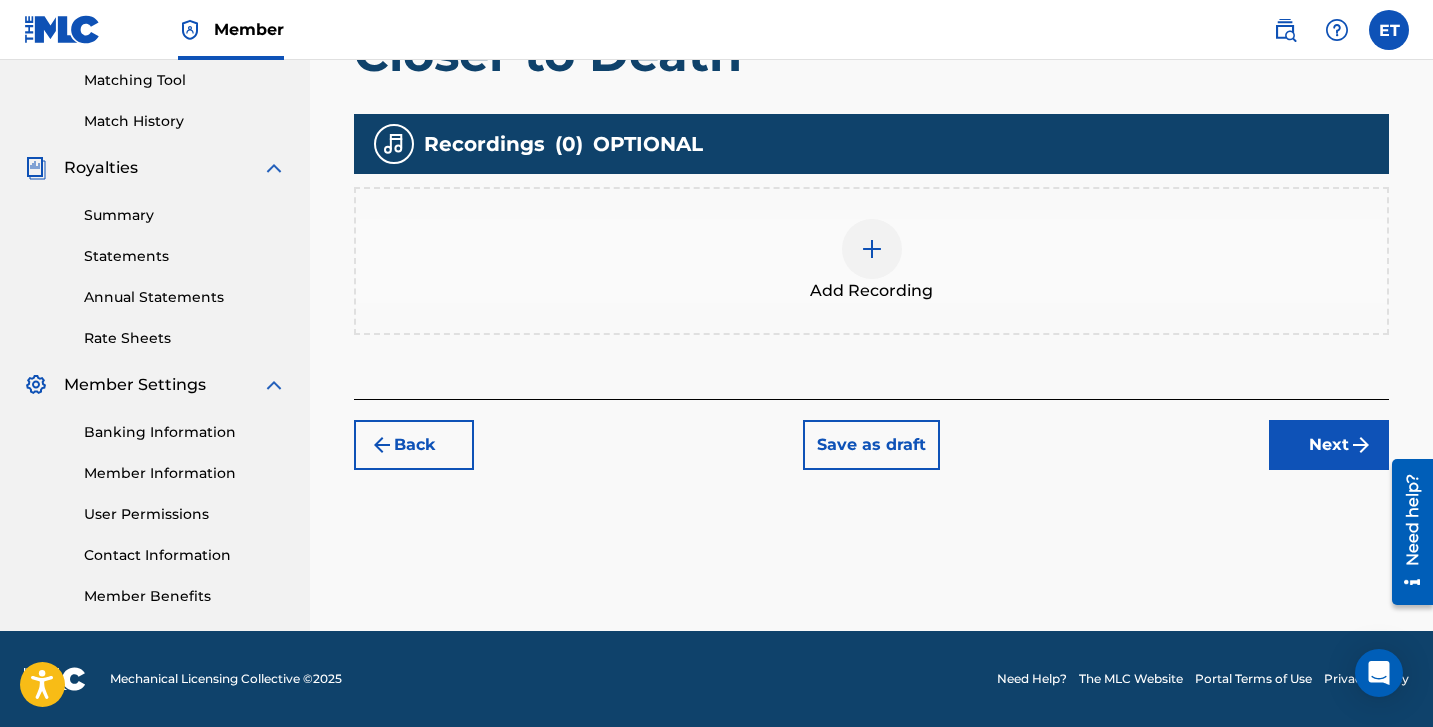 click at bounding box center (872, 249) 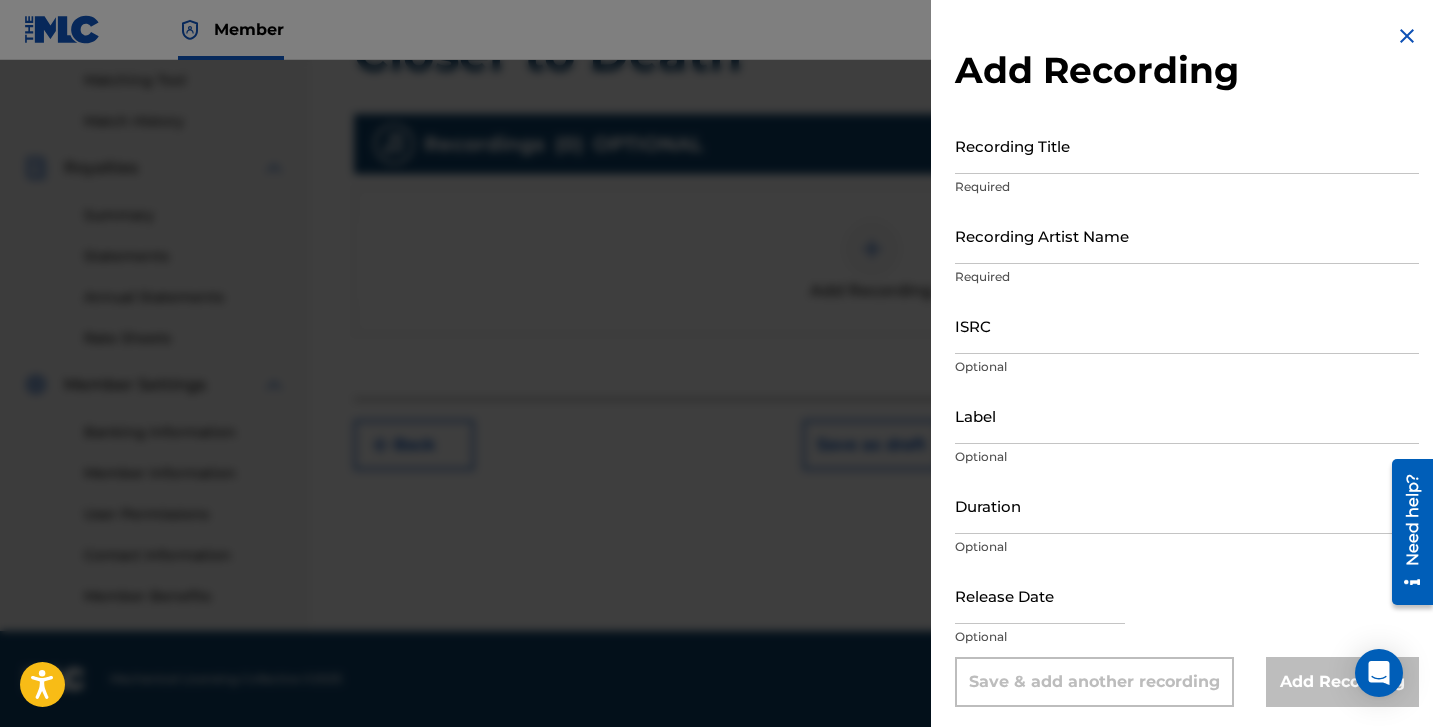 click on "Recording Title" at bounding box center (1187, 145) 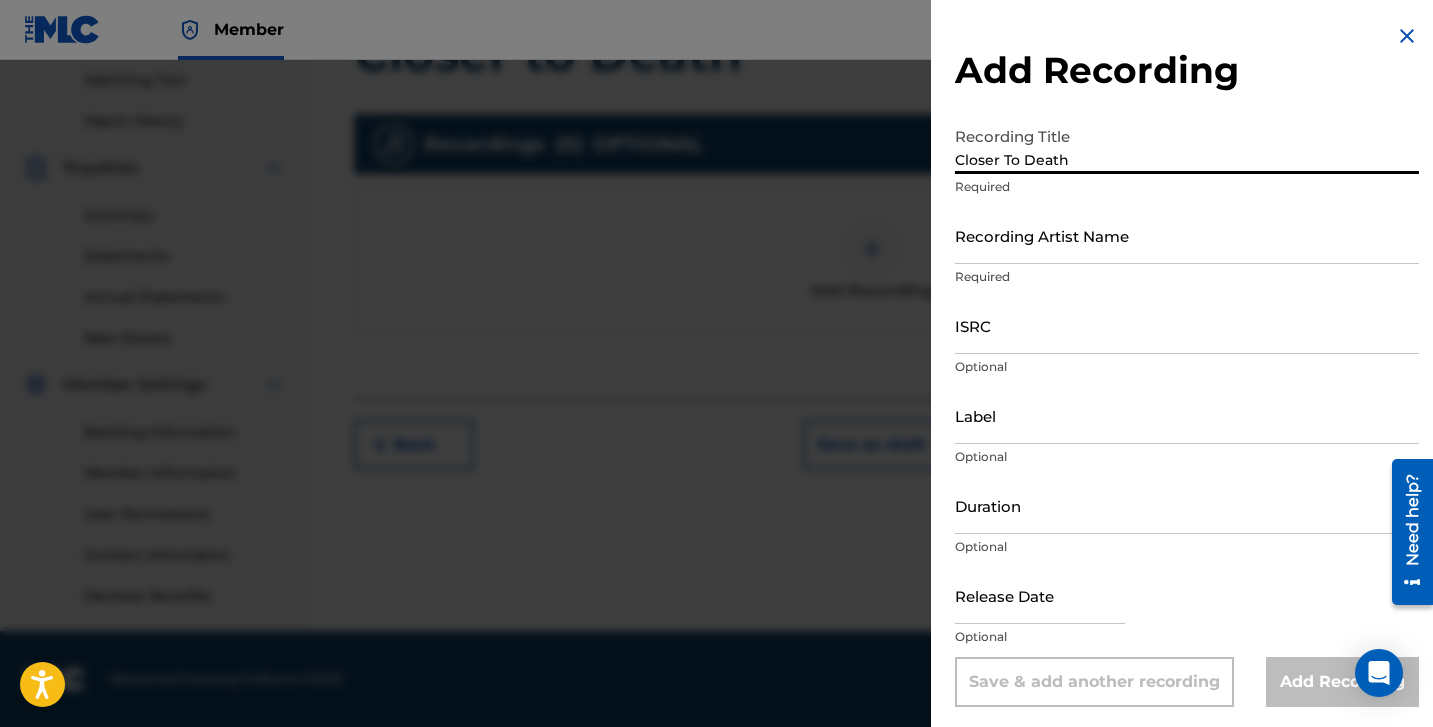 type on "Closer To Death" 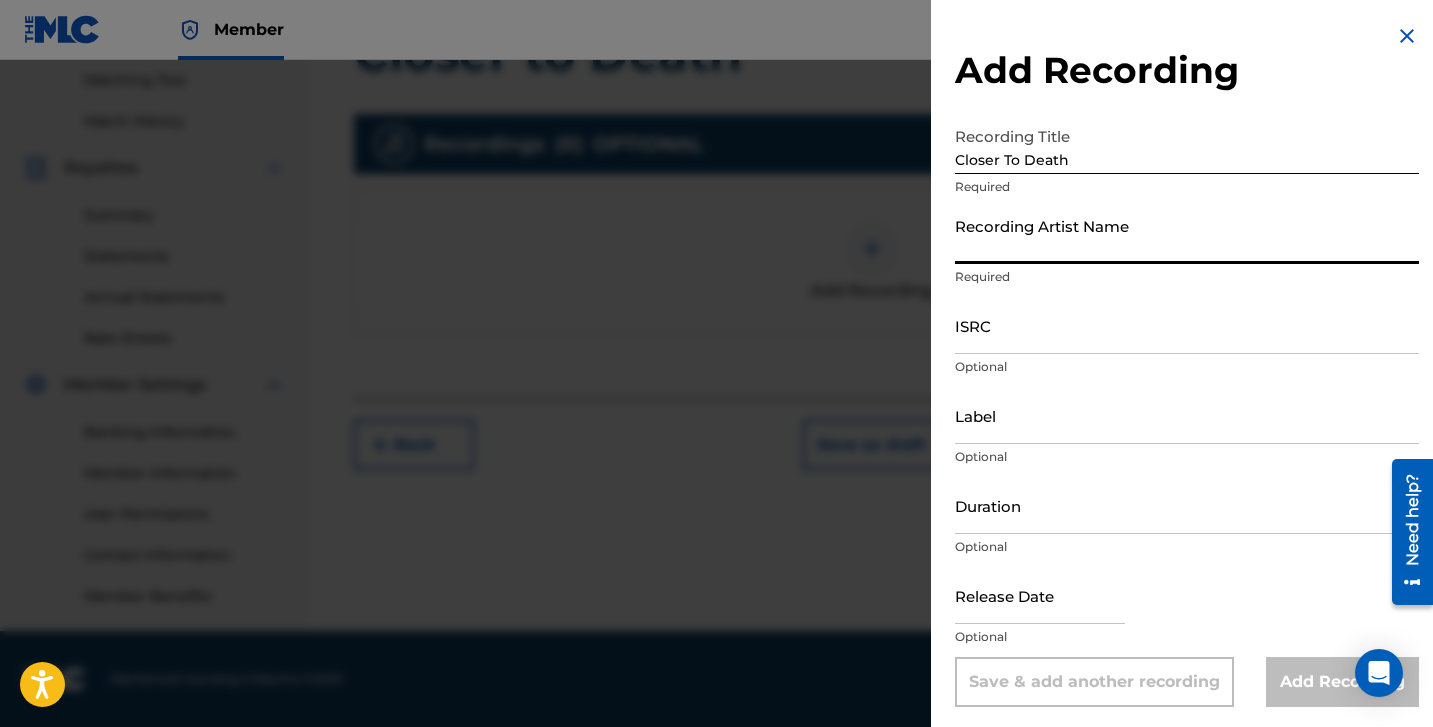 click on "Recording Artist Name" at bounding box center [1187, 235] 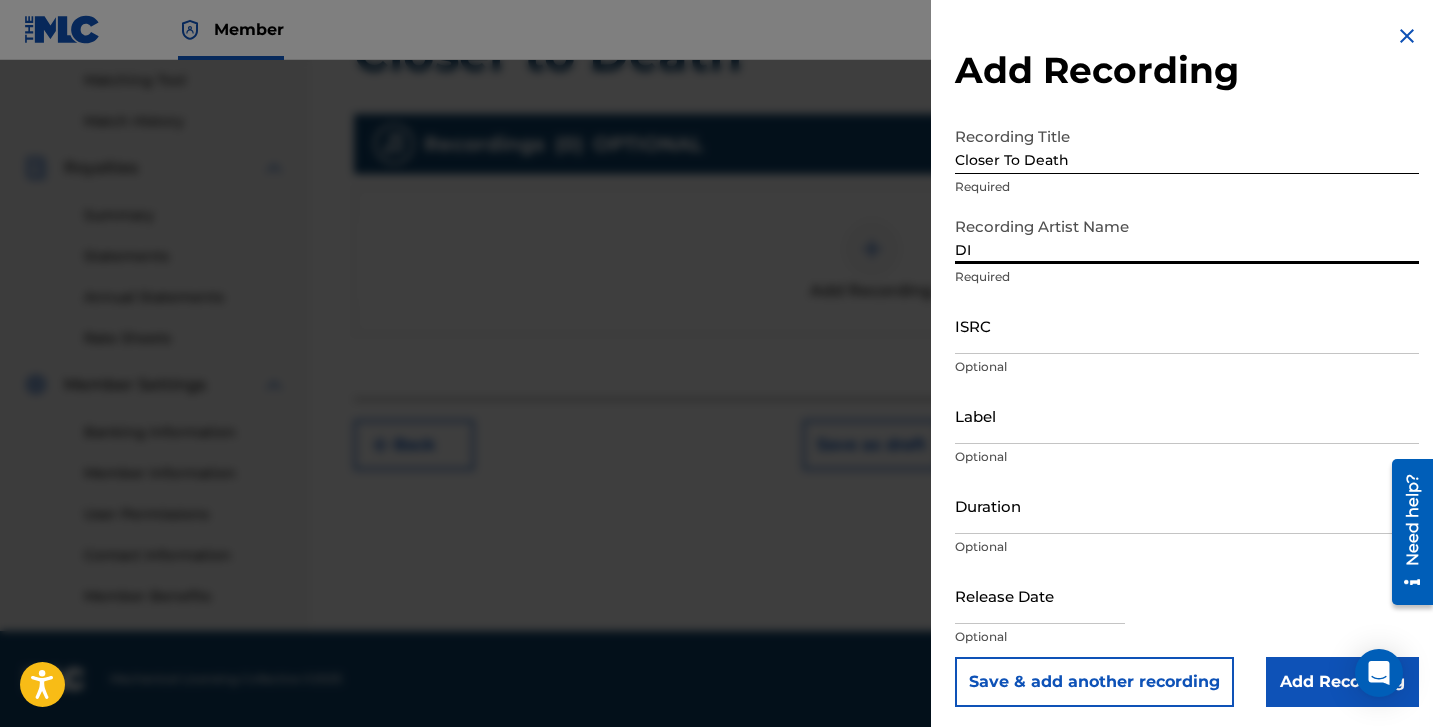 type on "DIE" 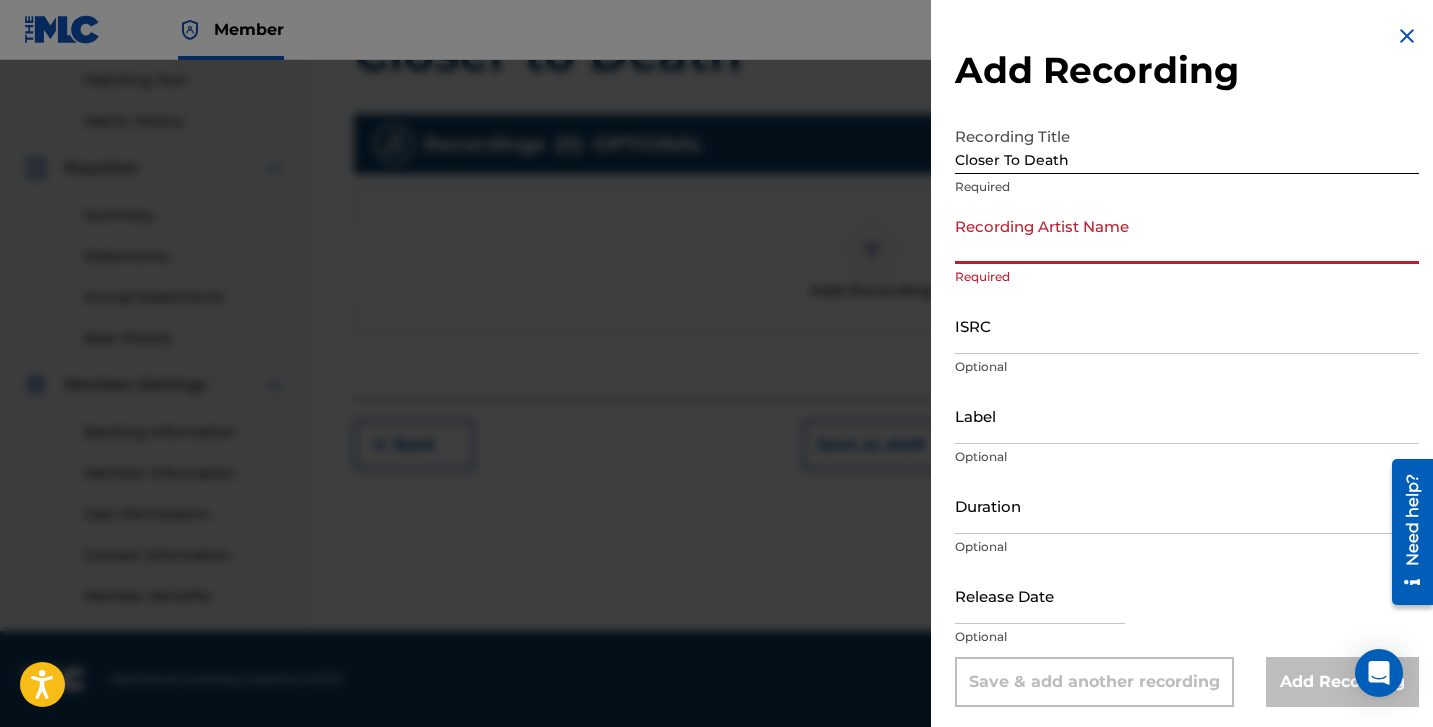 type on "DIEATNIGHT" 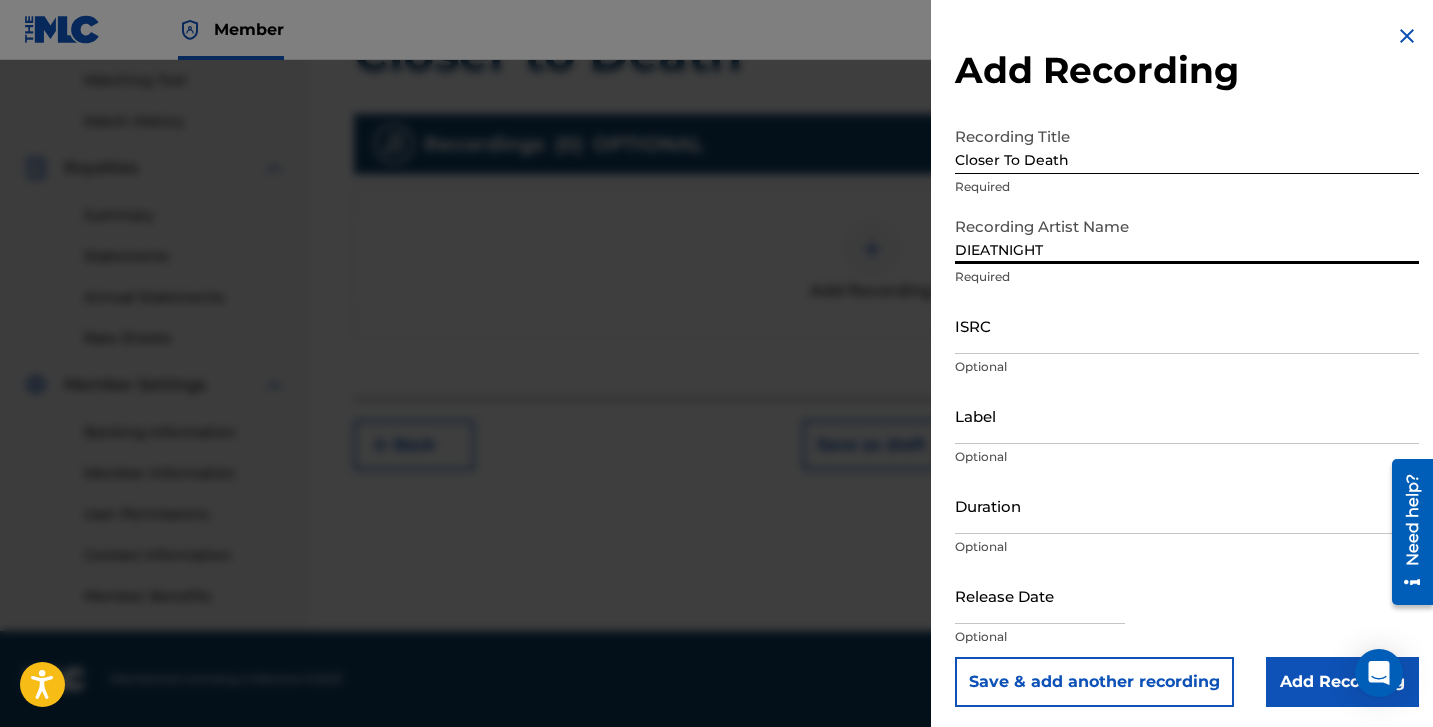 click on "DIEATNIGHT" at bounding box center (1187, 235) 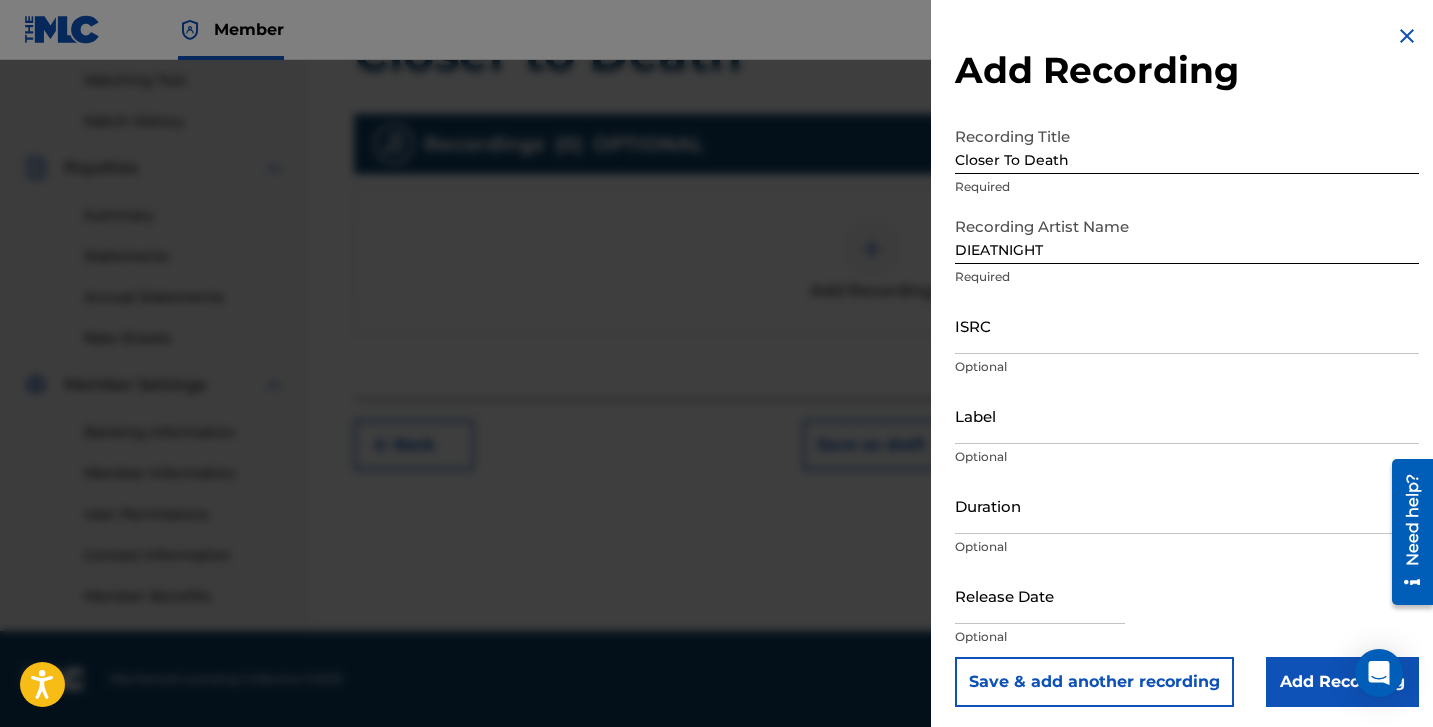 click on "Add Recording" at bounding box center [1342, 682] 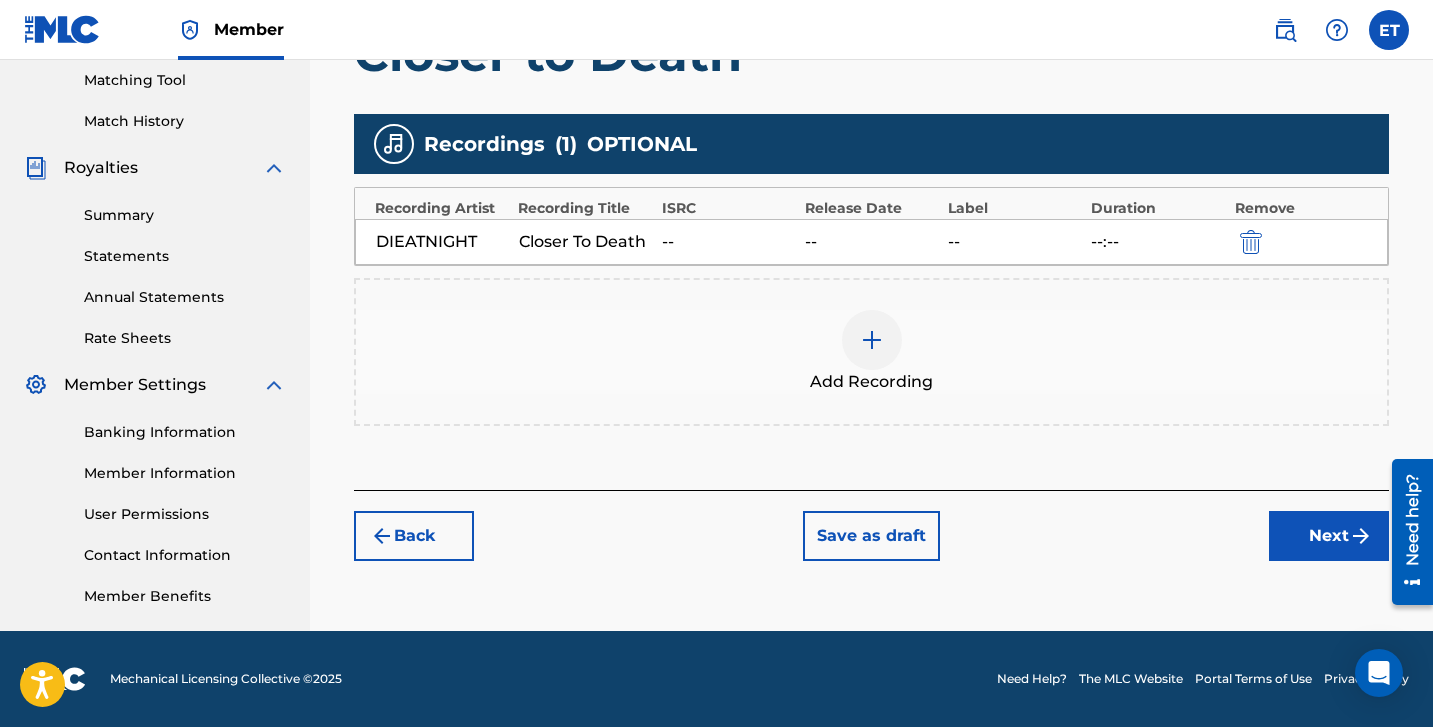 click on "Next" at bounding box center [1329, 536] 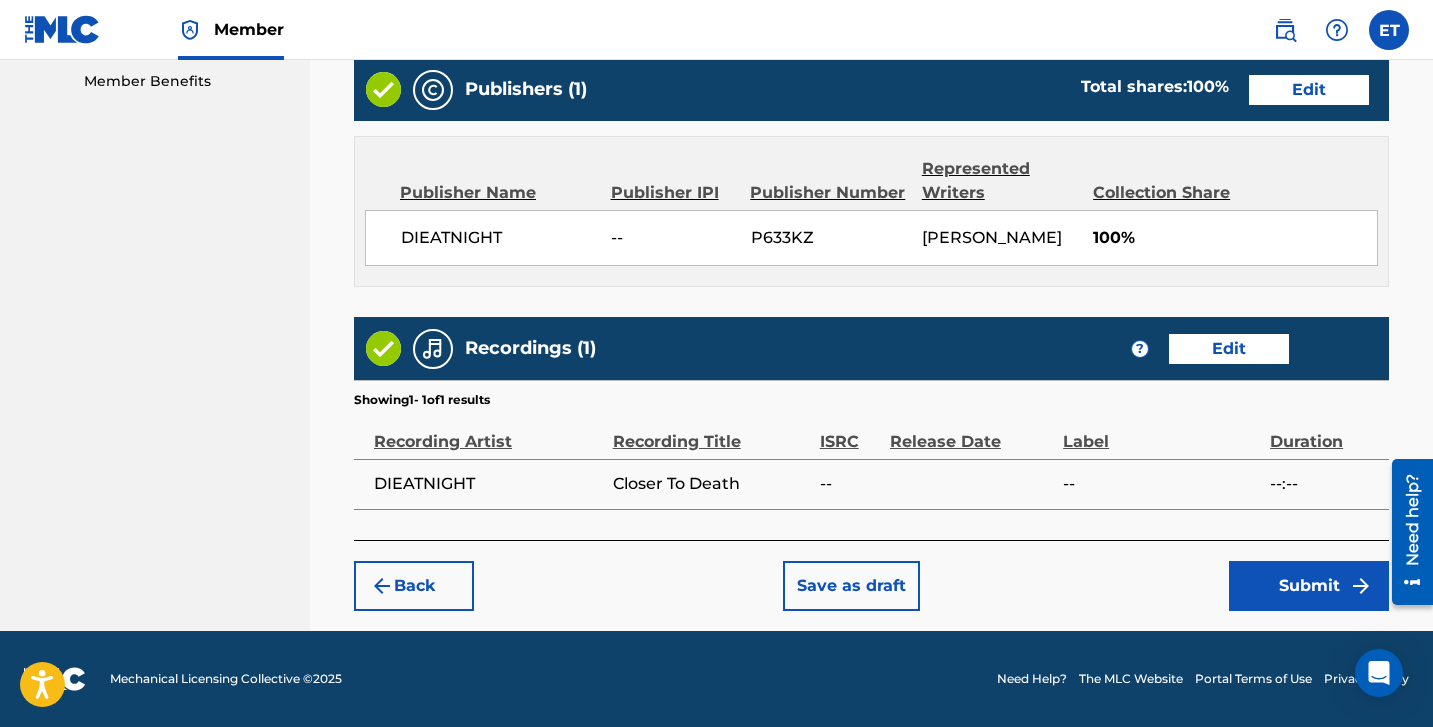 scroll, scrollTop: 1027, scrollLeft: 0, axis: vertical 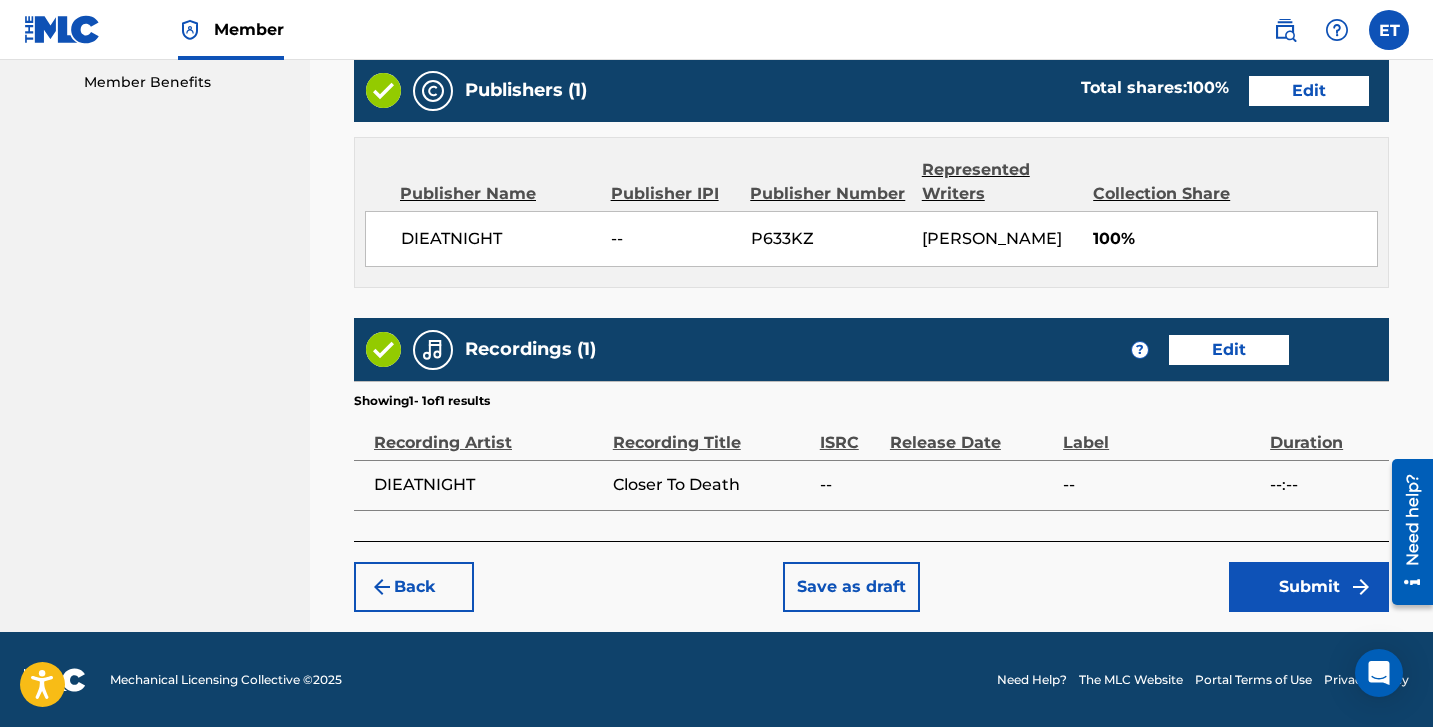 click on "Submit" at bounding box center (1309, 587) 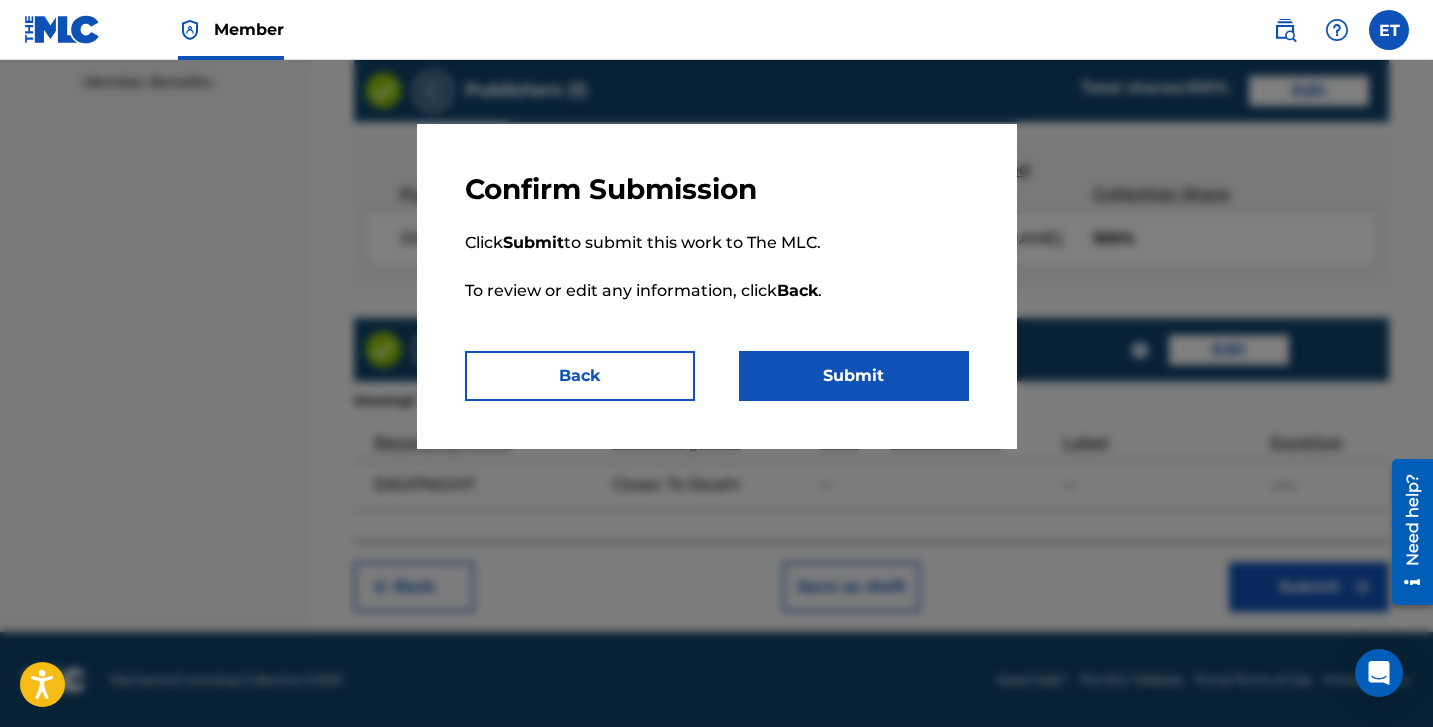 click on "Submit" at bounding box center [854, 376] 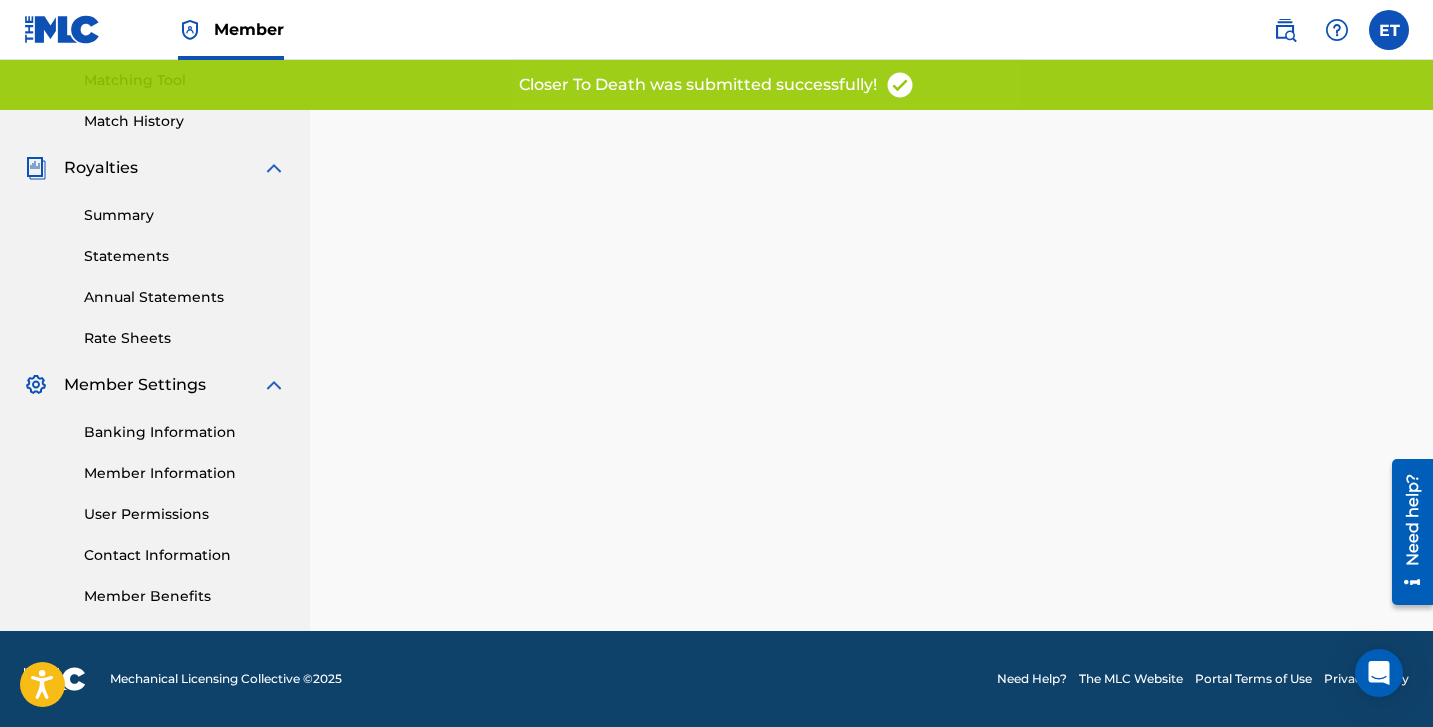 scroll, scrollTop: 0, scrollLeft: 0, axis: both 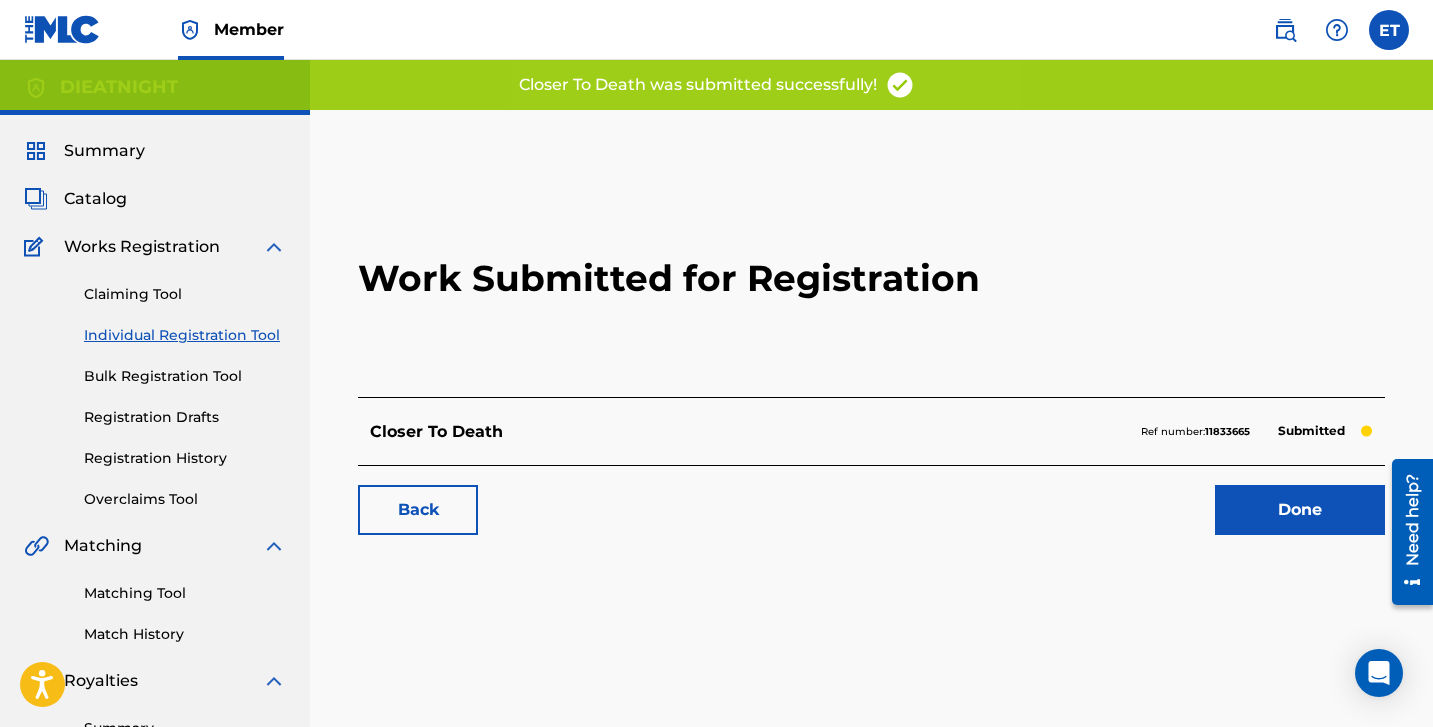 click on "Done" at bounding box center (1300, 510) 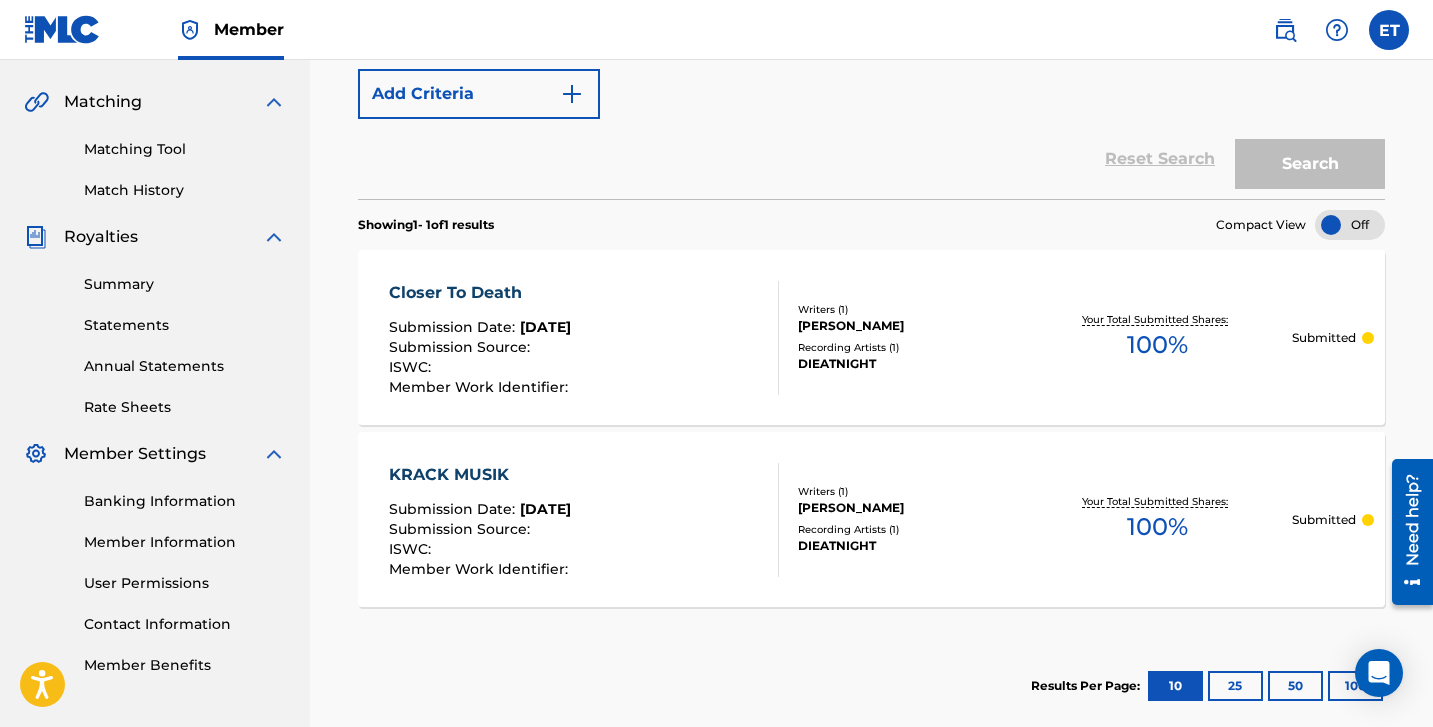 scroll, scrollTop: 403, scrollLeft: 0, axis: vertical 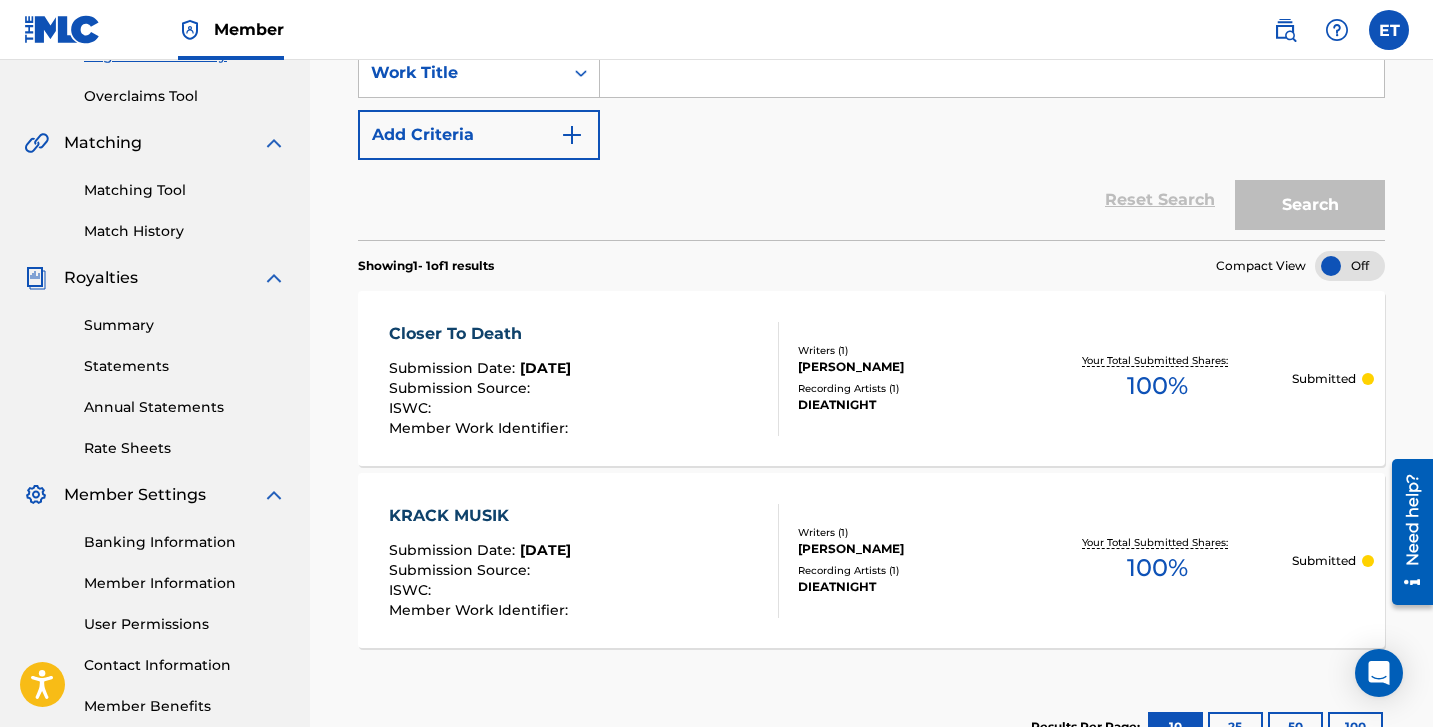 click on "Member ET ET [PERSON_NAME] [EMAIL_ADDRESS][DOMAIN_NAME] Profile Log out" at bounding box center [716, 30] 